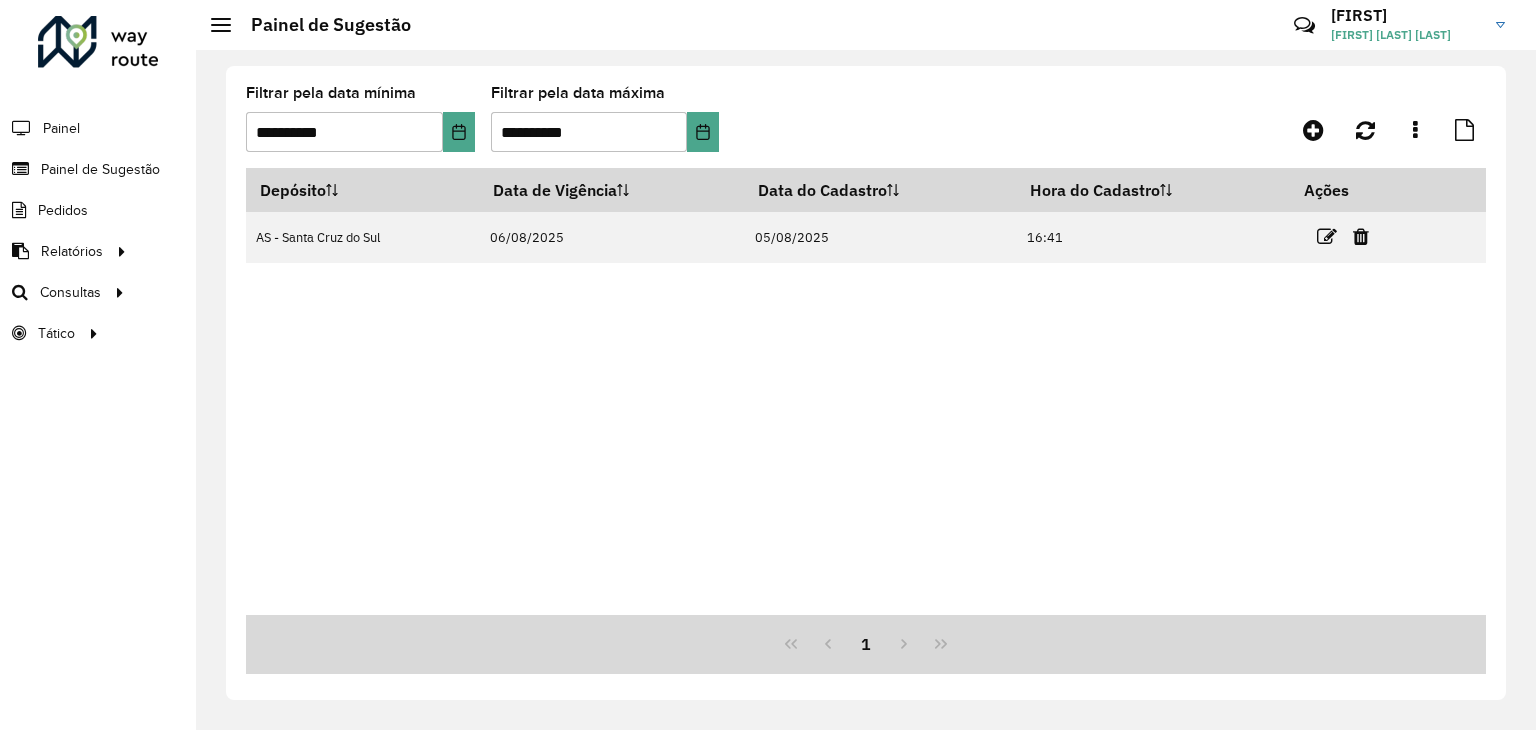 scroll, scrollTop: 0, scrollLeft: 0, axis: both 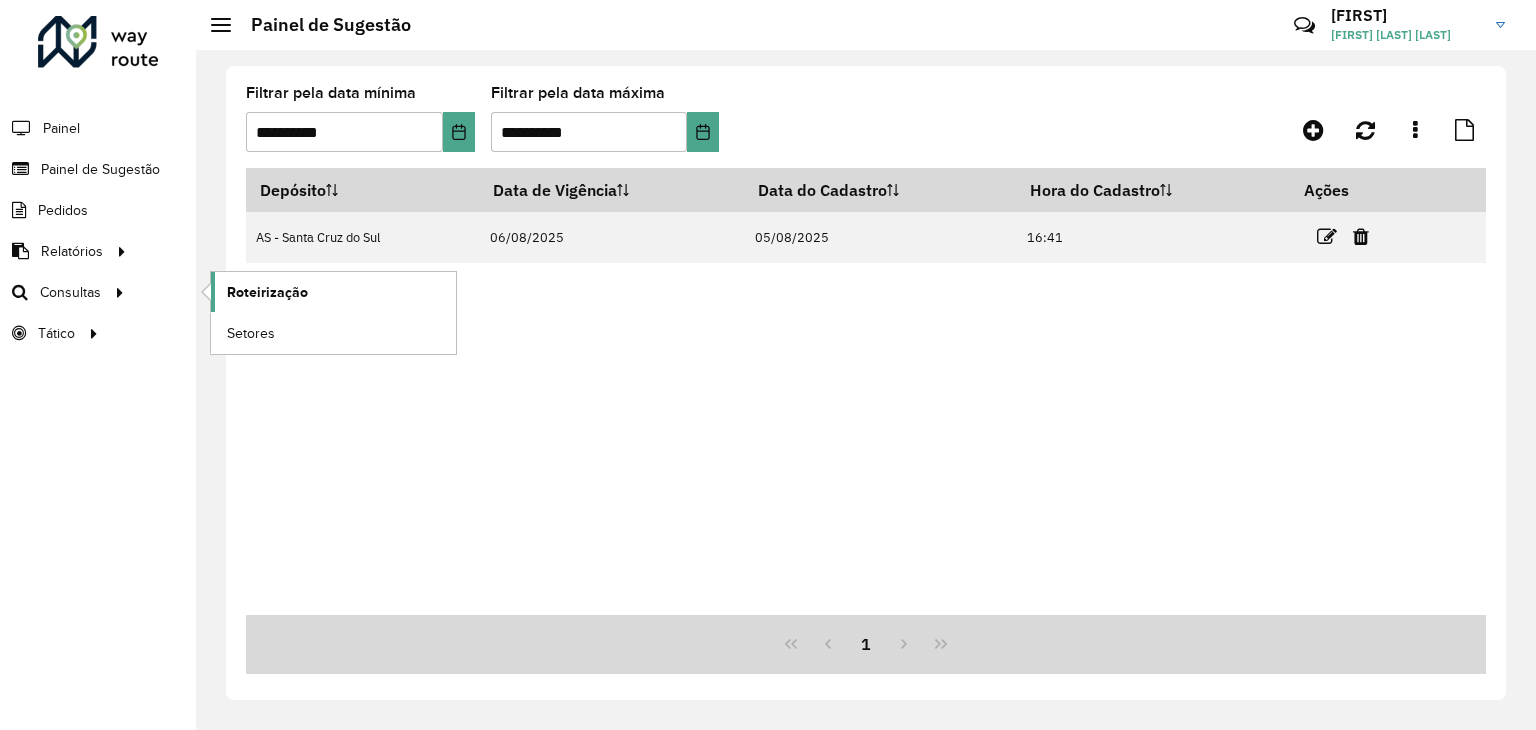 click on "Roteirização" 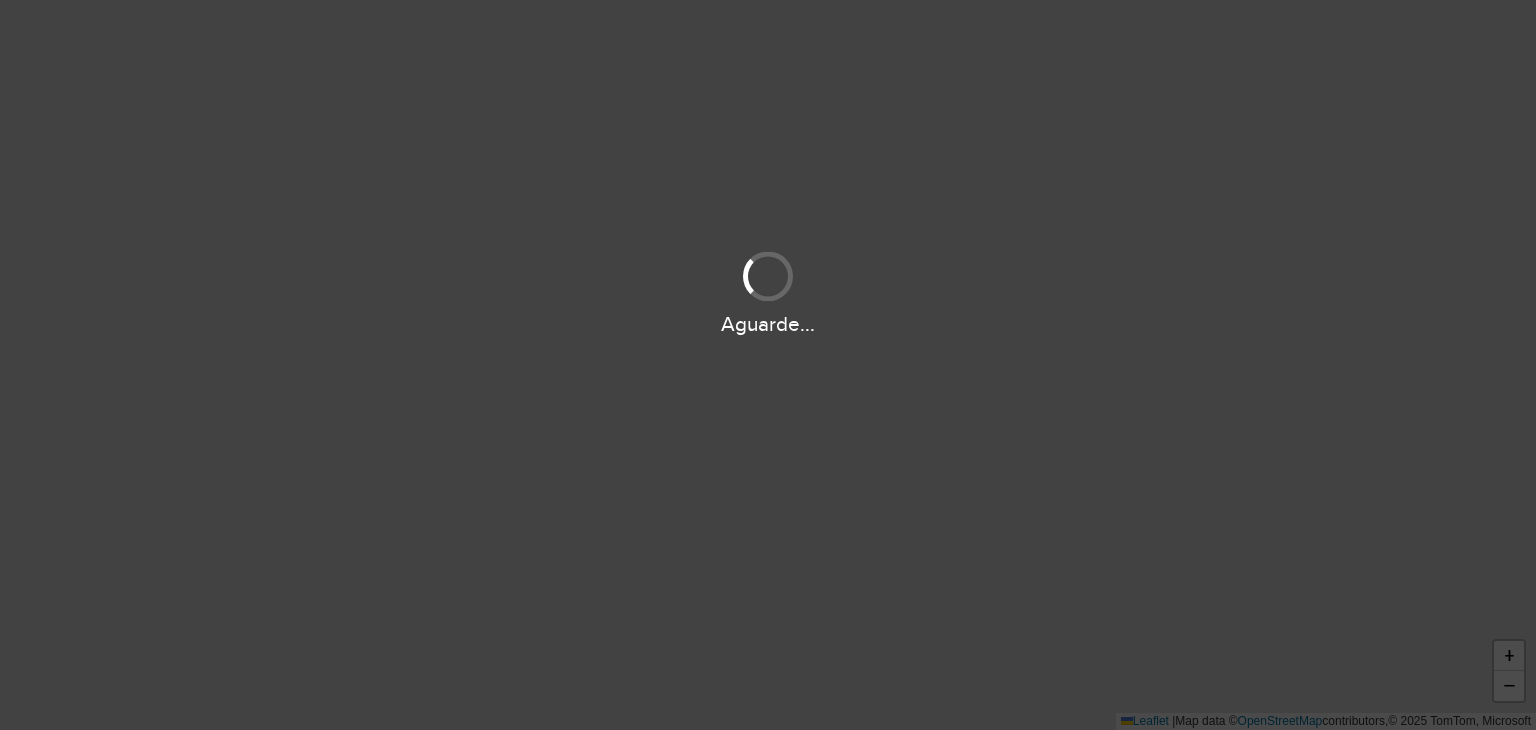 scroll, scrollTop: 0, scrollLeft: 0, axis: both 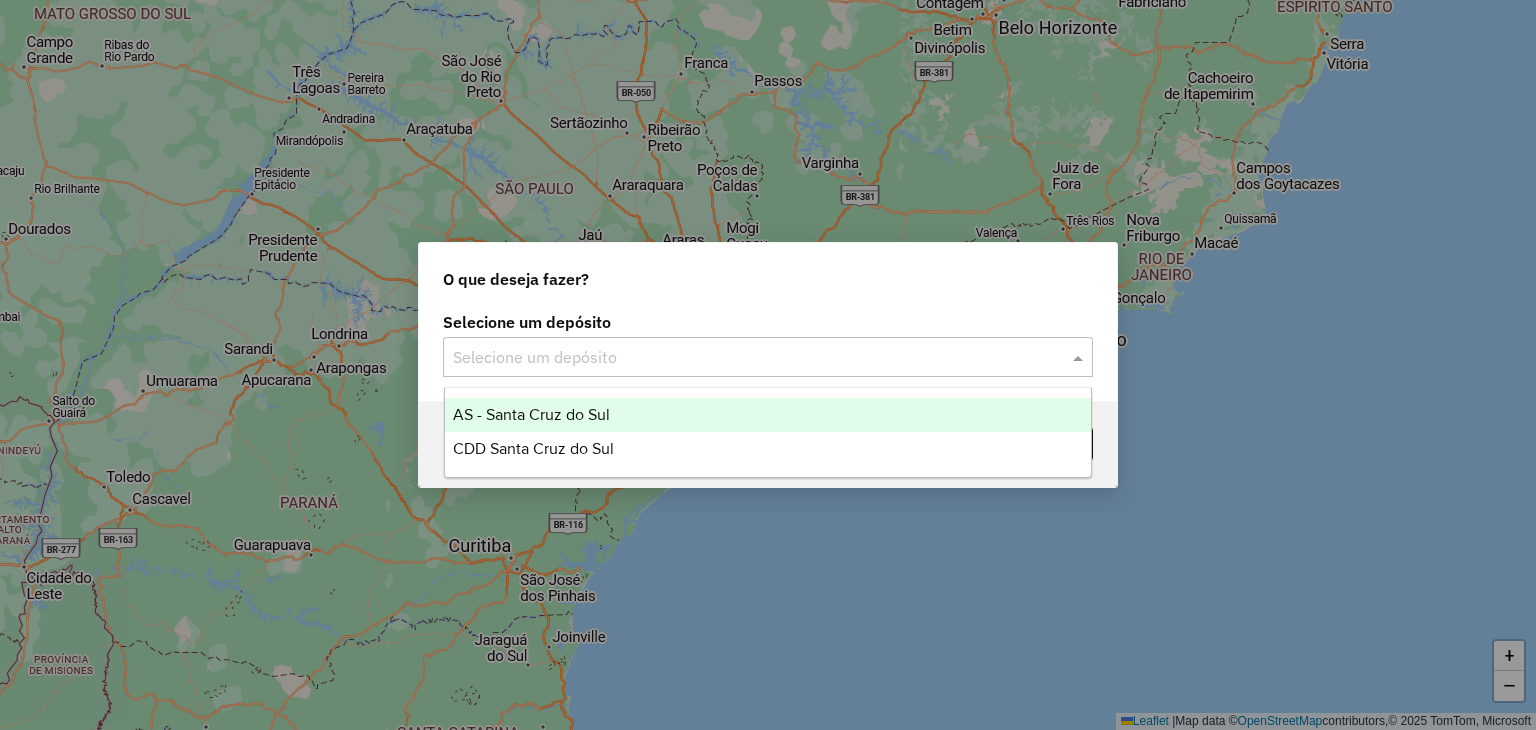 click 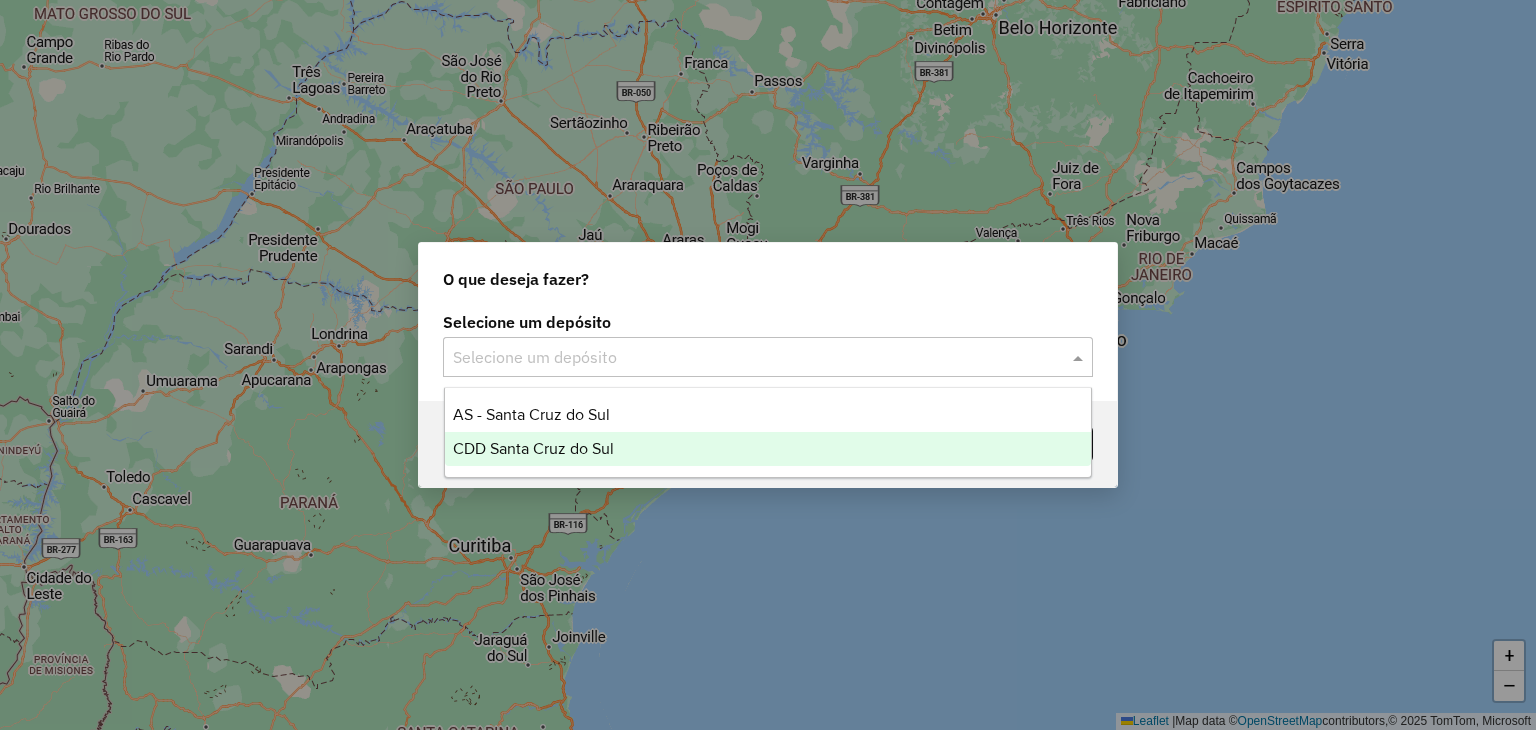 click on "CDD Santa Cruz do Sul" at bounding box center (768, 449) 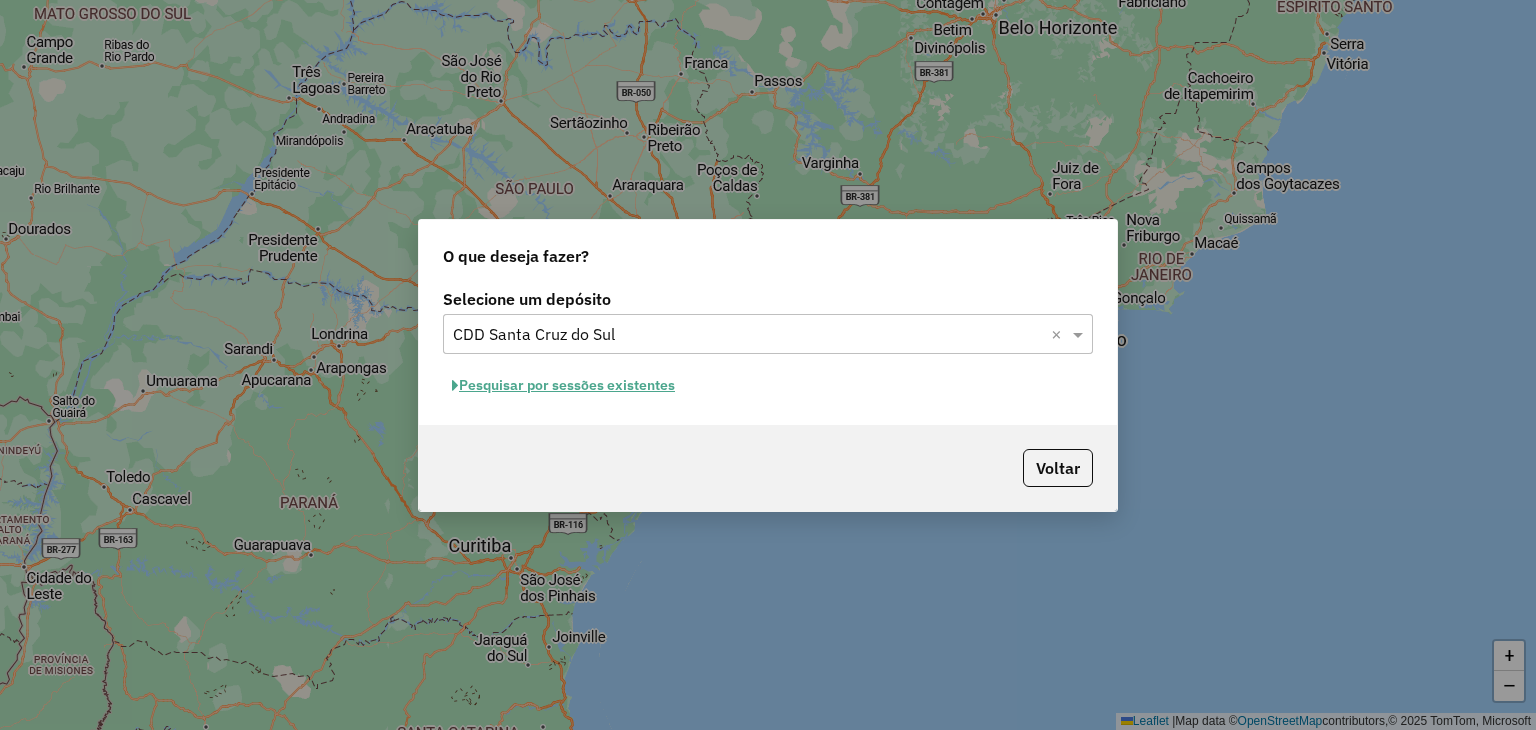 click on "Pesquisar por sessões existentes" 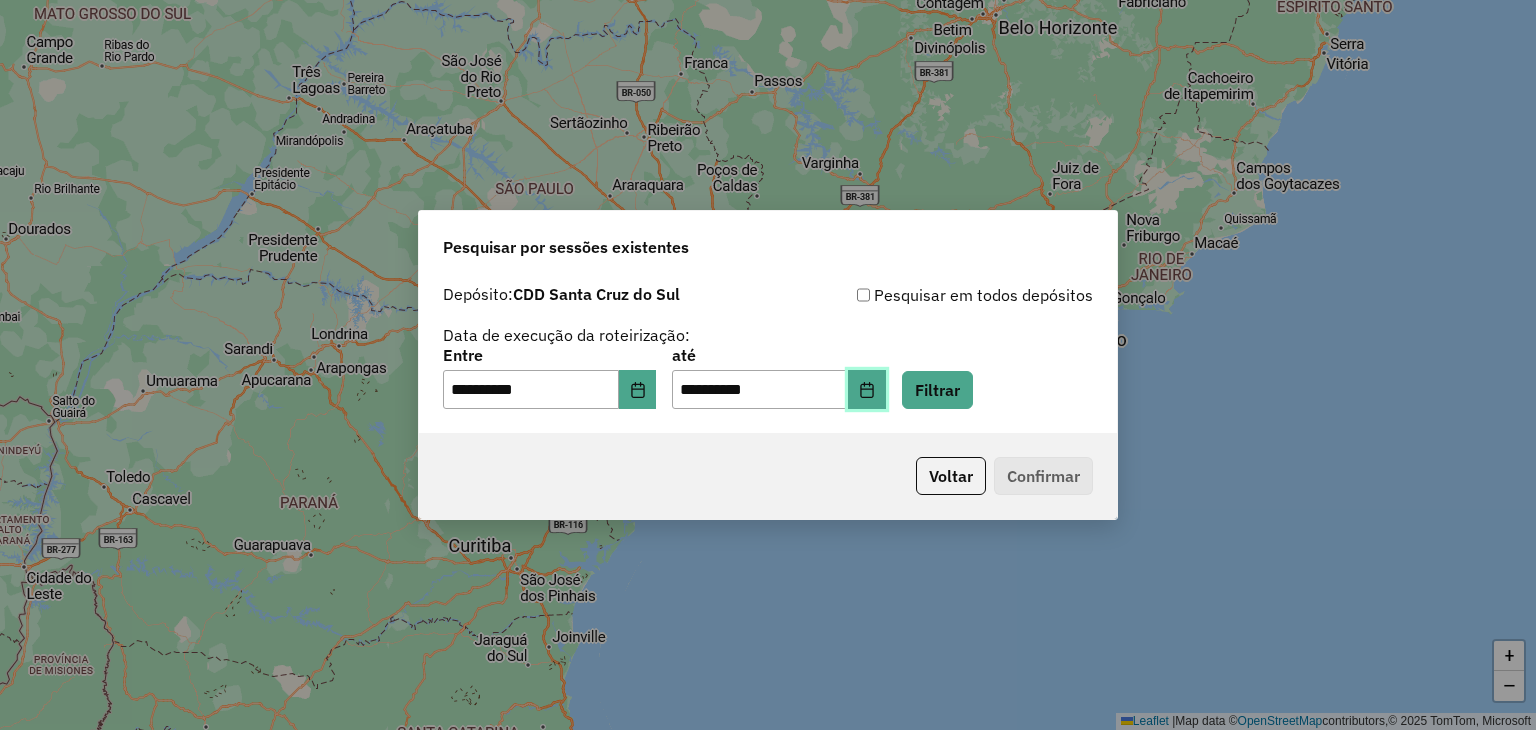 click at bounding box center (867, 390) 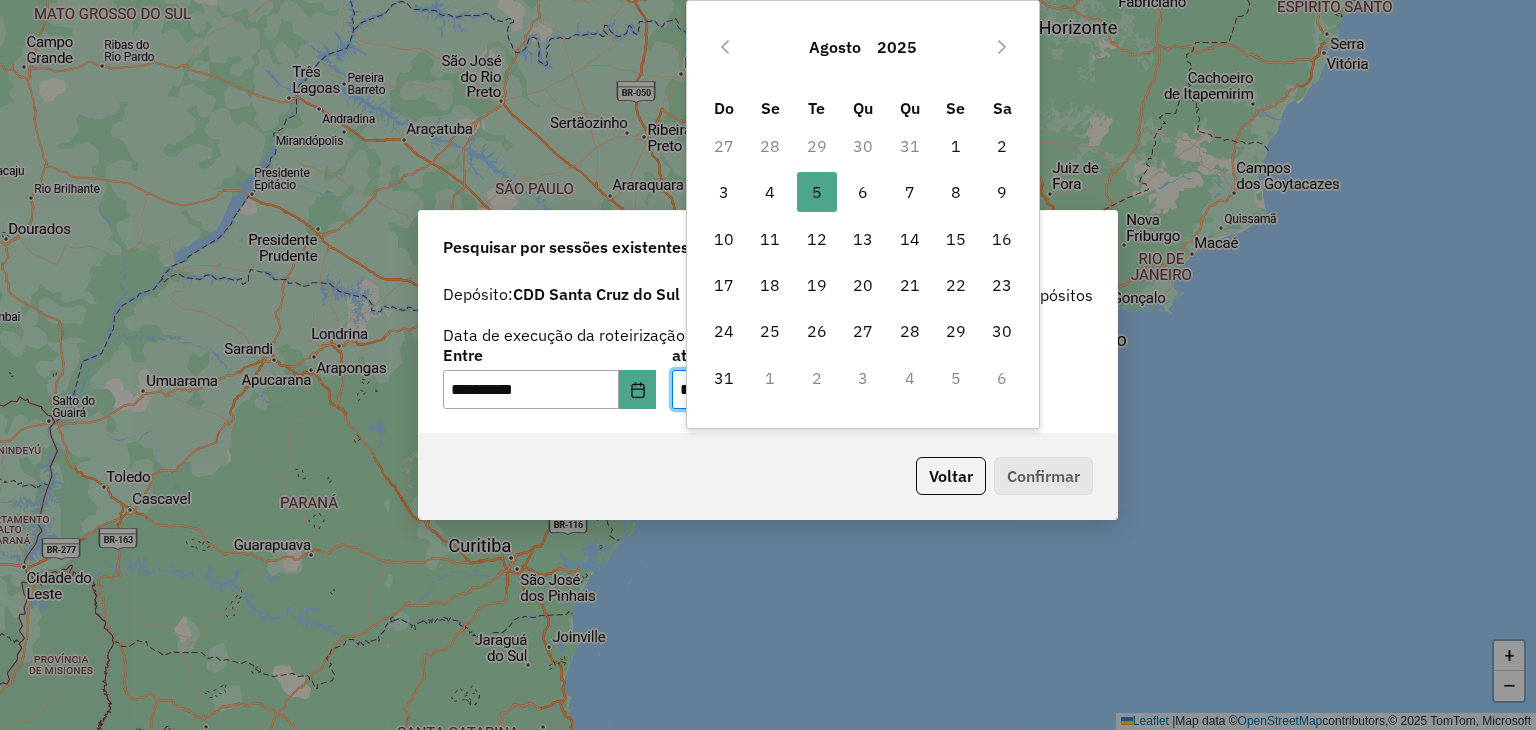 click on "Voltar   Confirmar" 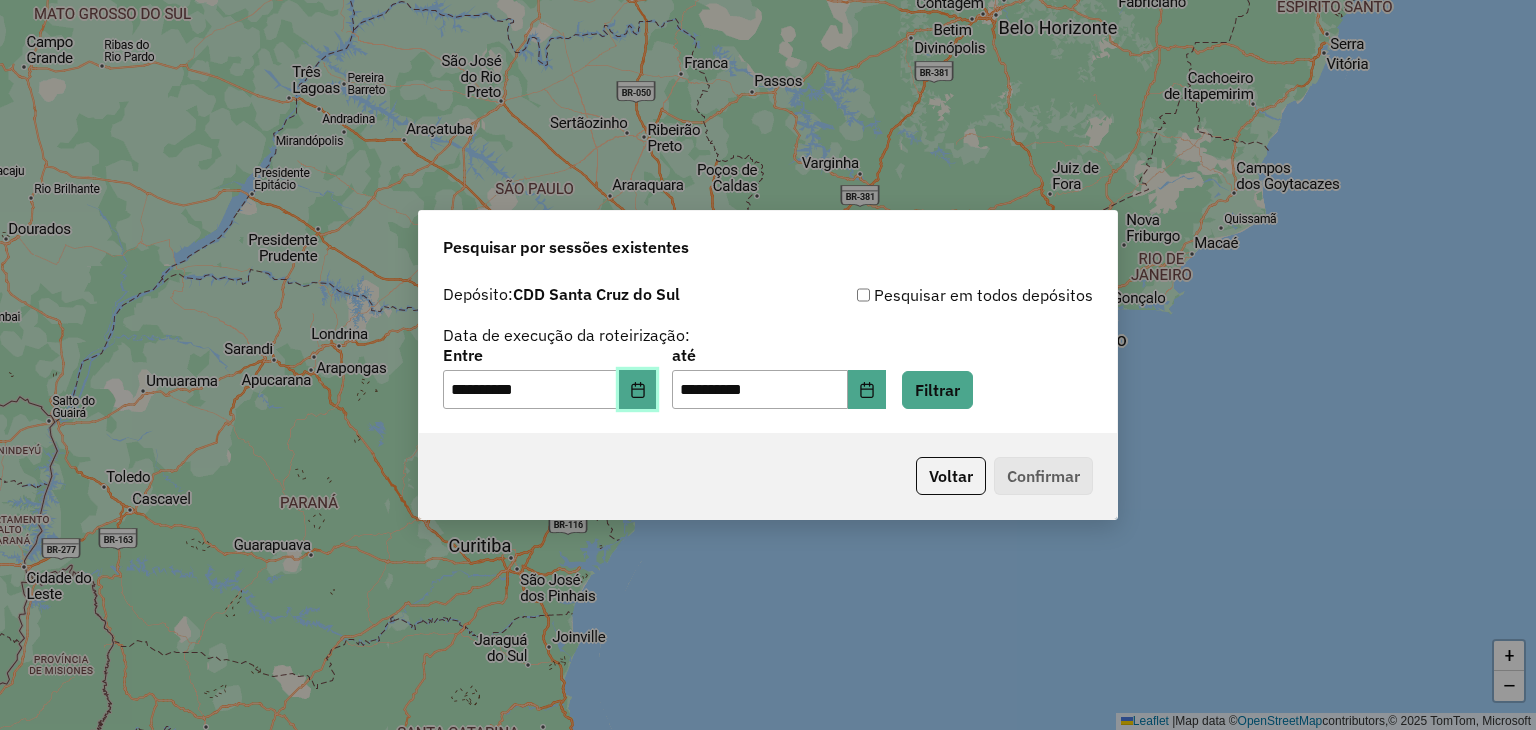 click at bounding box center (638, 390) 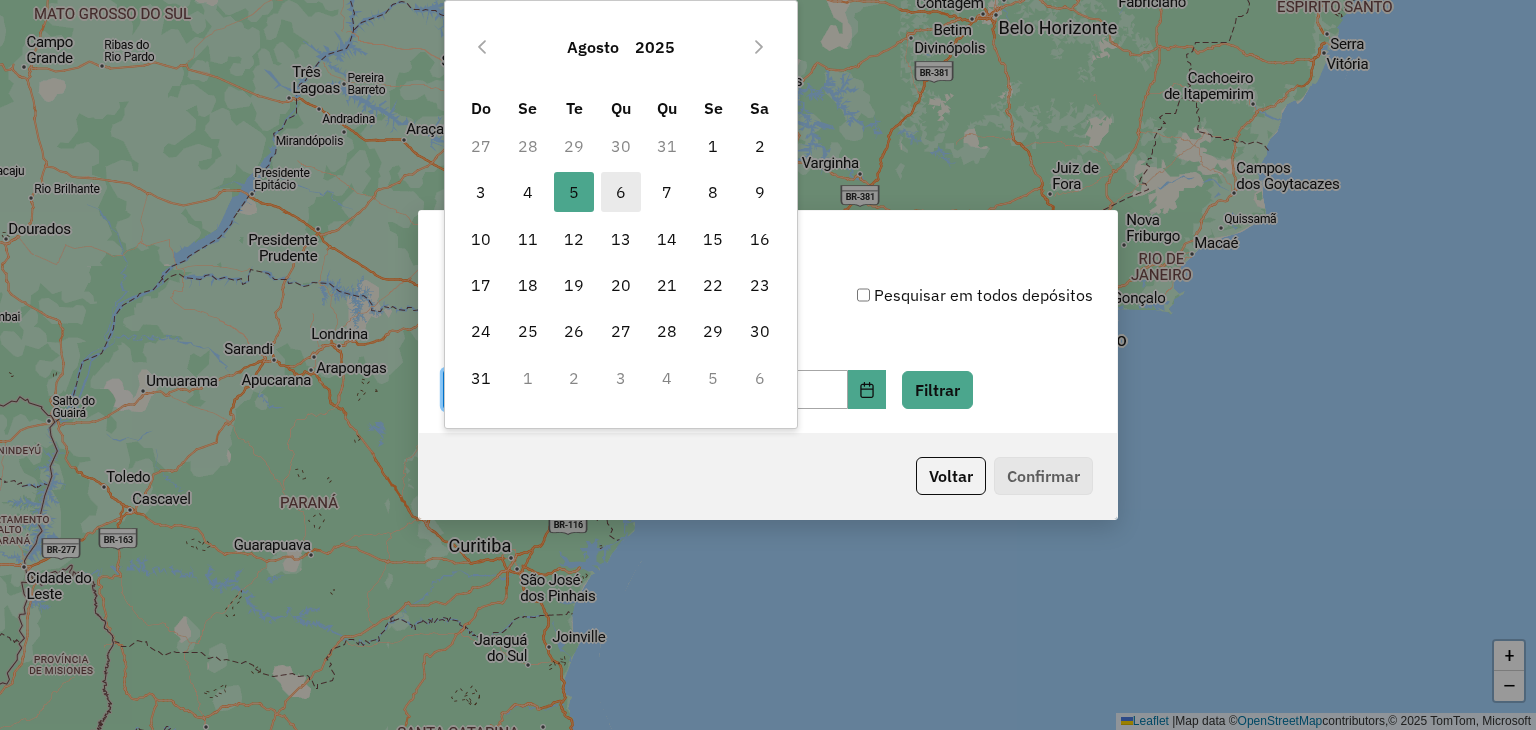 click on "6" at bounding box center (621, 192) 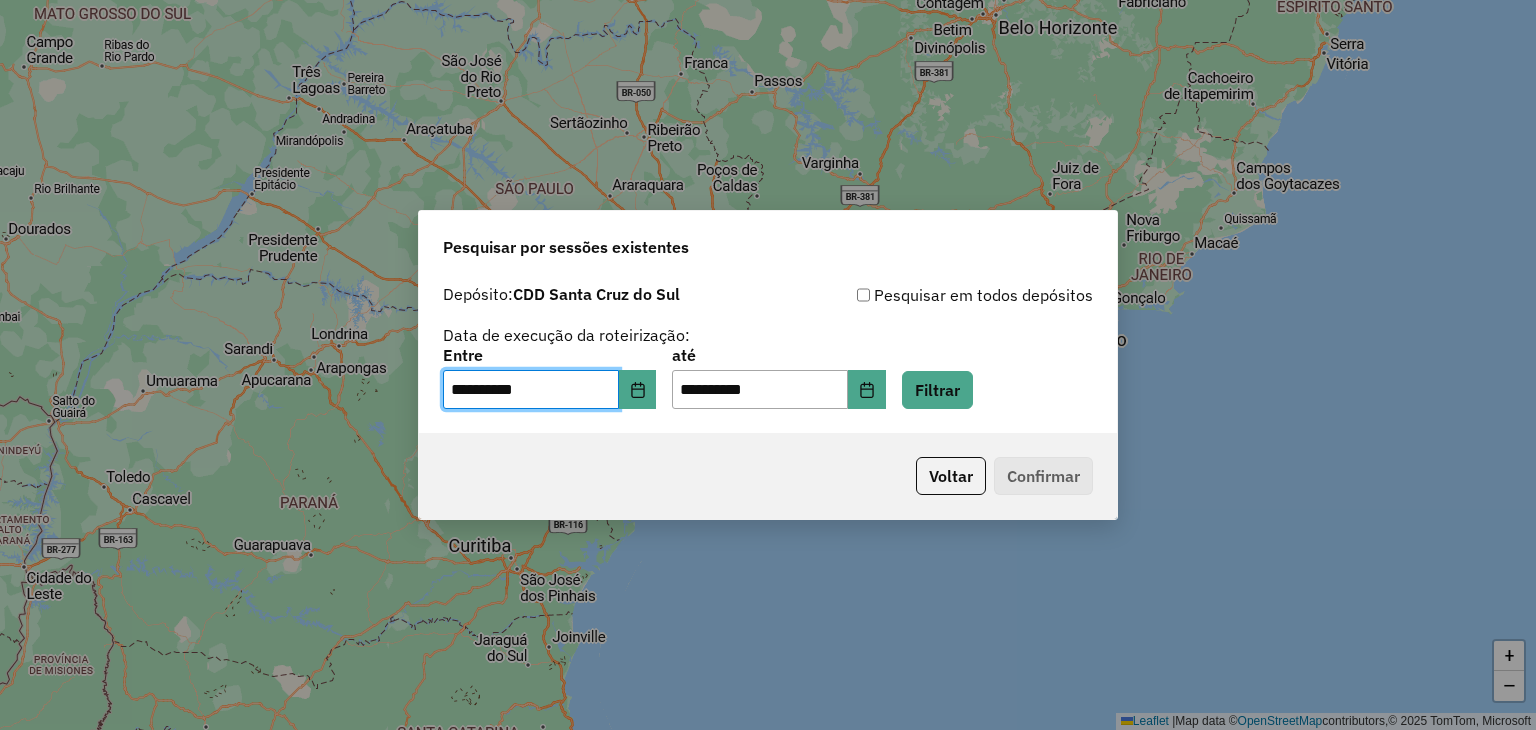 click on "Voltar   Confirmar" 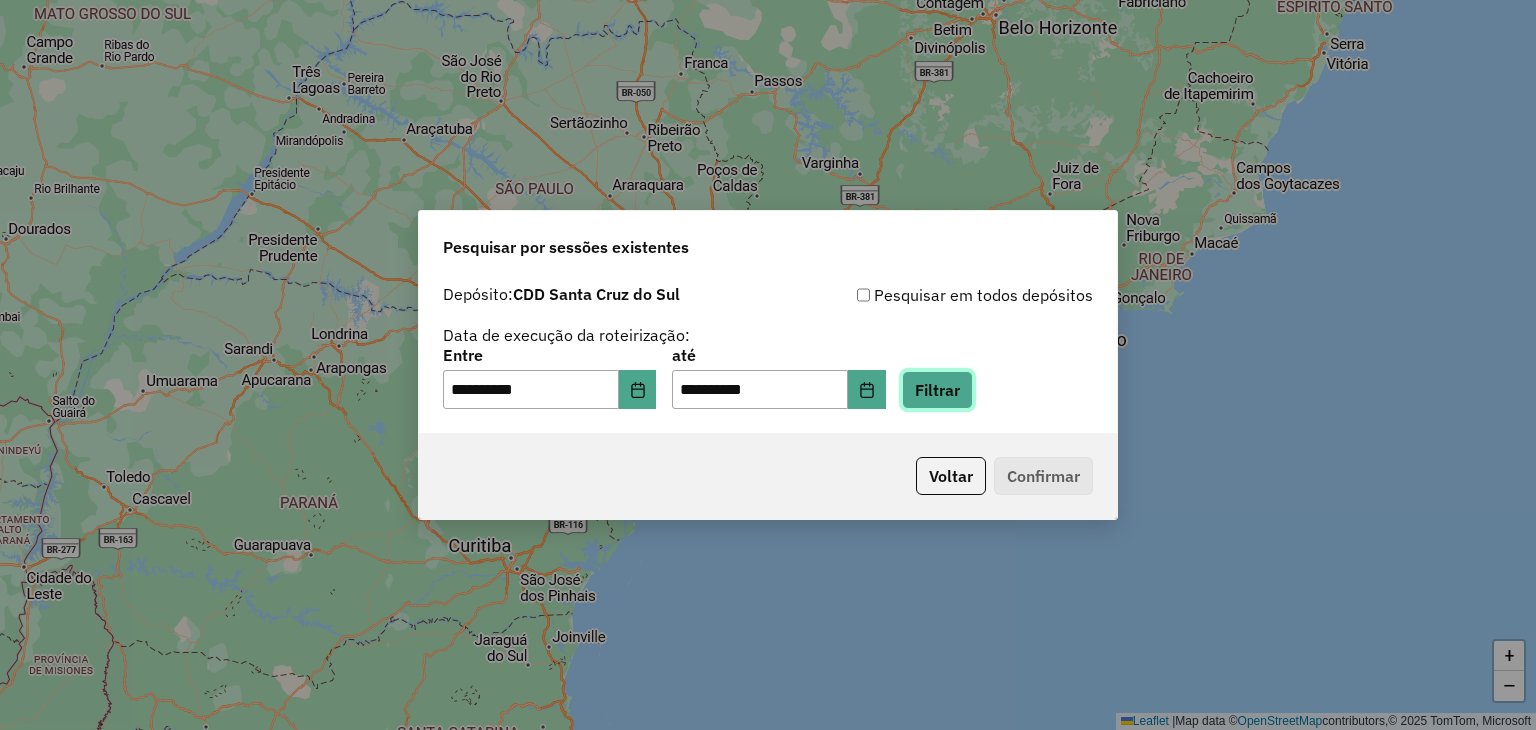 click on "Filtrar" 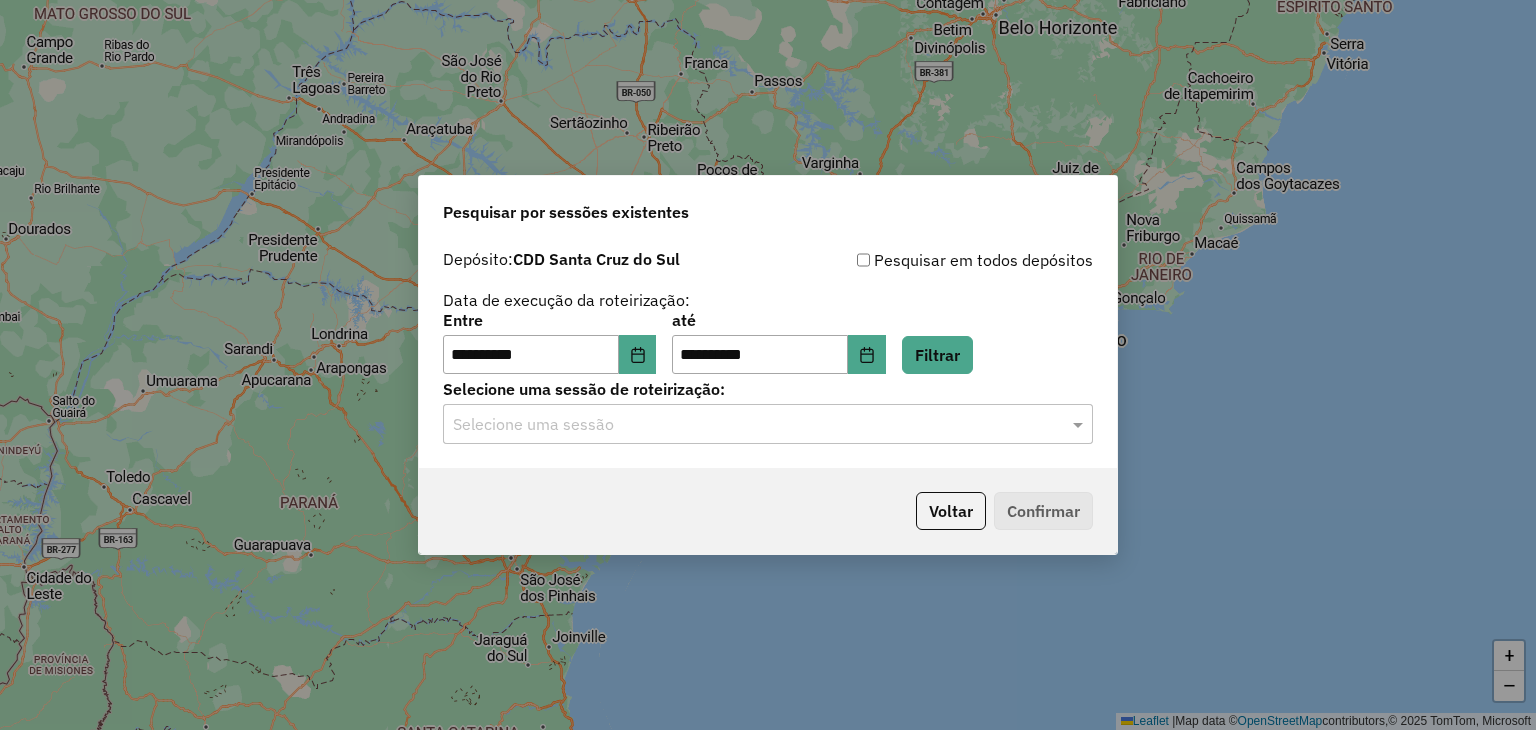 click on "Selecione uma sessão" 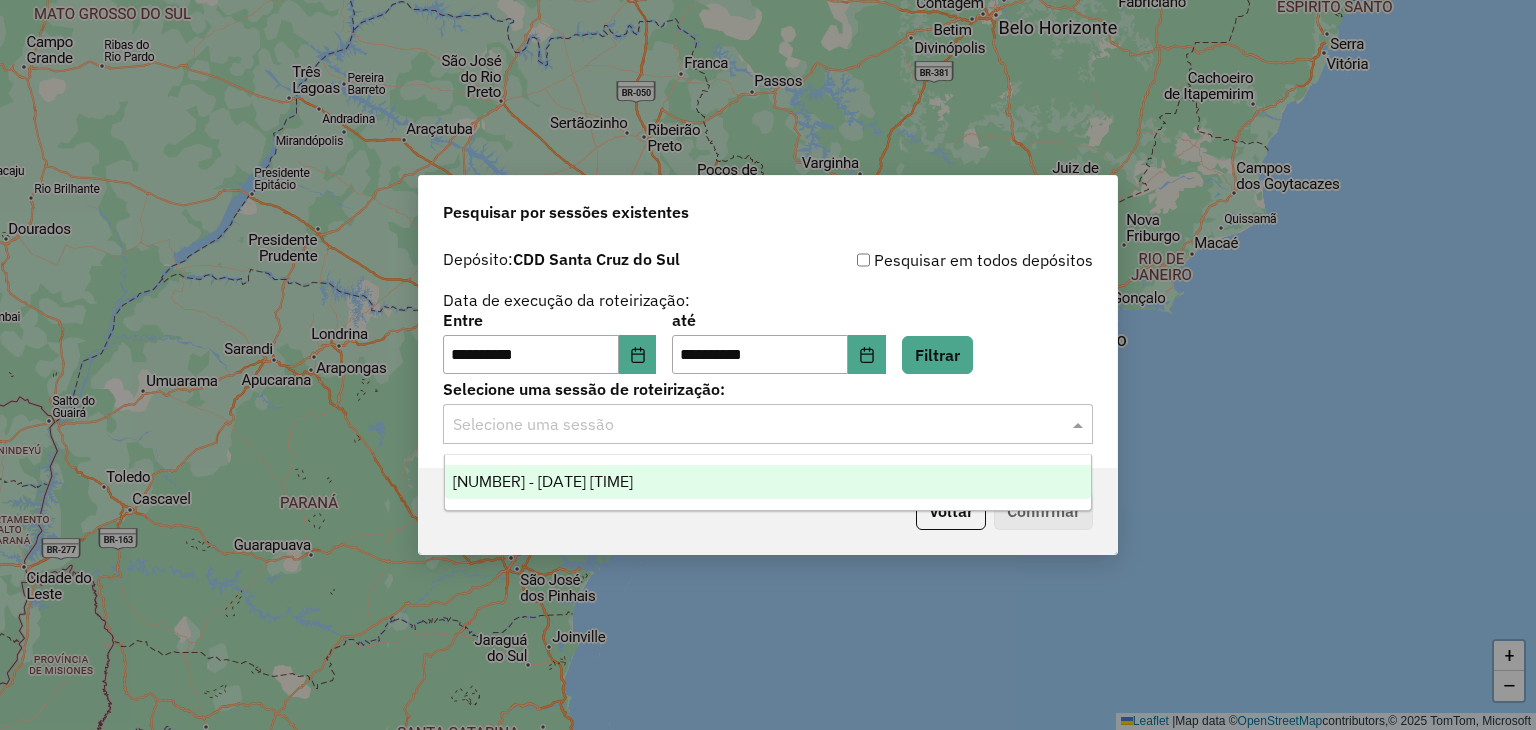 click on "1224410 - 06/08/2025 17:36" at bounding box center [543, 481] 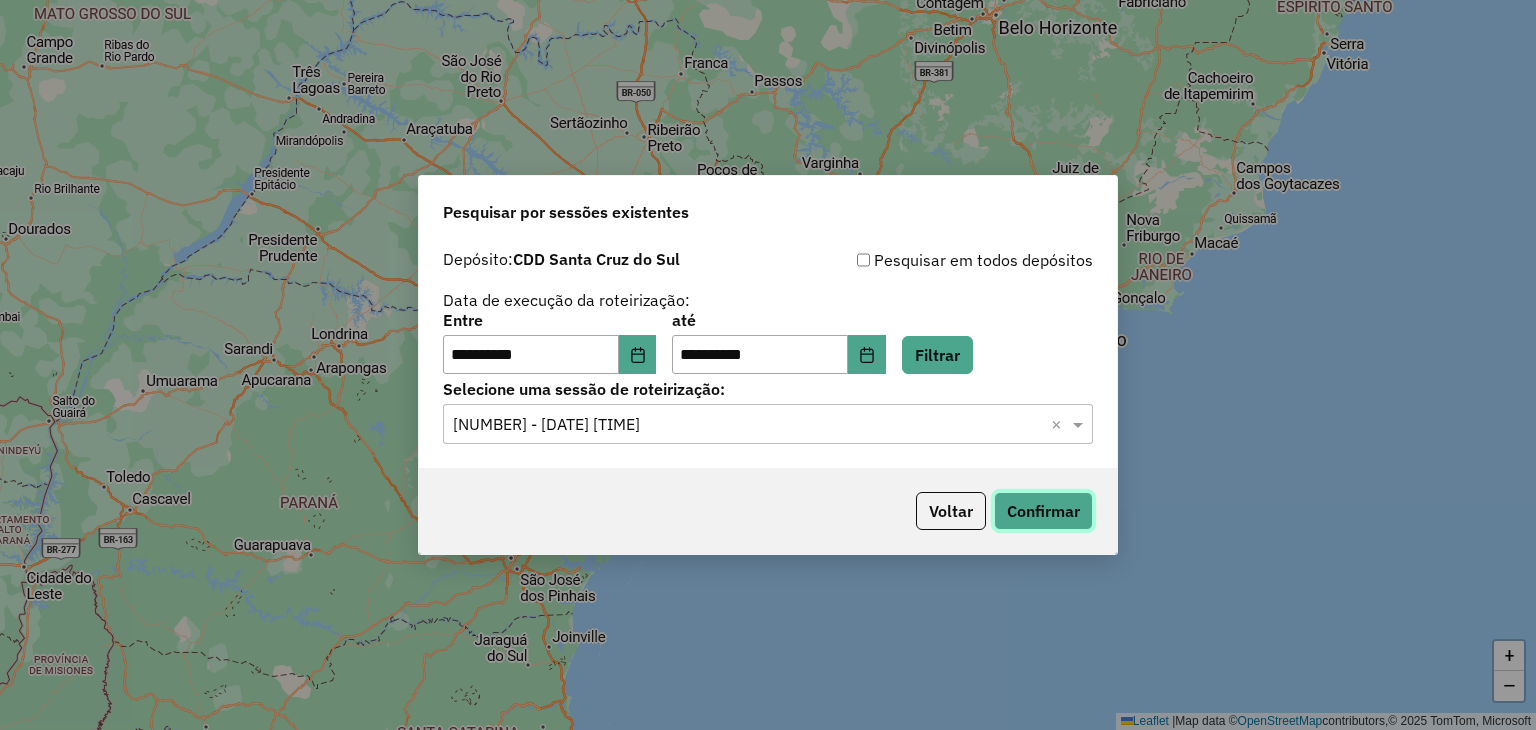 click on "Confirmar" 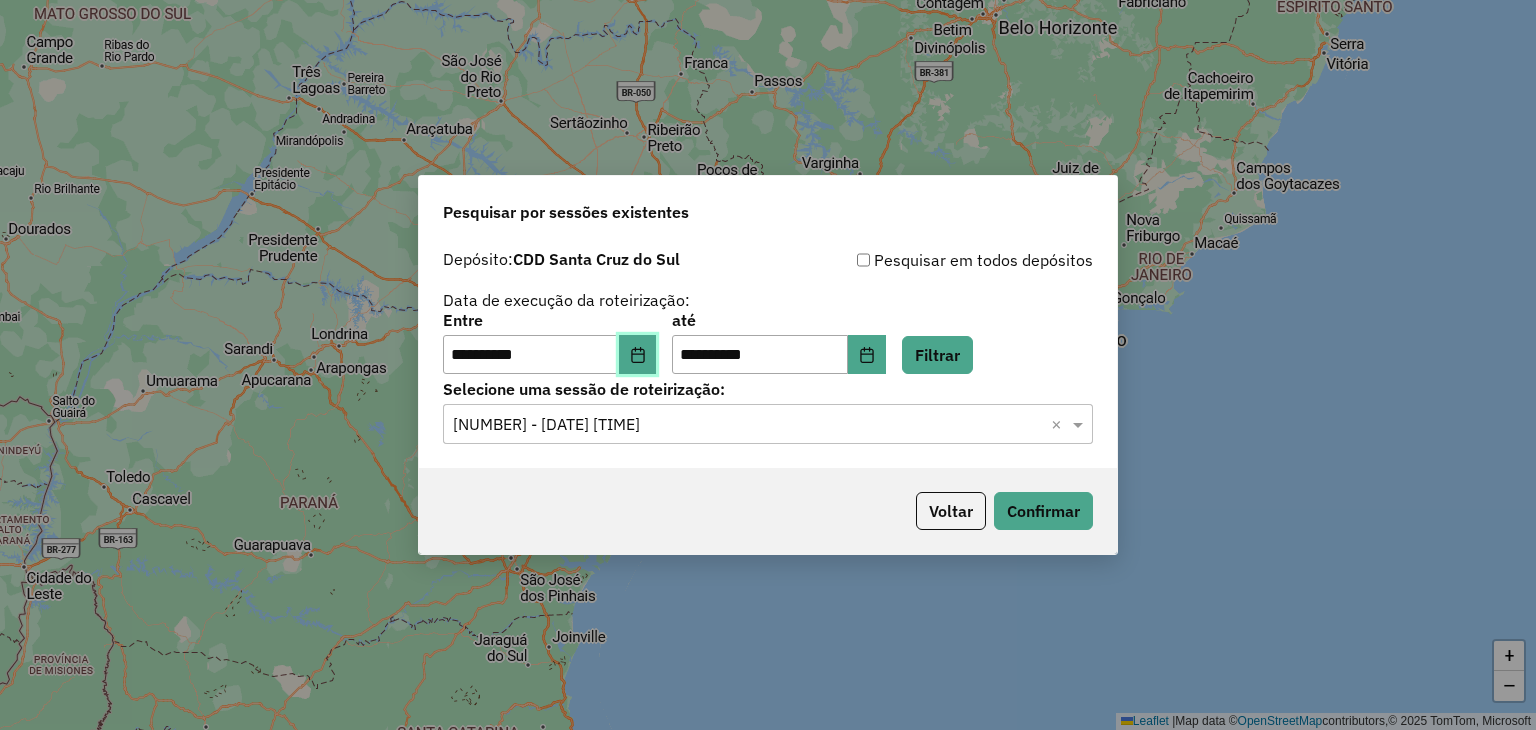 click at bounding box center [638, 355] 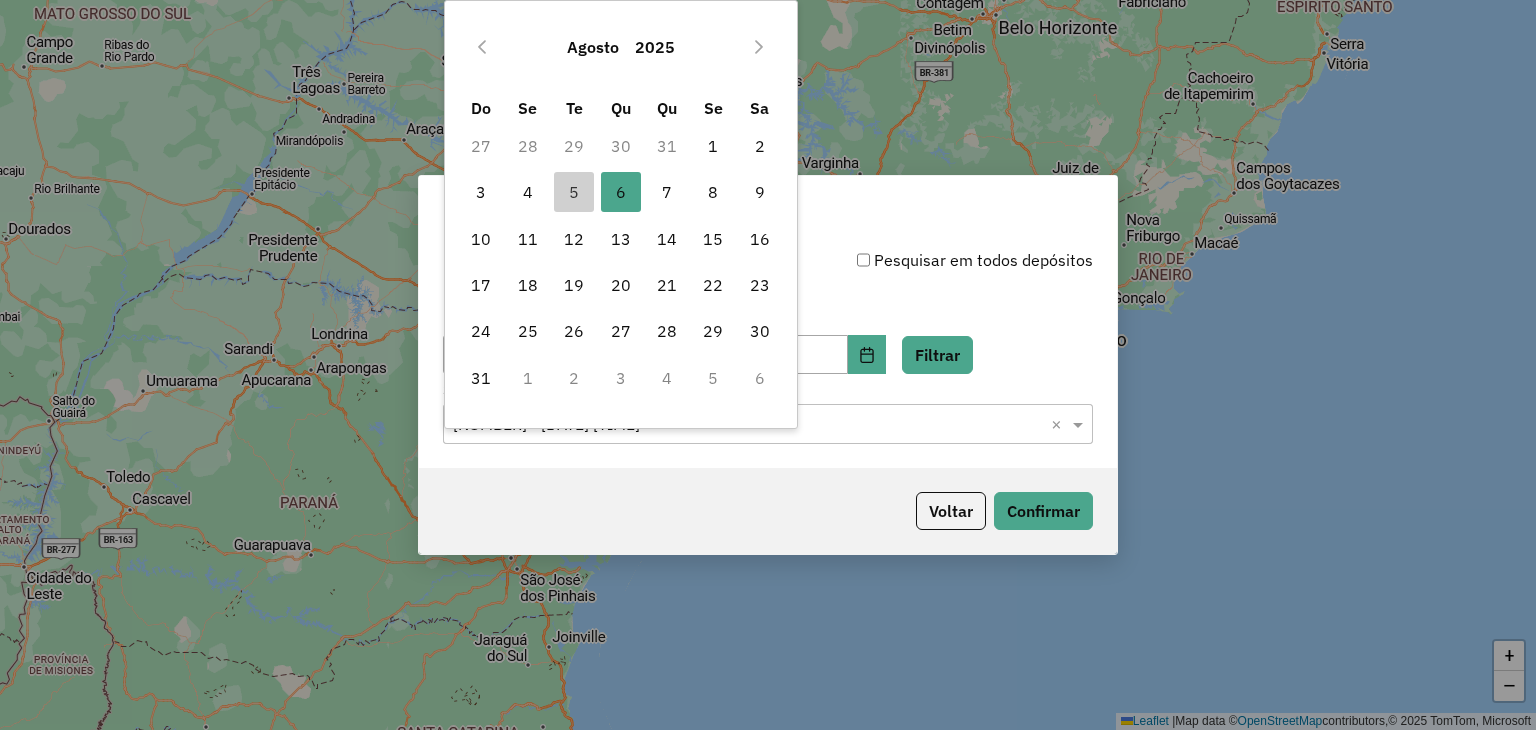 drag, startPoint x: 908, startPoint y: 302, endPoint x: 904, endPoint y: 357, distance: 55.145264 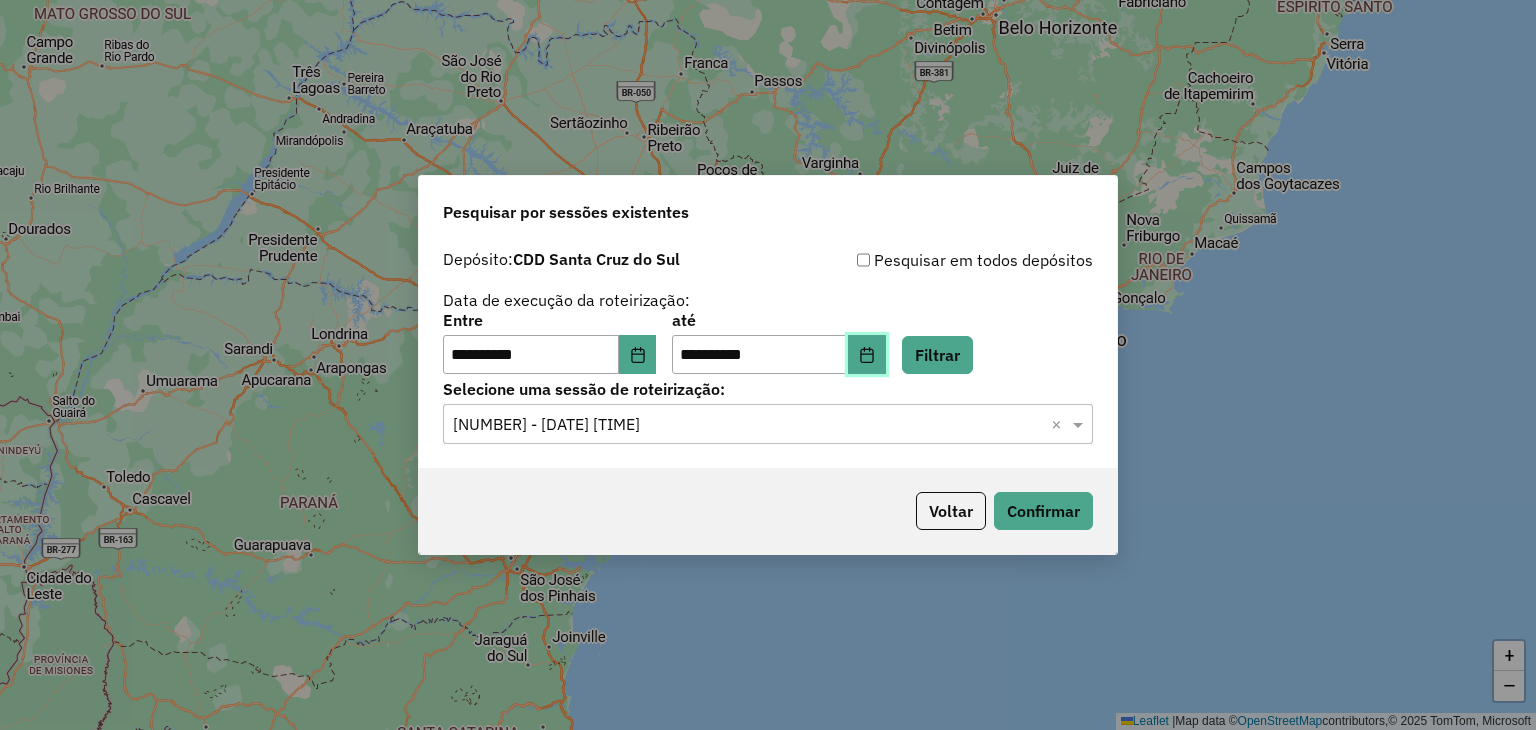 click 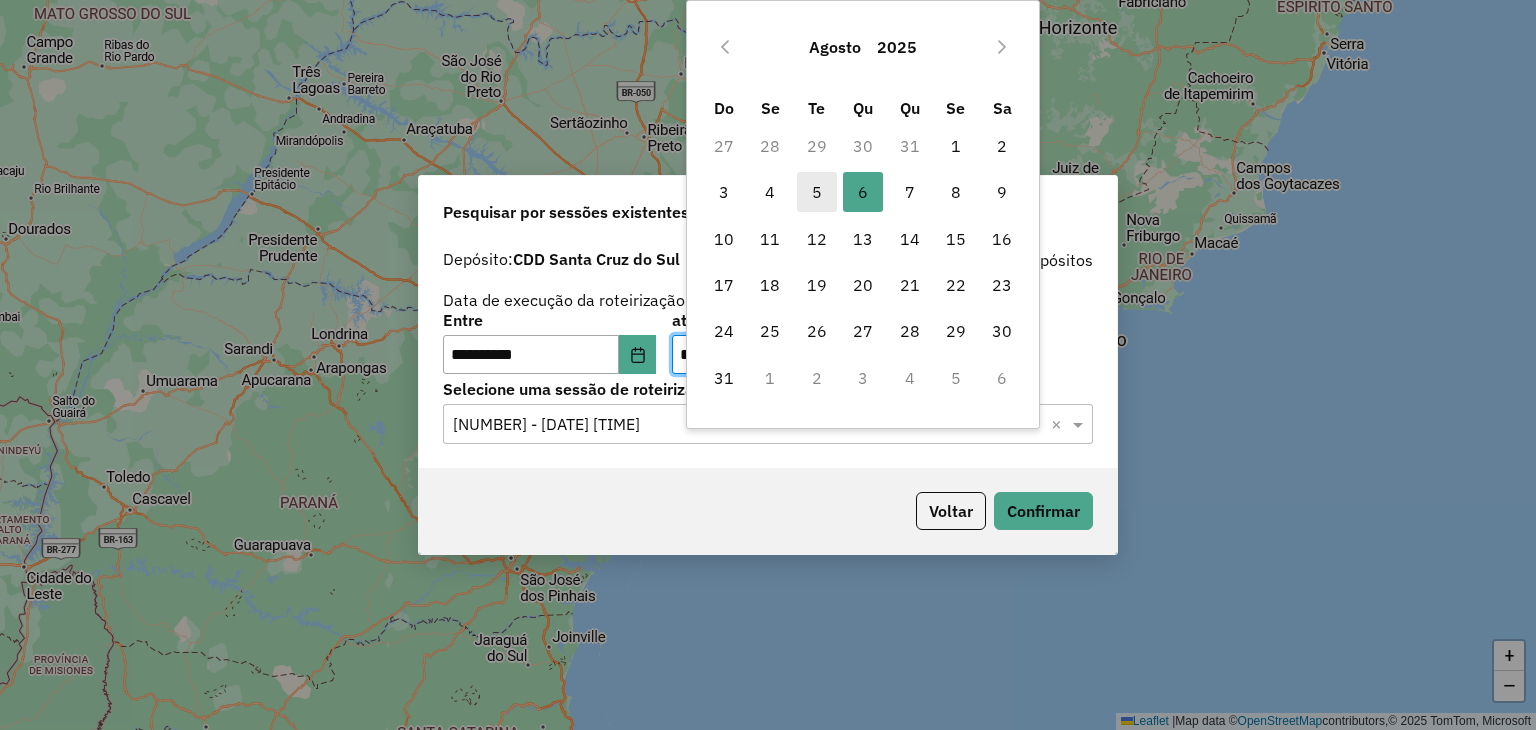 click on "5" at bounding box center [817, 192] 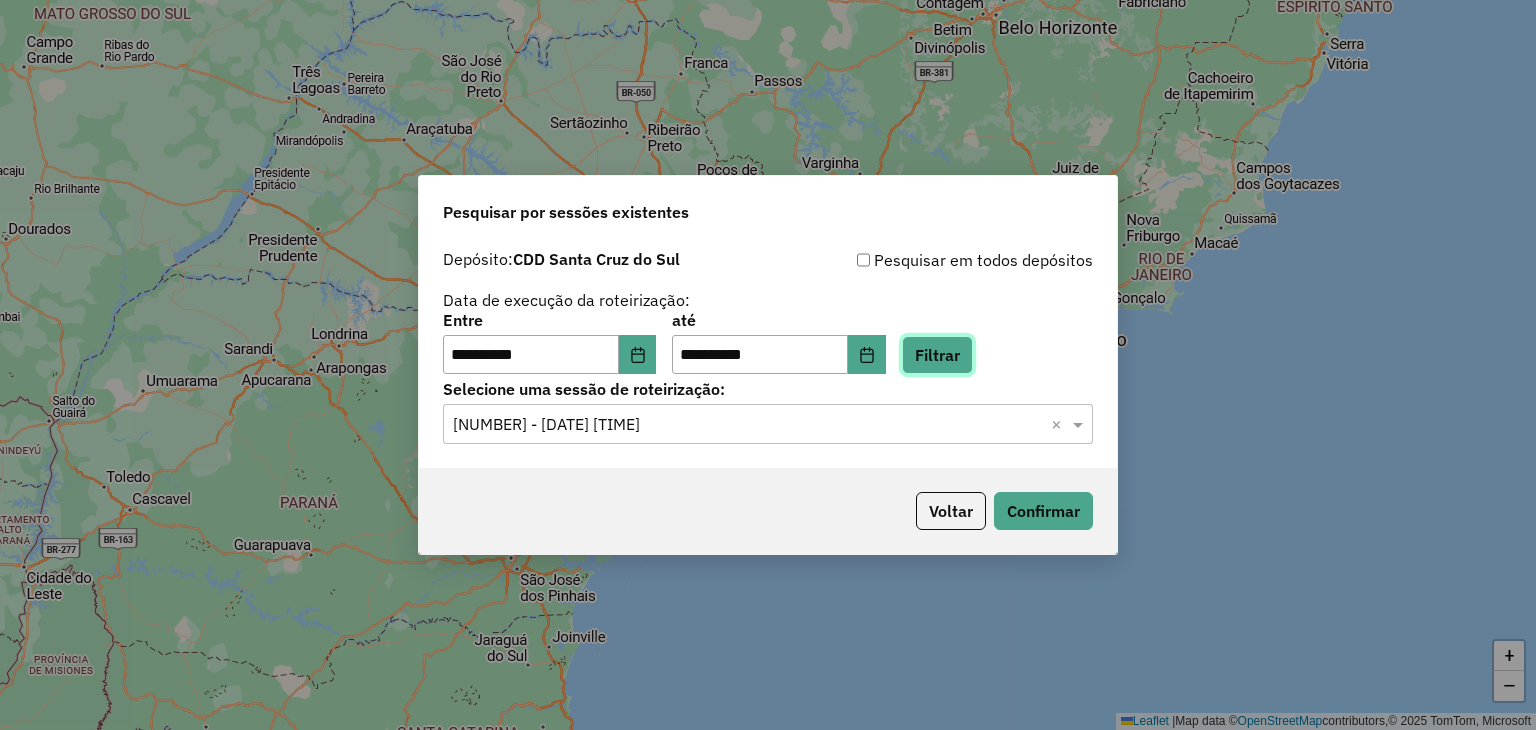 click on "Filtrar" 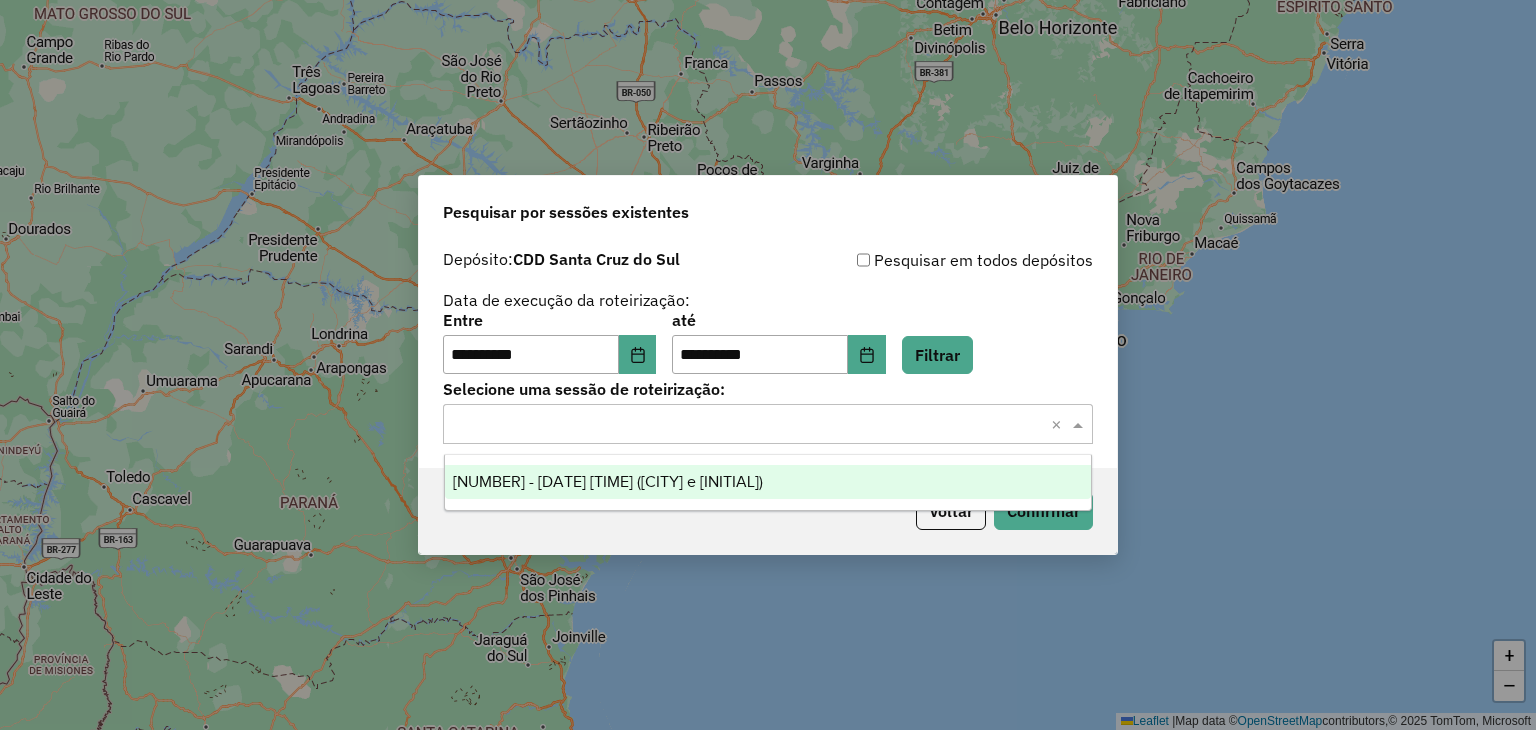 click 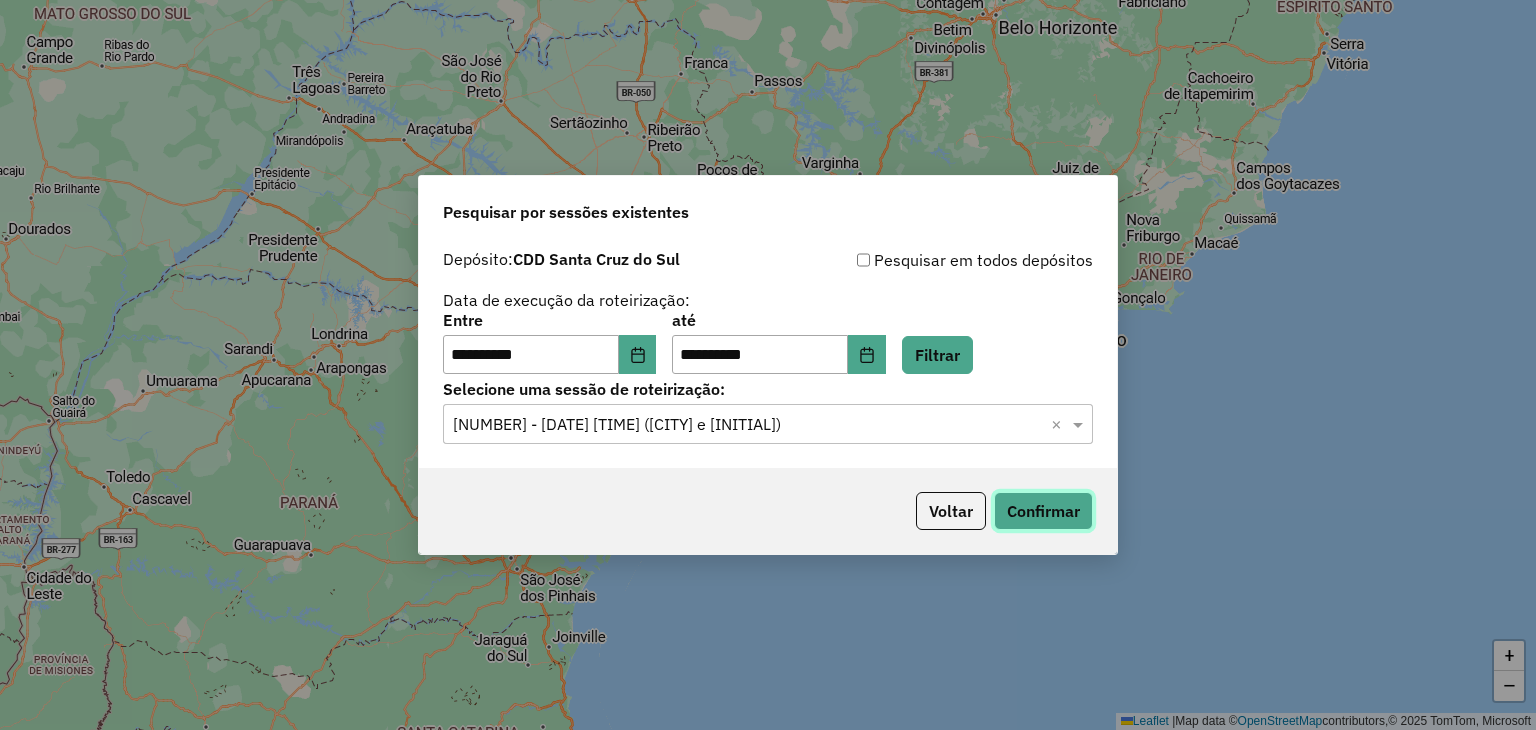 click on "Confirmar" 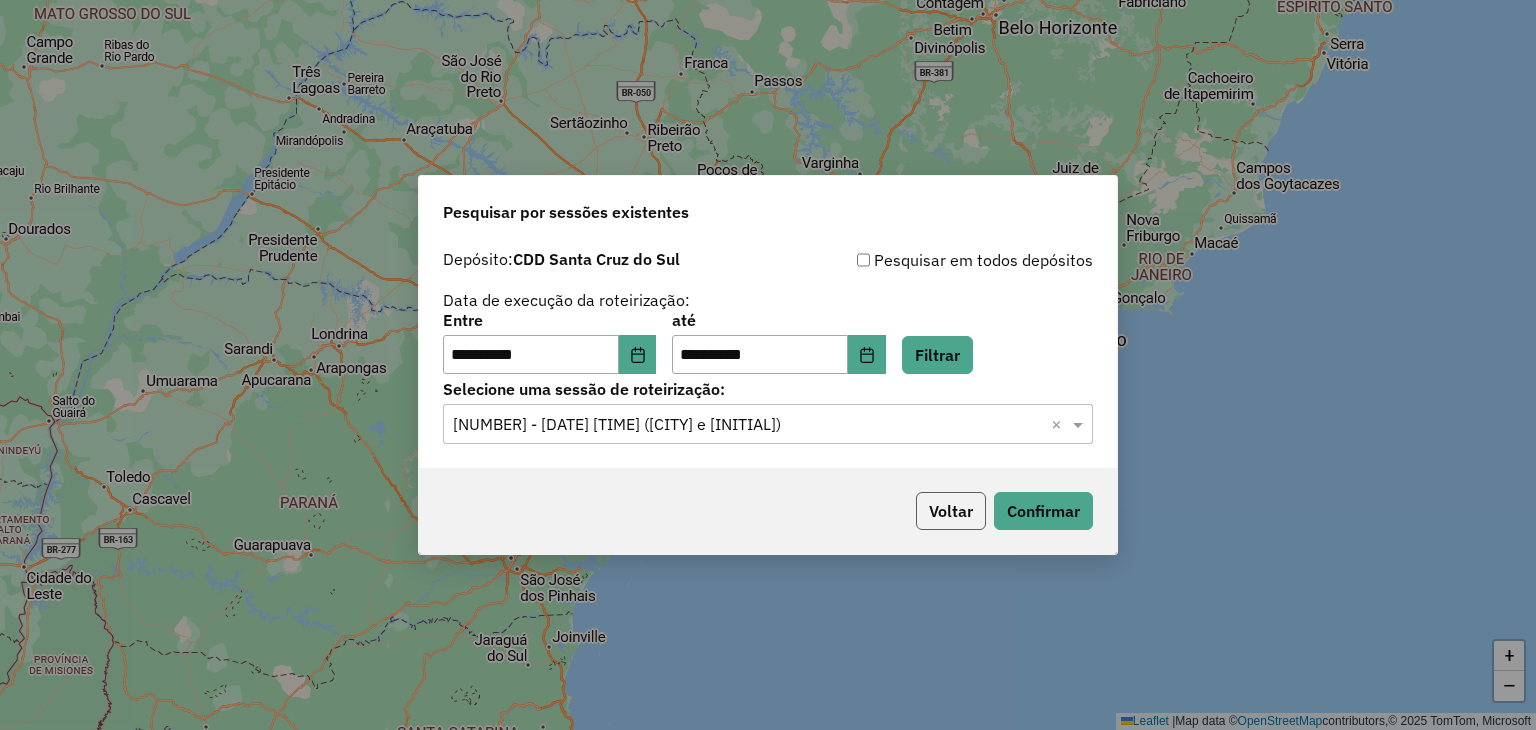 click on "Voltar" 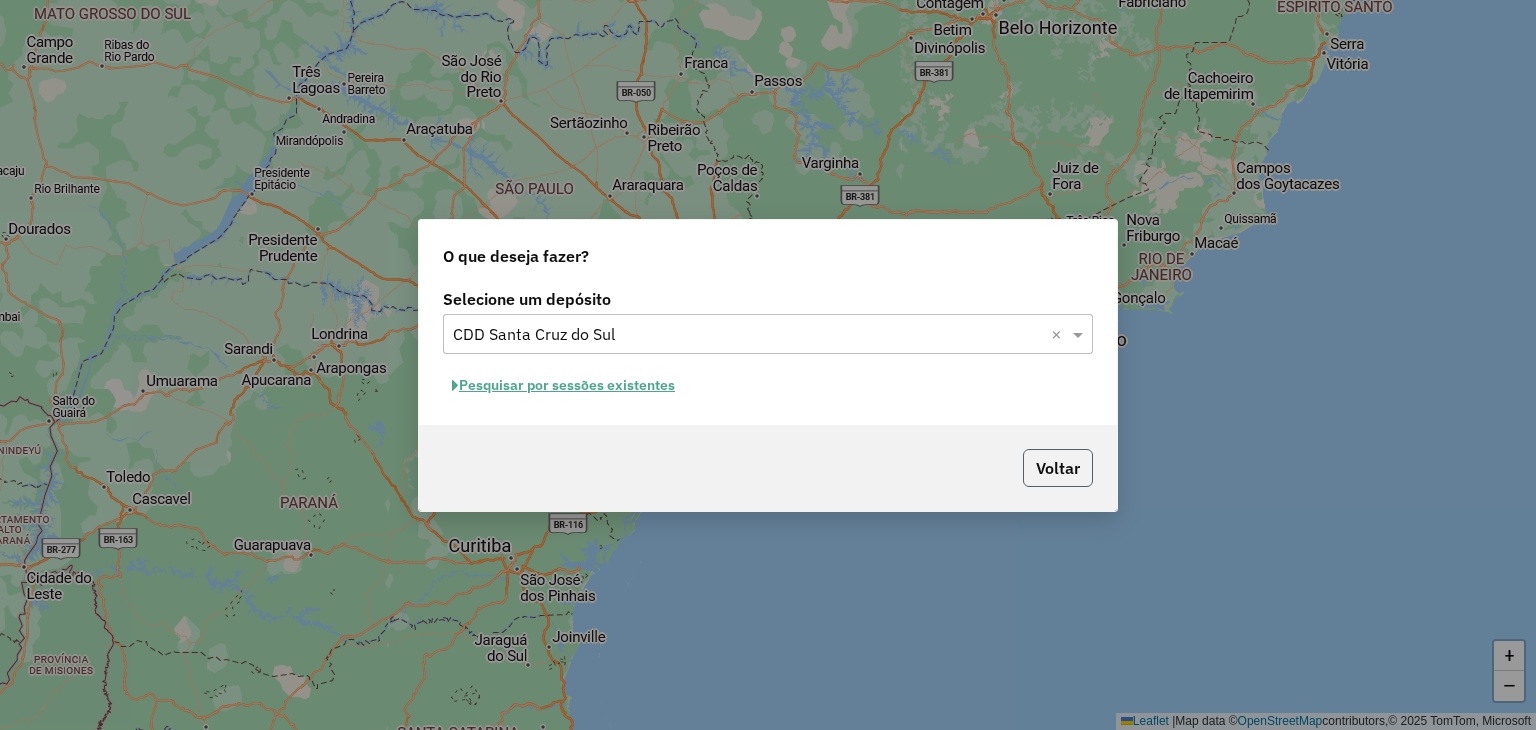 click on "Voltar" 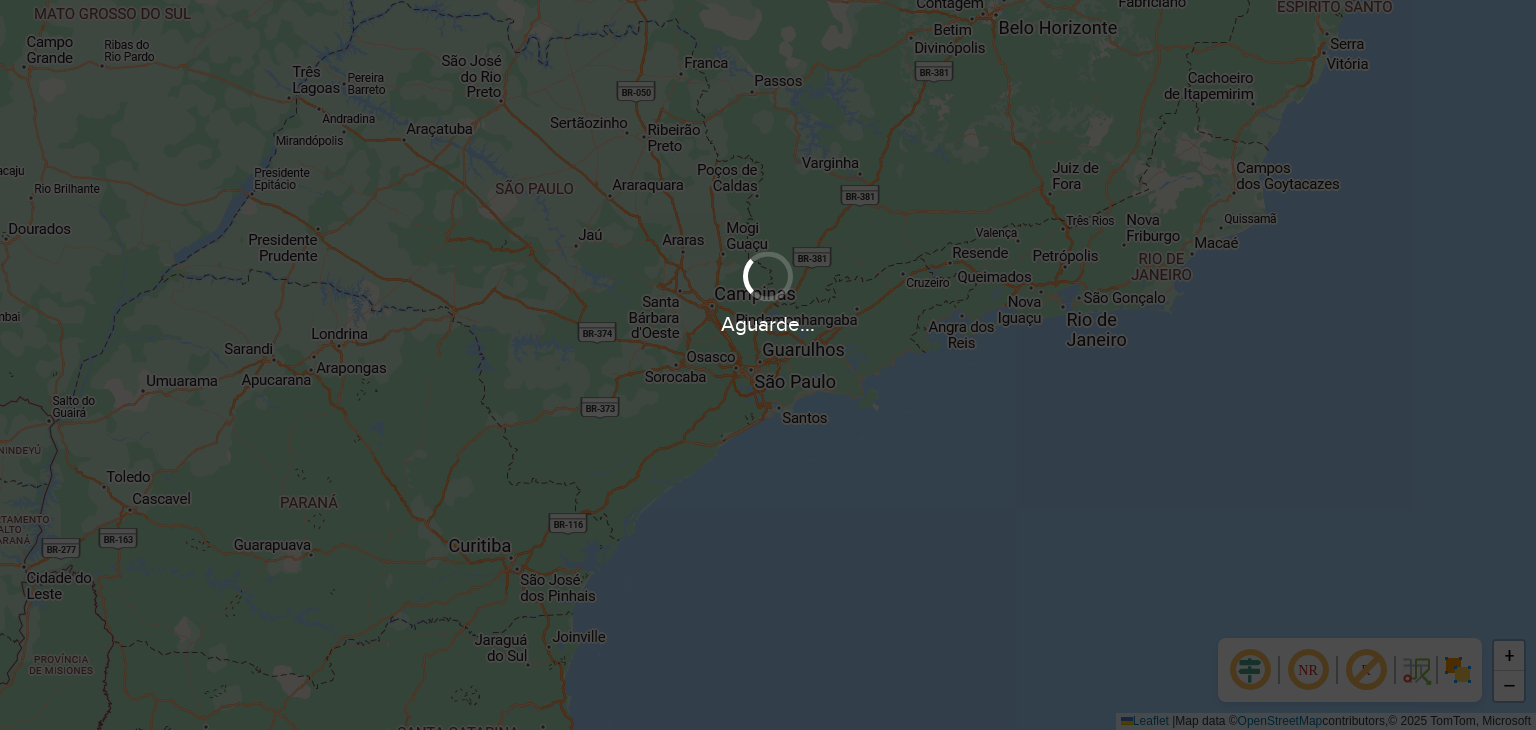 scroll, scrollTop: 0, scrollLeft: 0, axis: both 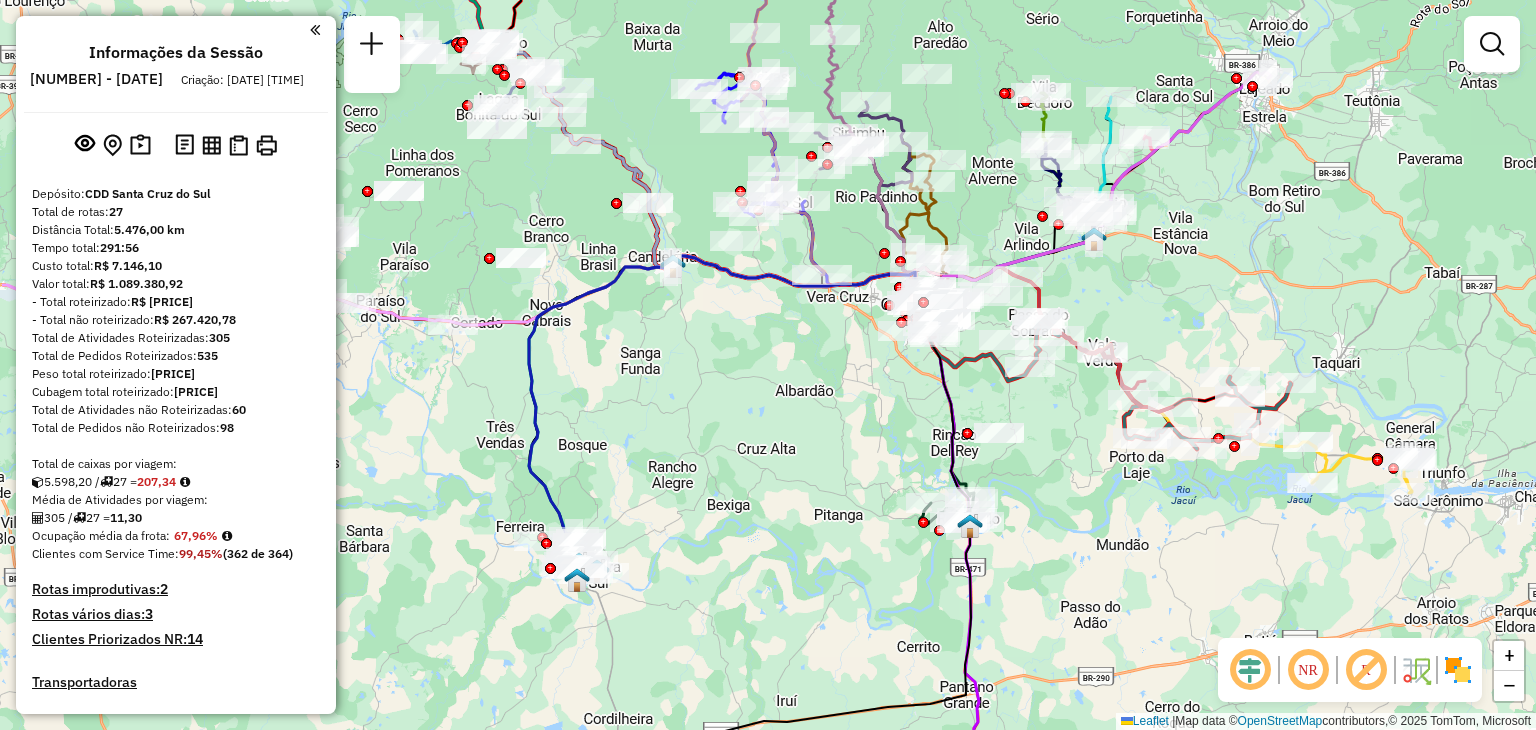 drag, startPoint x: 660, startPoint y: 497, endPoint x: 863, endPoint y: 430, distance: 213.7709 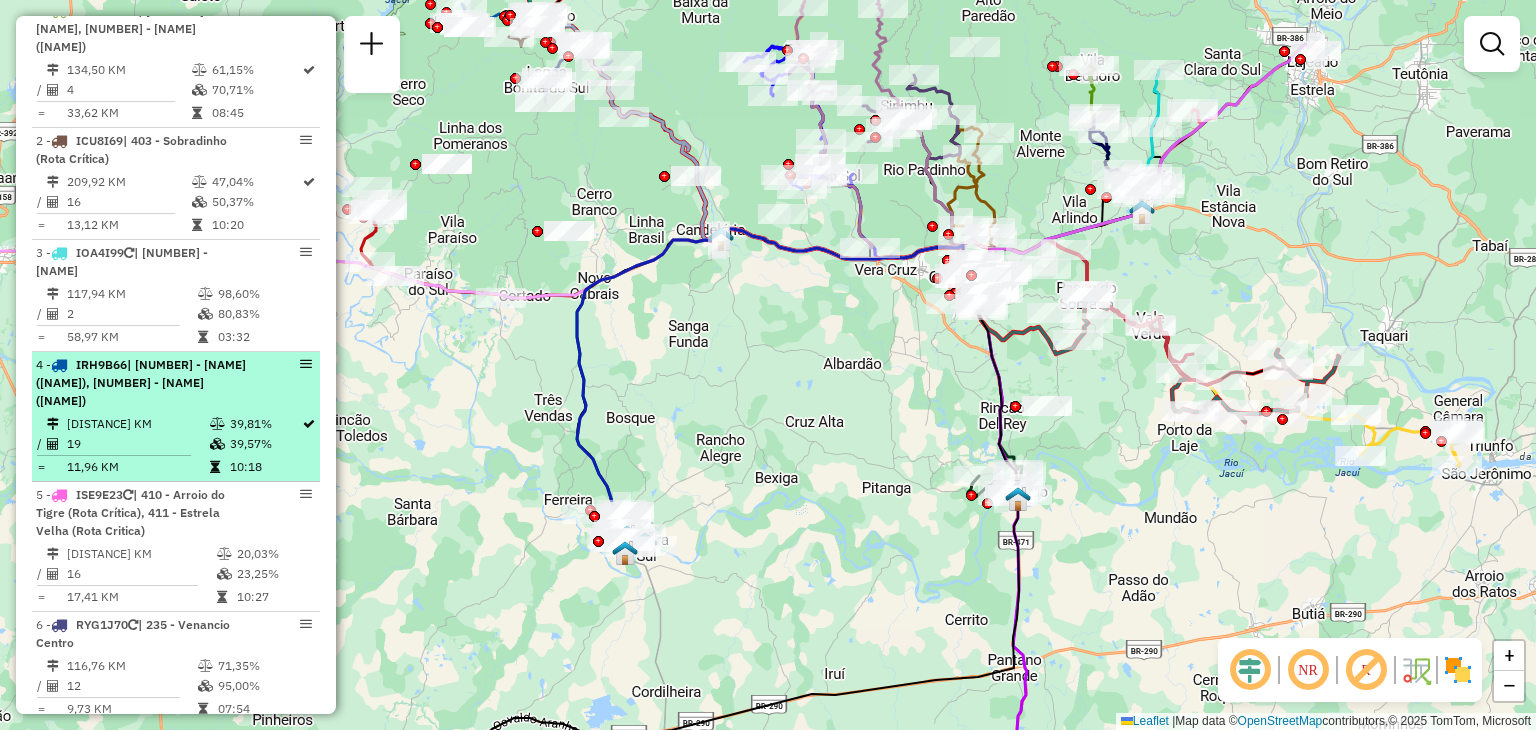 scroll, scrollTop: 900, scrollLeft: 0, axis: vertical 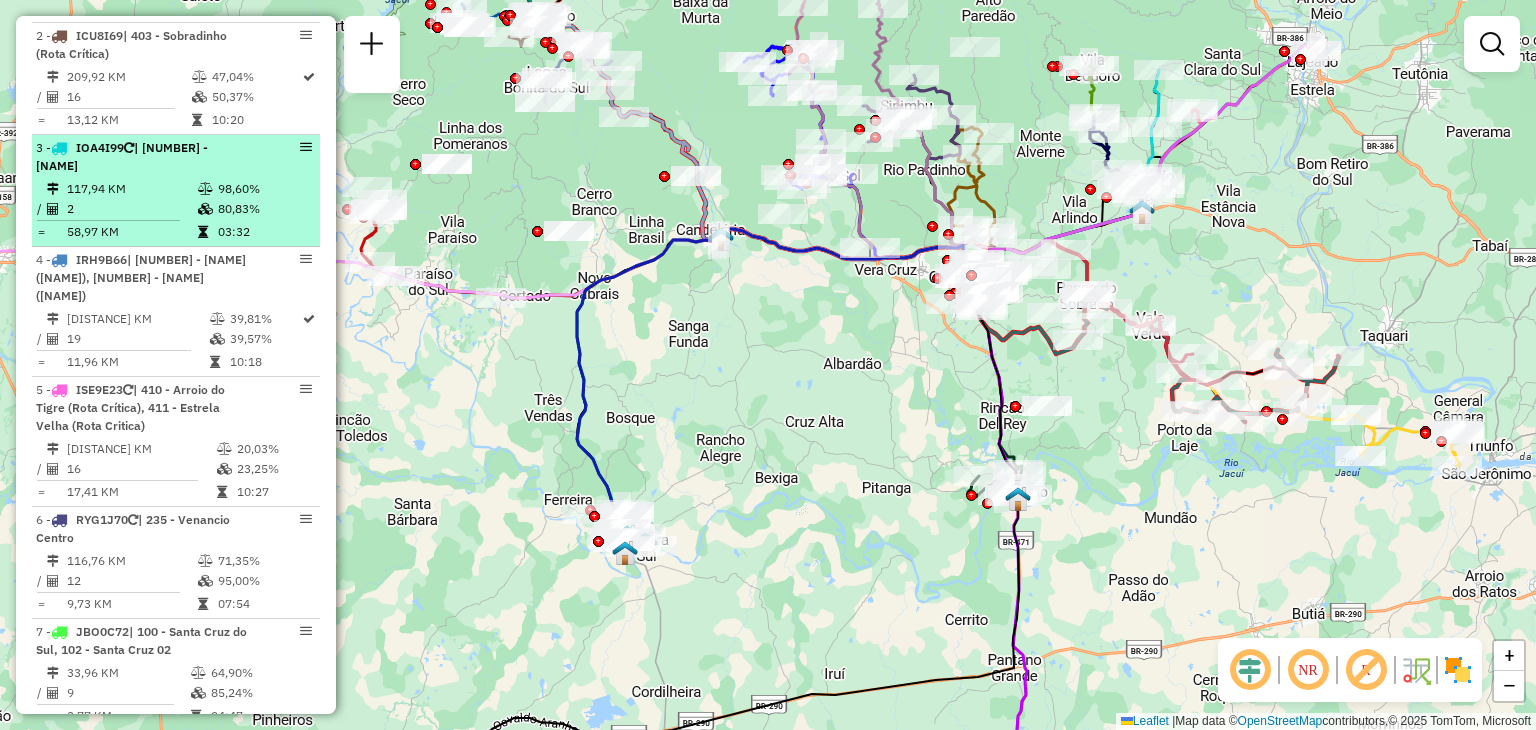 click on "117,94 KM" at bounding box center (131, 189) 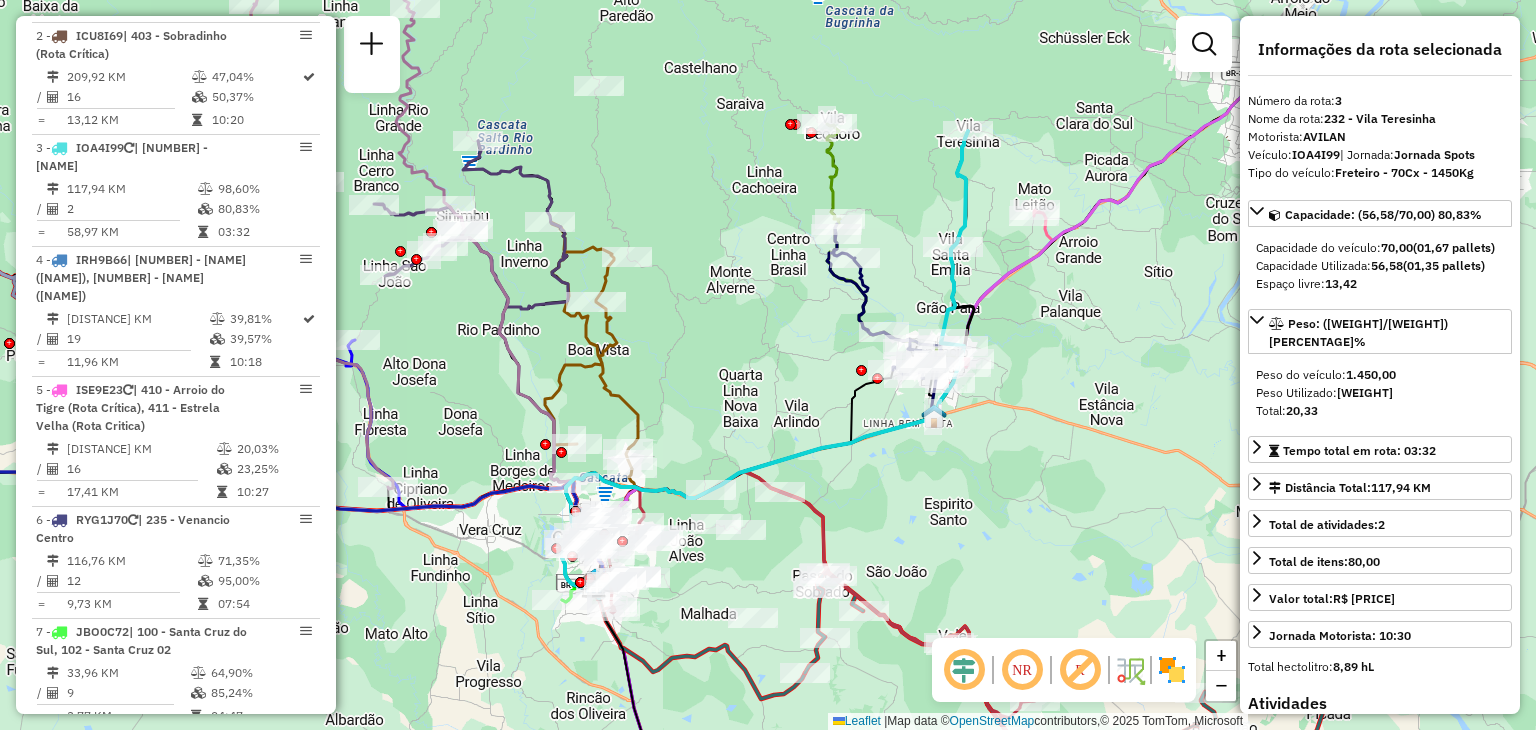 drag, startPoint x: 1060, startPoint y: 444, endPoint x: 1075, endPoint y: 417, distance: 30.88689 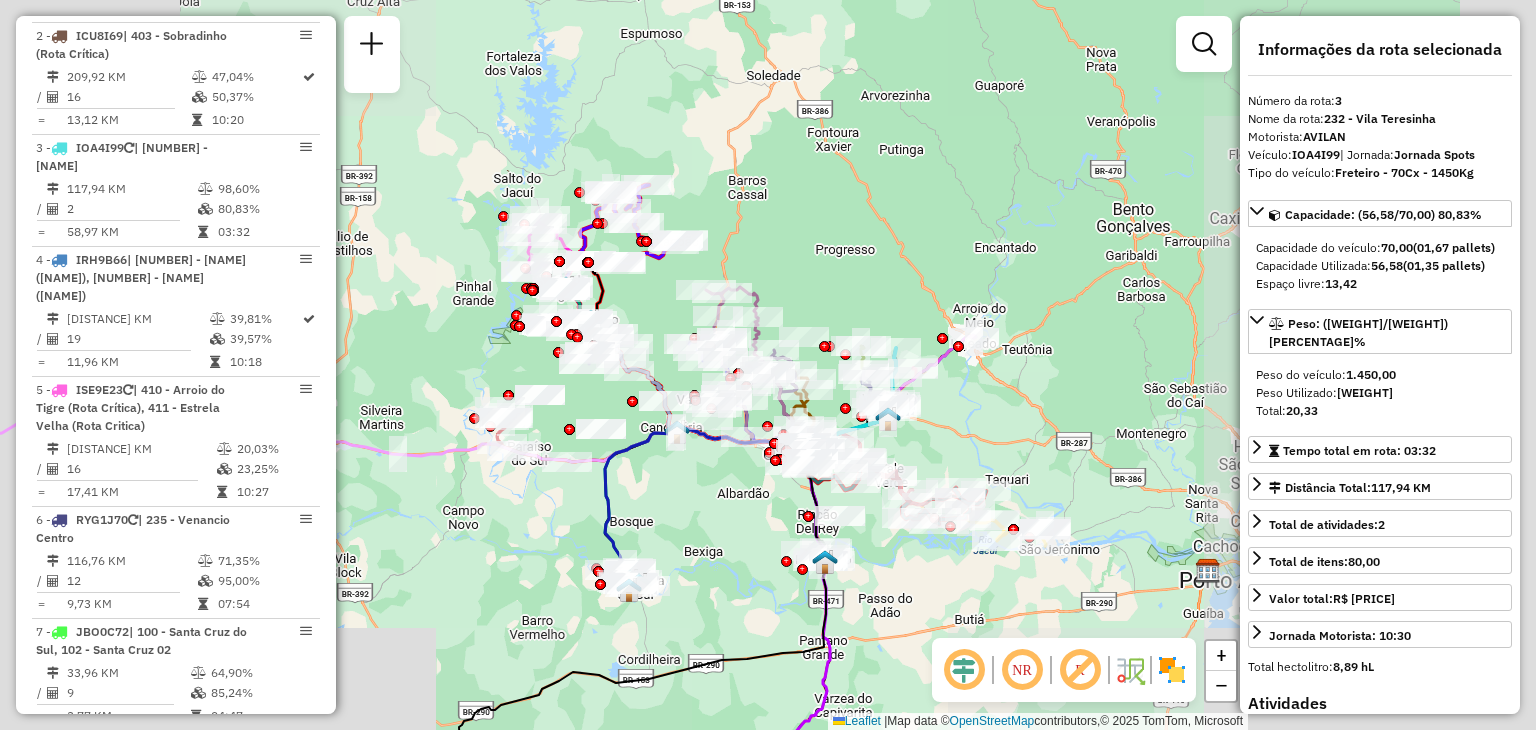 drag, startPoint x: 728, startPoint y: 520, endPoint x: 776, endPoint y: 465, distance: 73 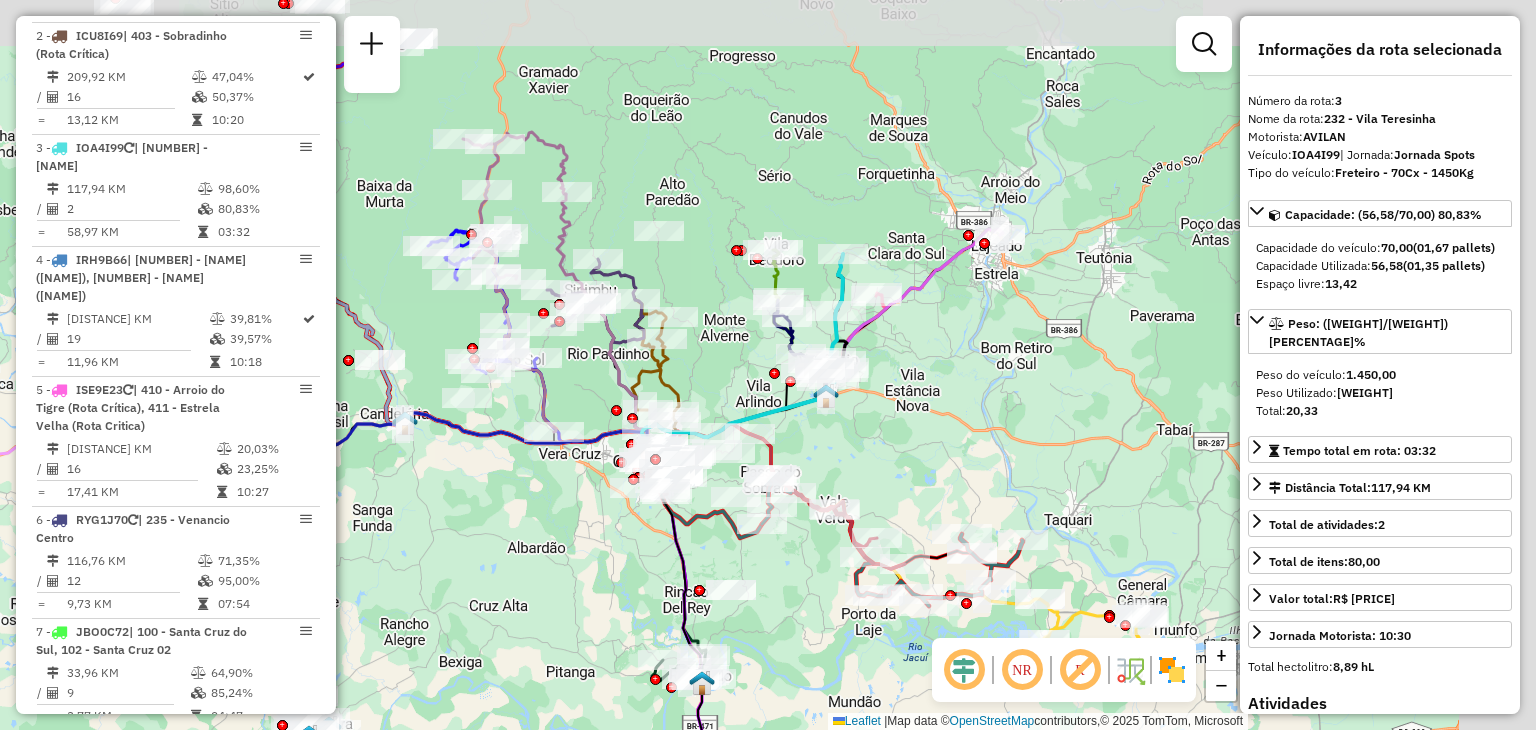 drag, startPoint x: 1053, startPoint y: 321, endPoint x: 704, endPoint y: 464, distance: 377.16043 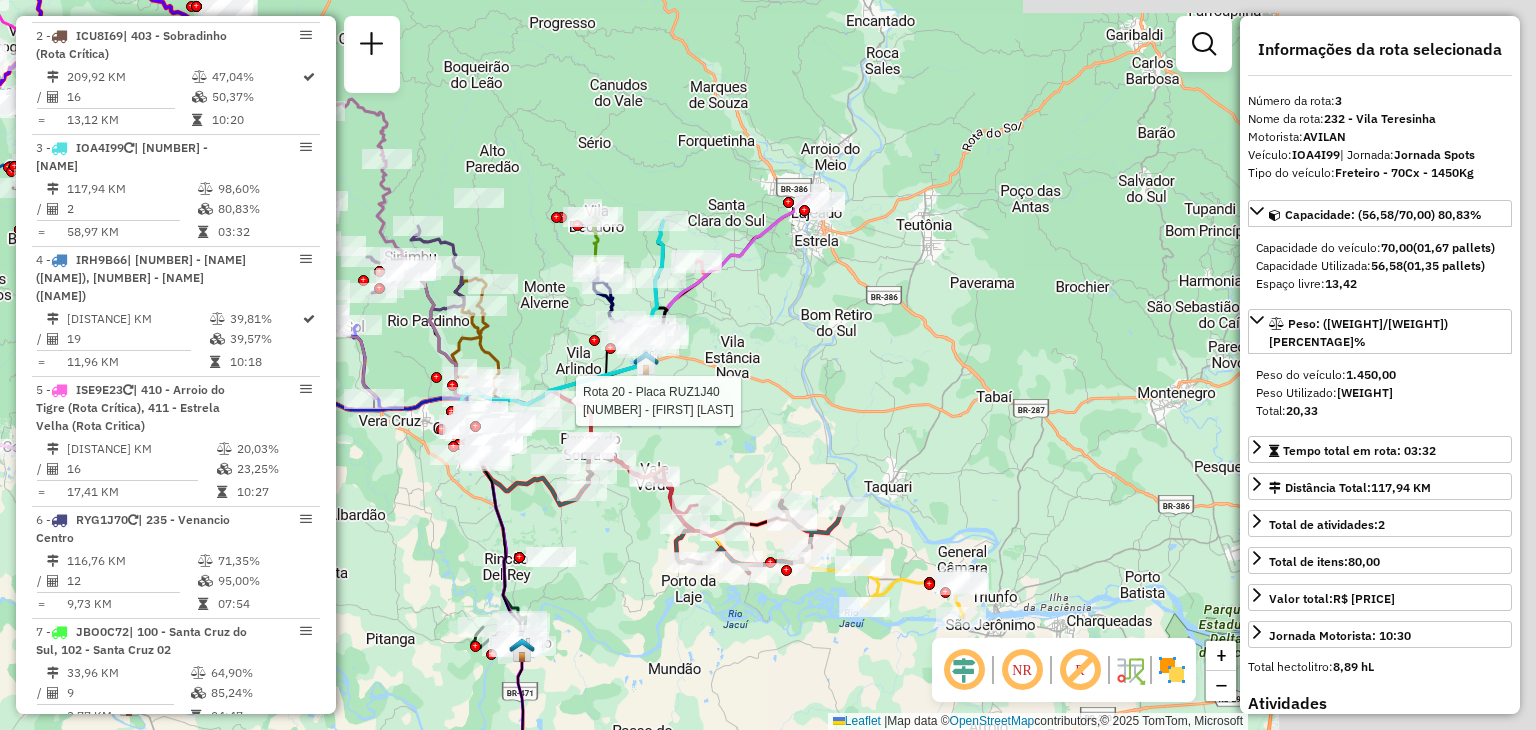 drag, startPoint x: 791, startPoint y: 509, endPoint x: 640, endPoint y: 377, distance: 200.5617 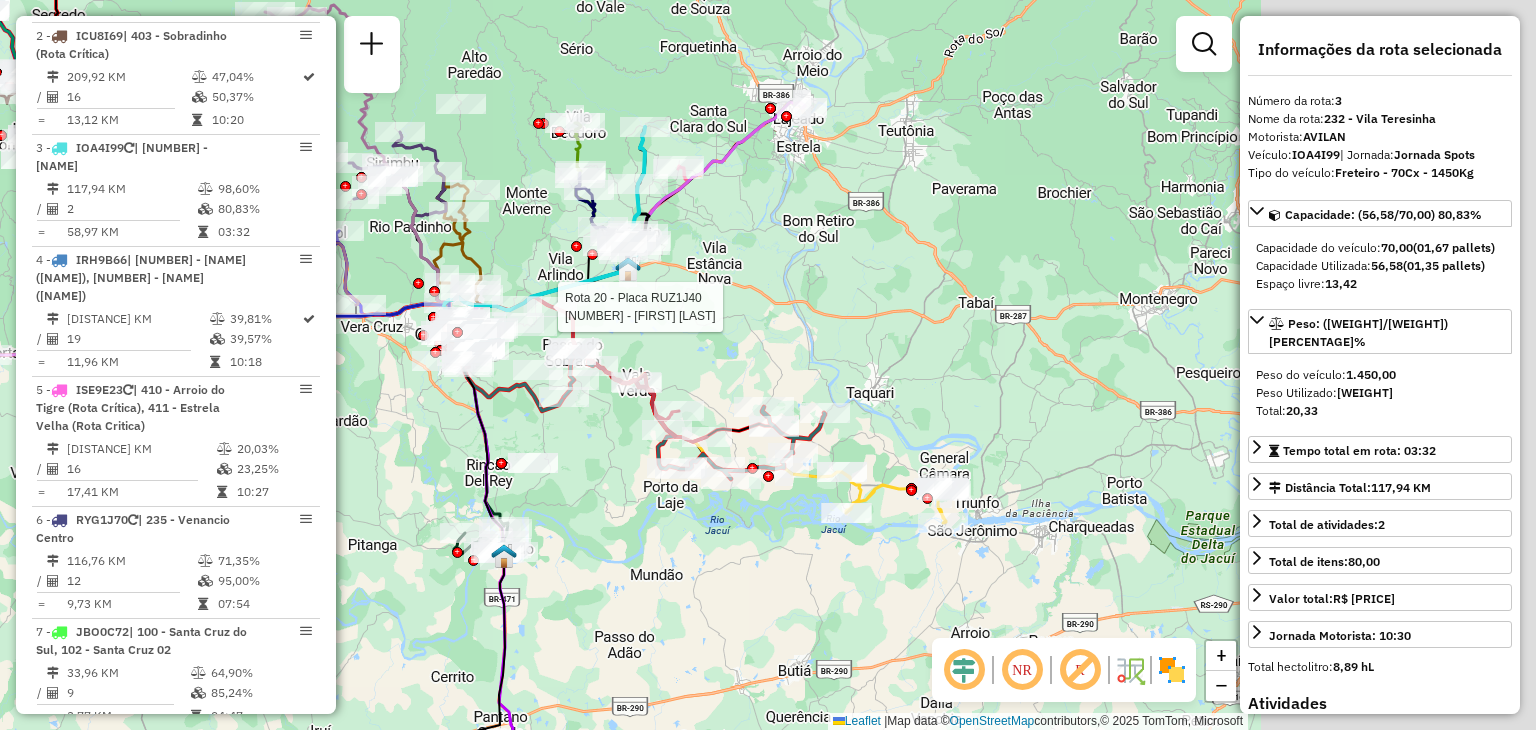 drag, startPoint x: 646, startPoint y: 417, endPoint x: 749, endPoint y: 383, distance: 108.46658 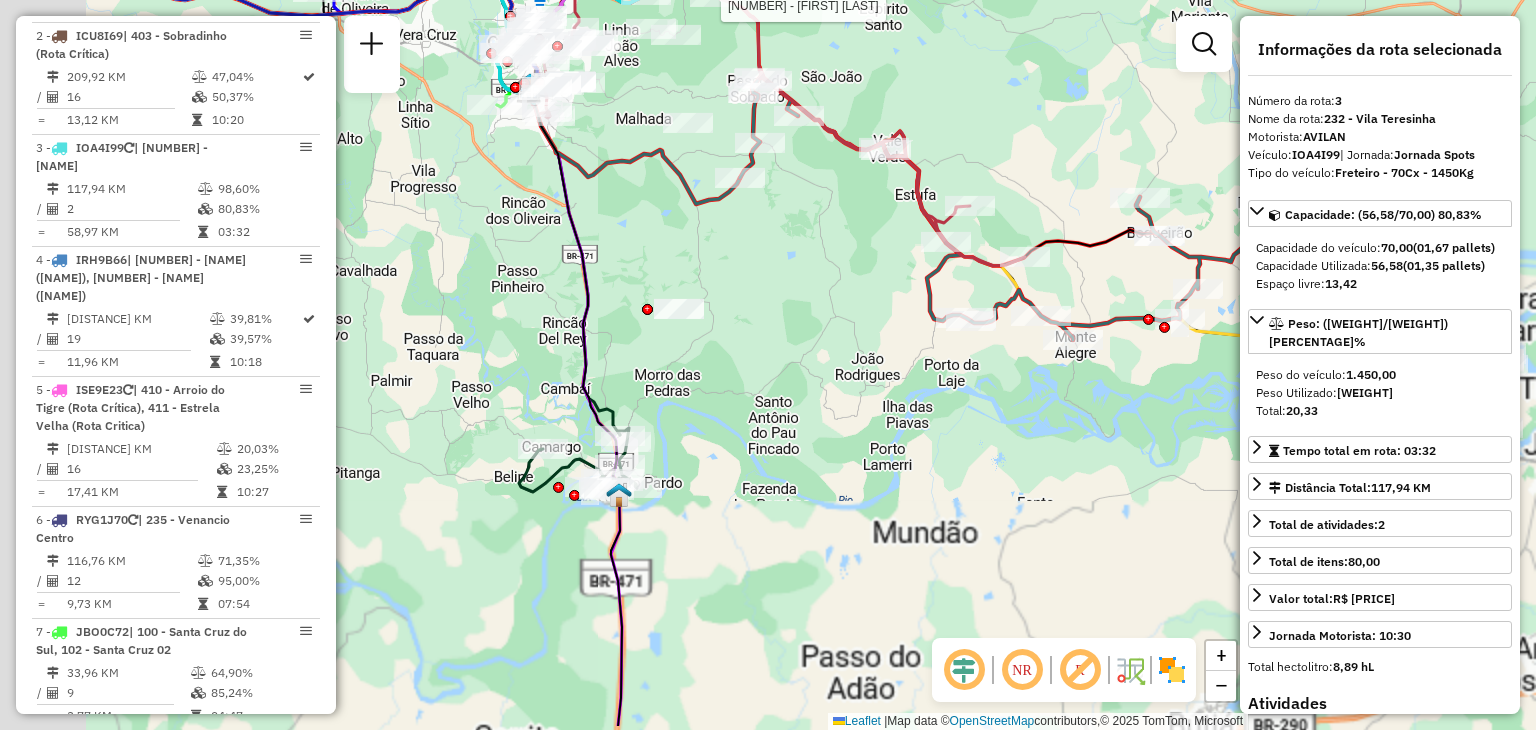 drag, startPoint x: 582, startPoint y: 525, endPoint x: 753, endPoint y: 386, distance: 220.36787 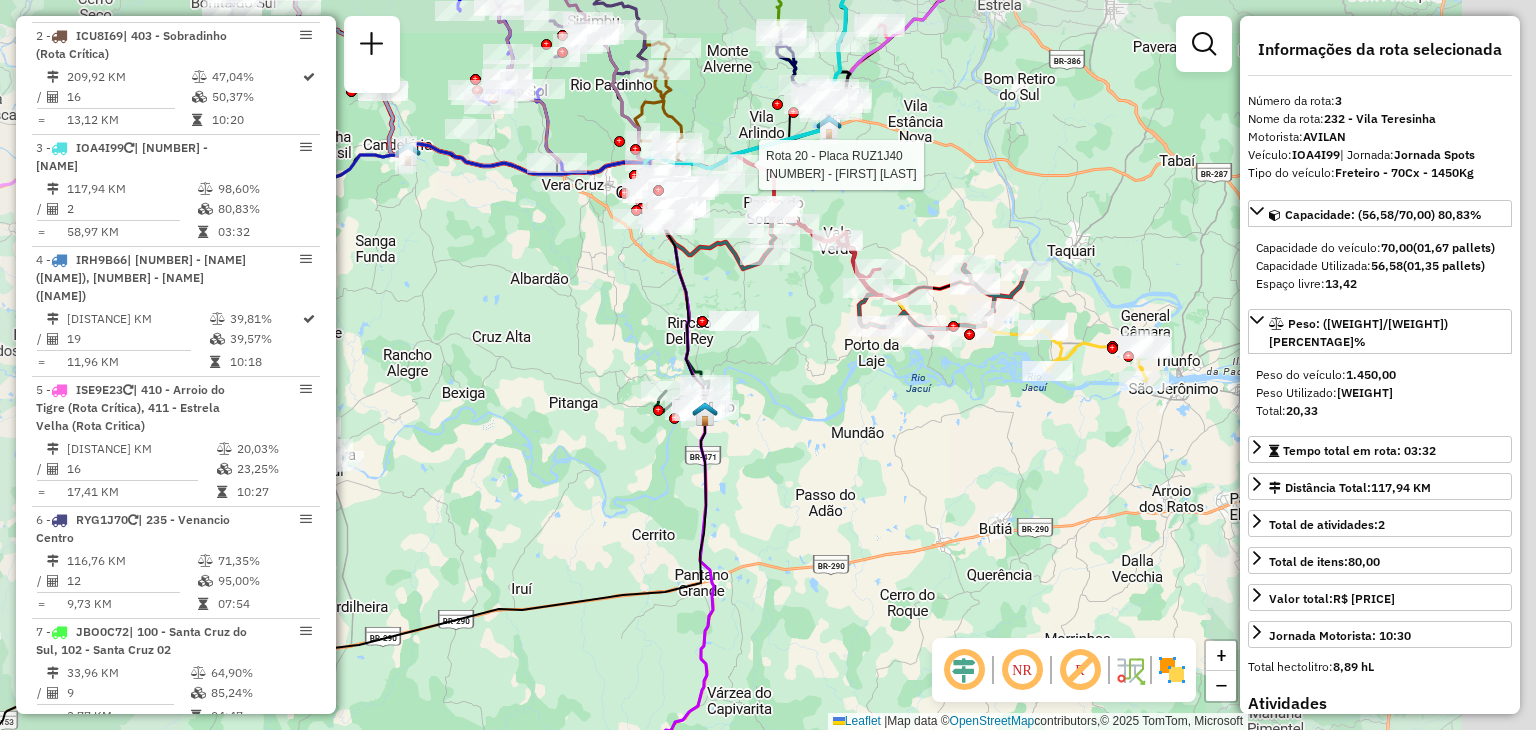 drag, startPoint x: 763, startPoint y: 529, endPoint x: 760, endPoint y: 426, distance: 103.04368 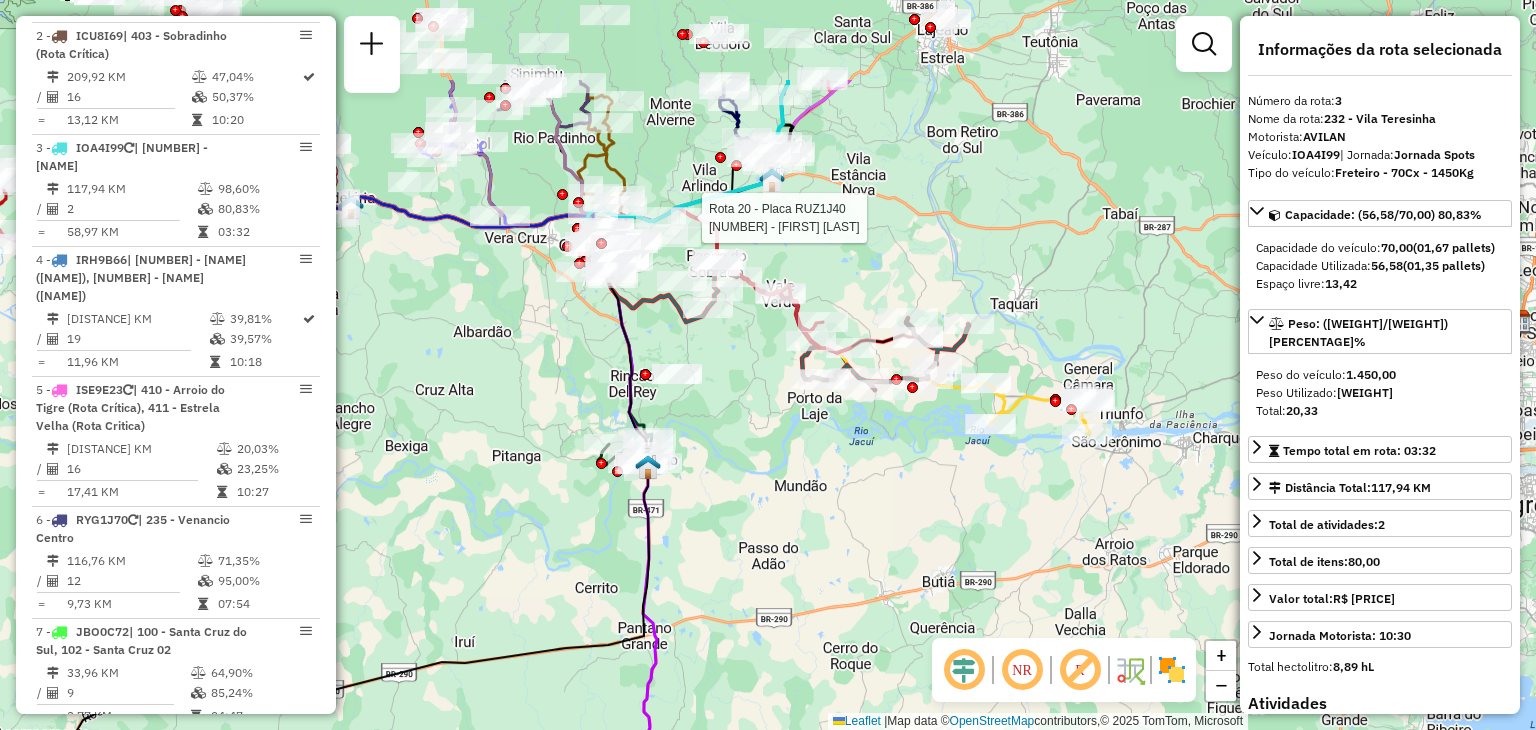 drag, startPoint x: 761, startPoint y: 310, endPoint x: 706, endPoint y: 465, distance: 164.46884 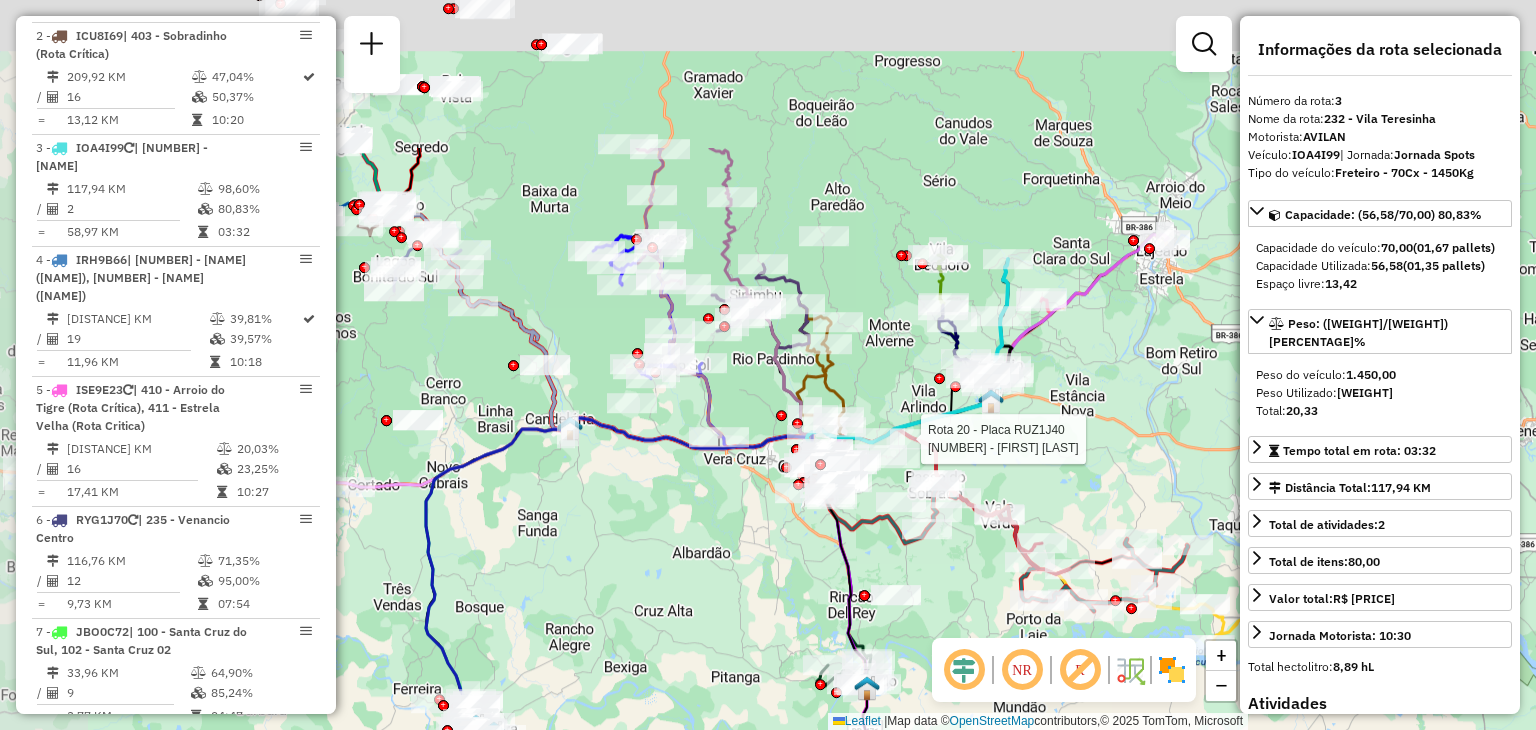 drag, startPoint x: 860, startPoint y: 264, endPoint x: 1080, endPoint y: 486, distance: 312.5444 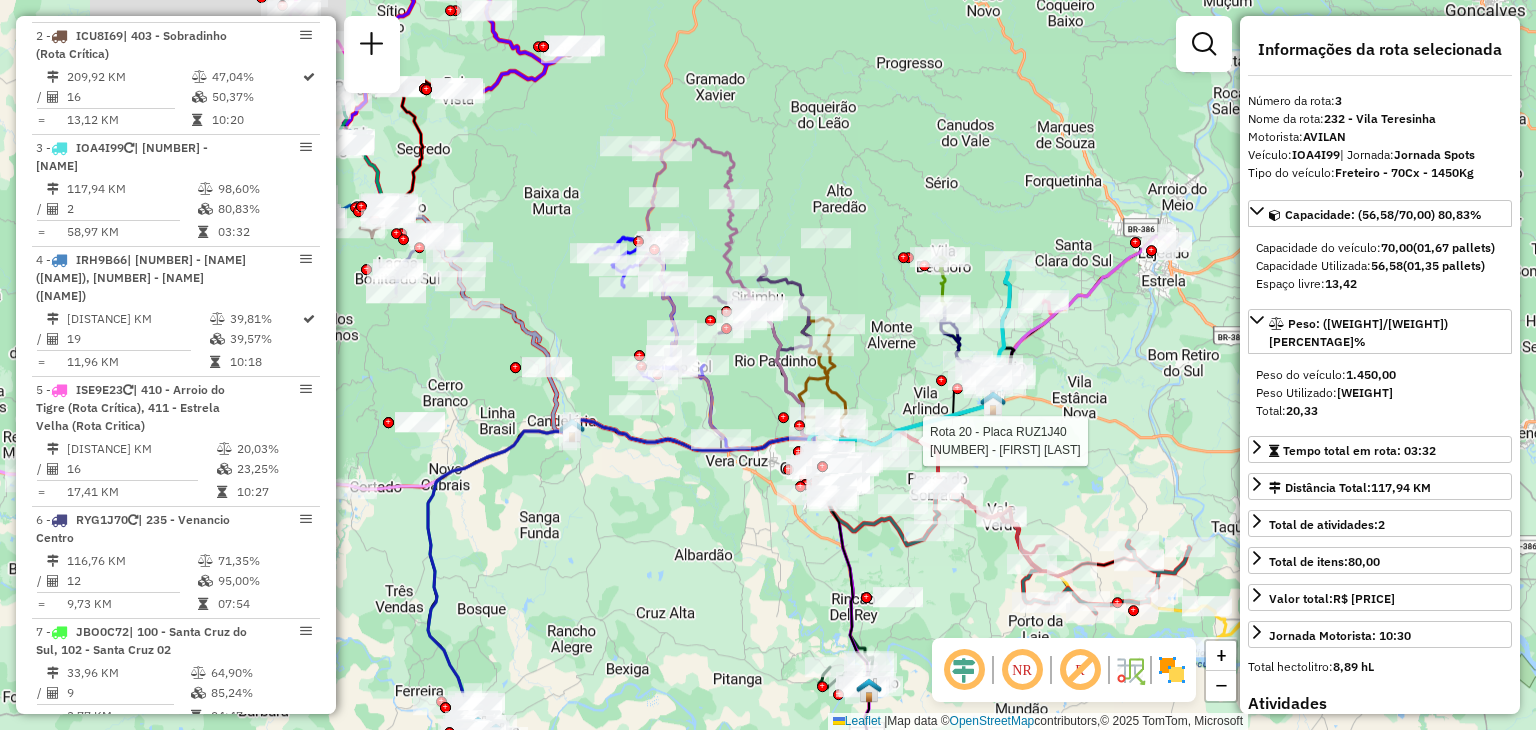 drag, startPoint x: 734, startPoint y: 377, endPoint x: 758, endPoint y: 401, distance: 33.941124 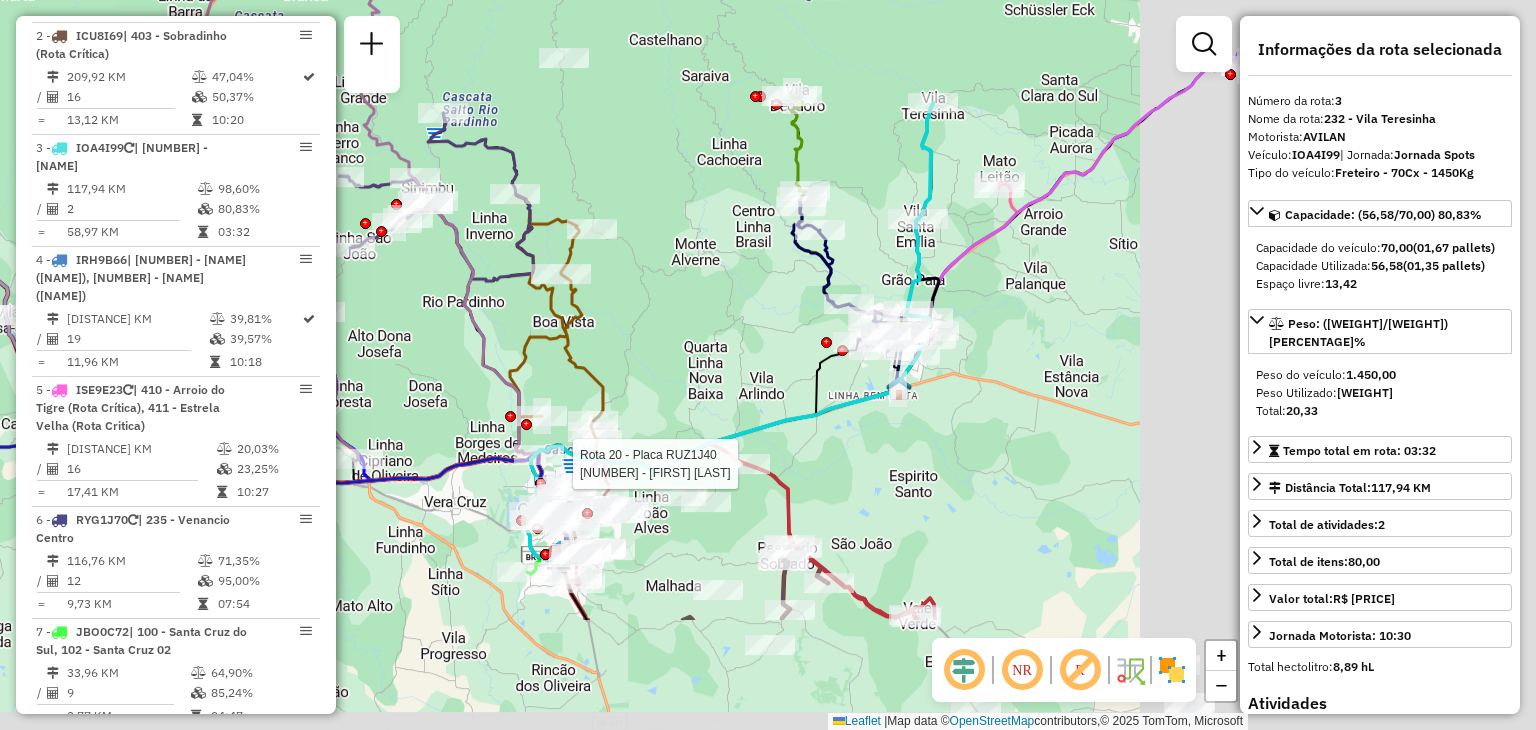 drag, startPoint x: 1068, startPoint y: 458, endPoint x: 656, endPoint y: 274, distance: 451.22058 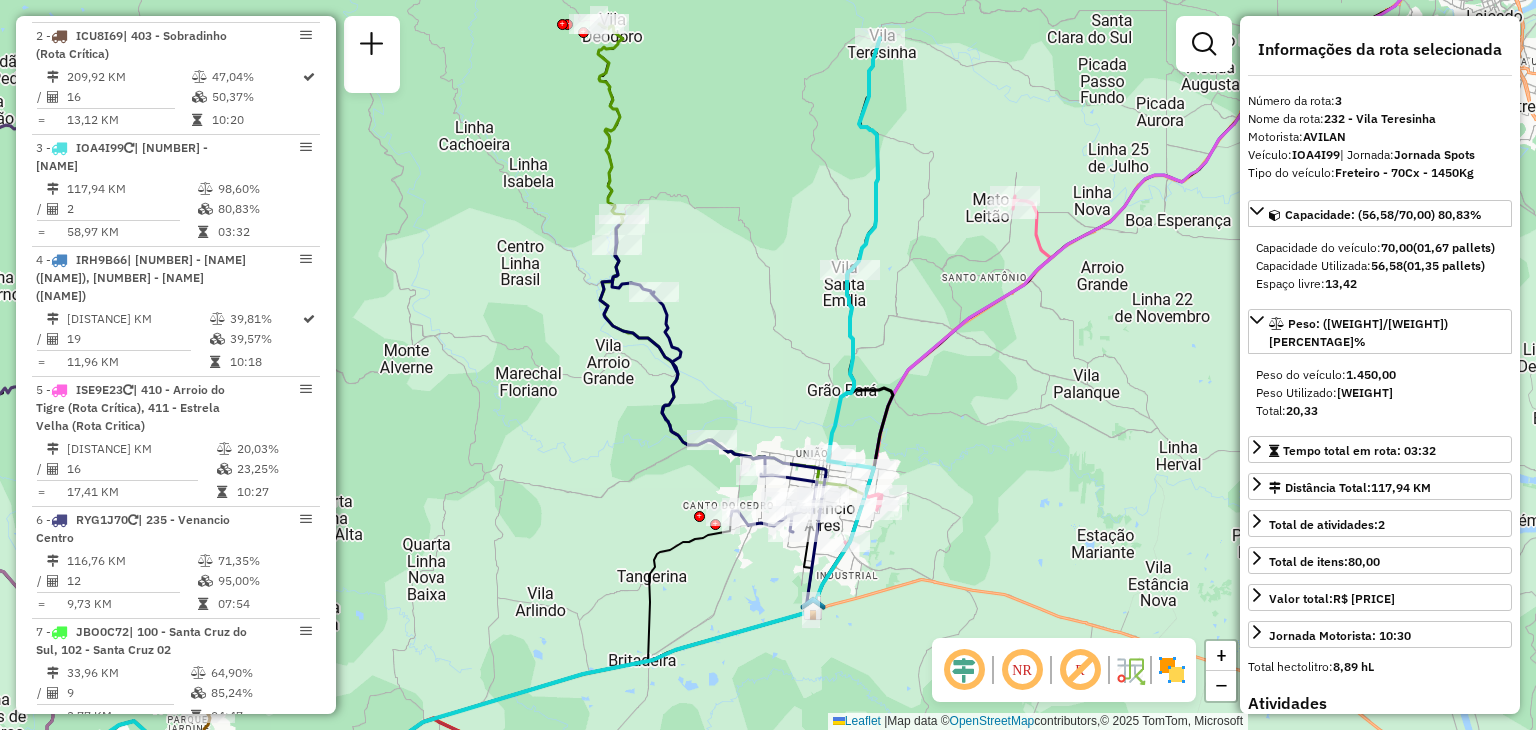 drag, startPoint x: 1092, startPoint y: 377, endPoint x: 831, endPoint y: 448, distance: 270.48474 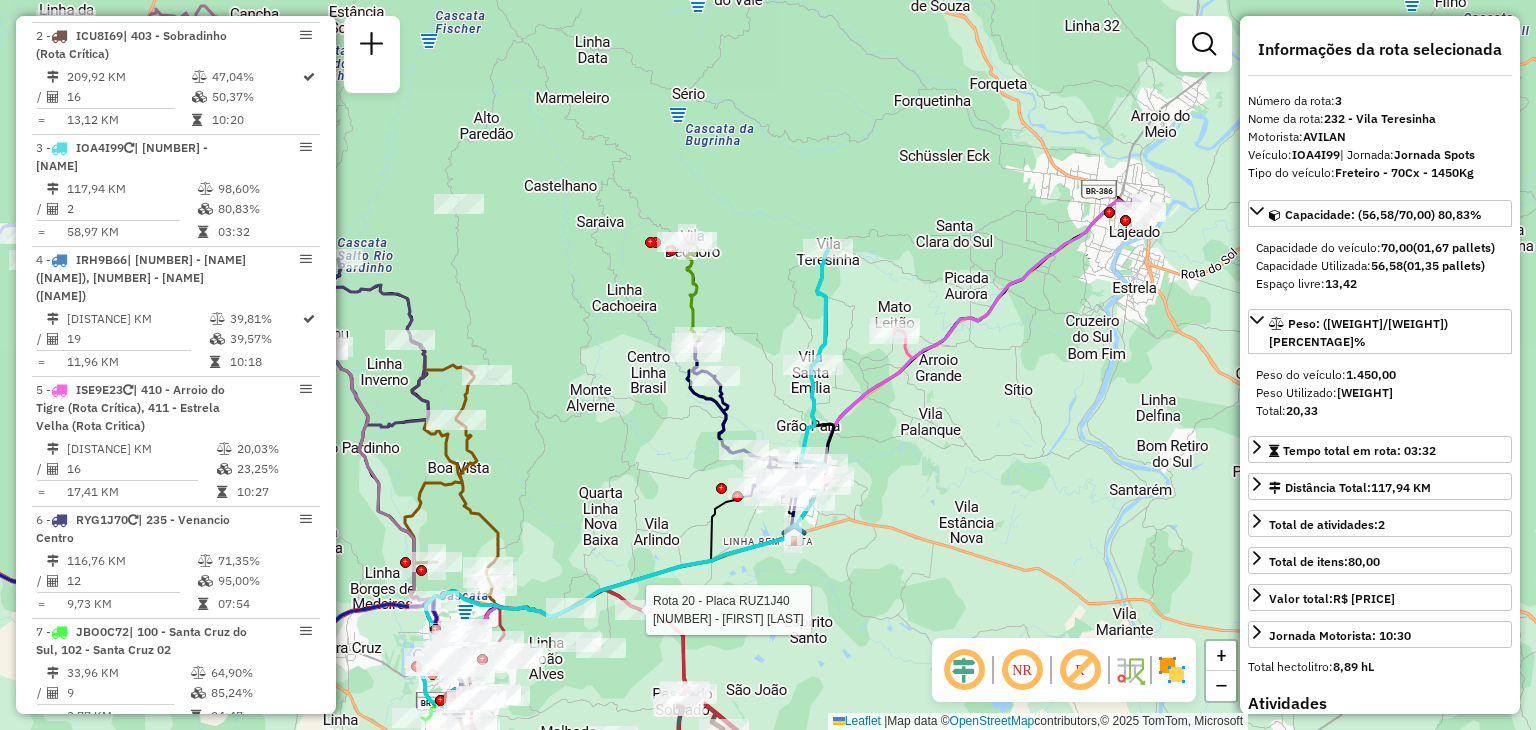 drag, startPoint x: 901, startPoint y: 504, endPoint x: 1048, endPoint y: 370, distance: 198.90953 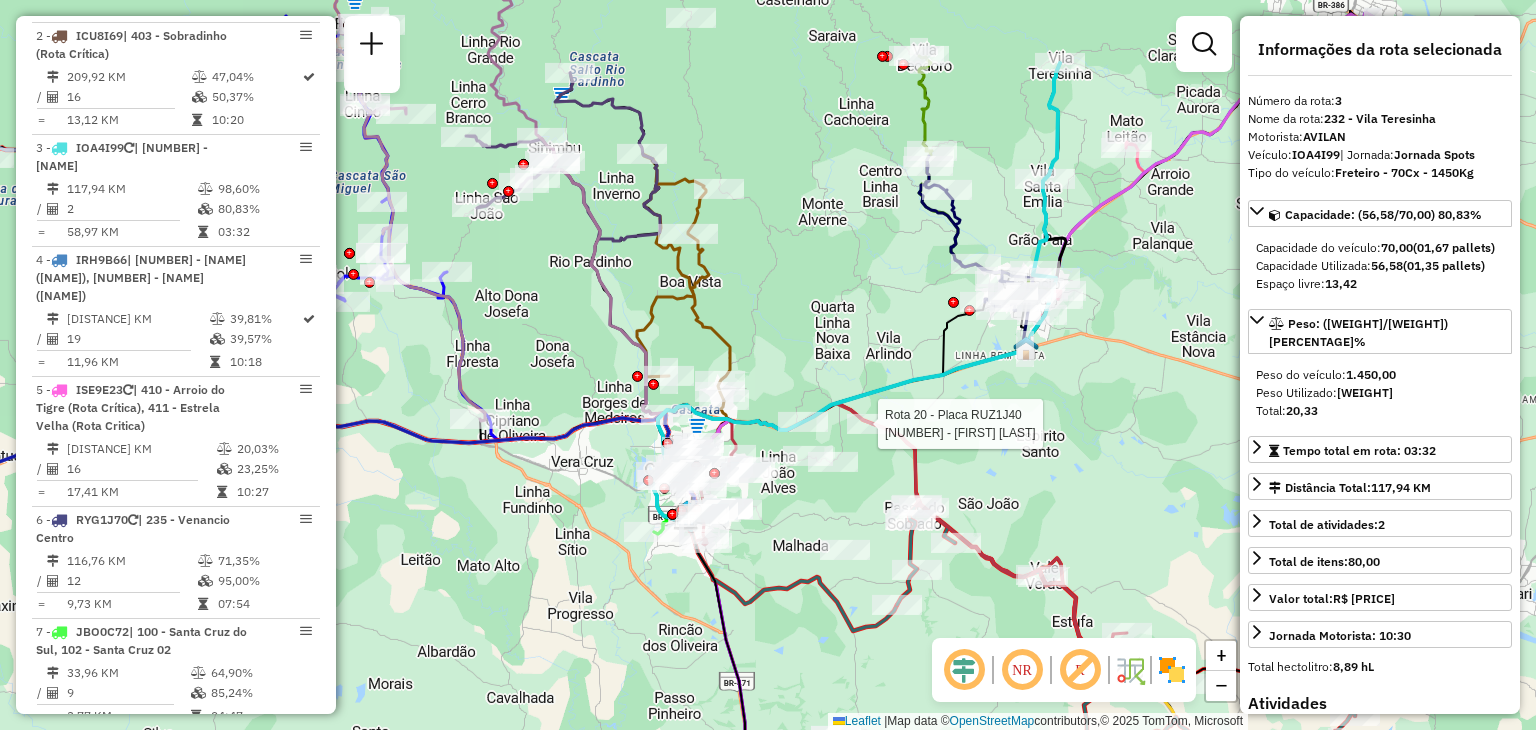 drag, startPoint x: 780, startPoint y: 554, endPoint x: 1023, endPoint y: 364, distance: 308.4623 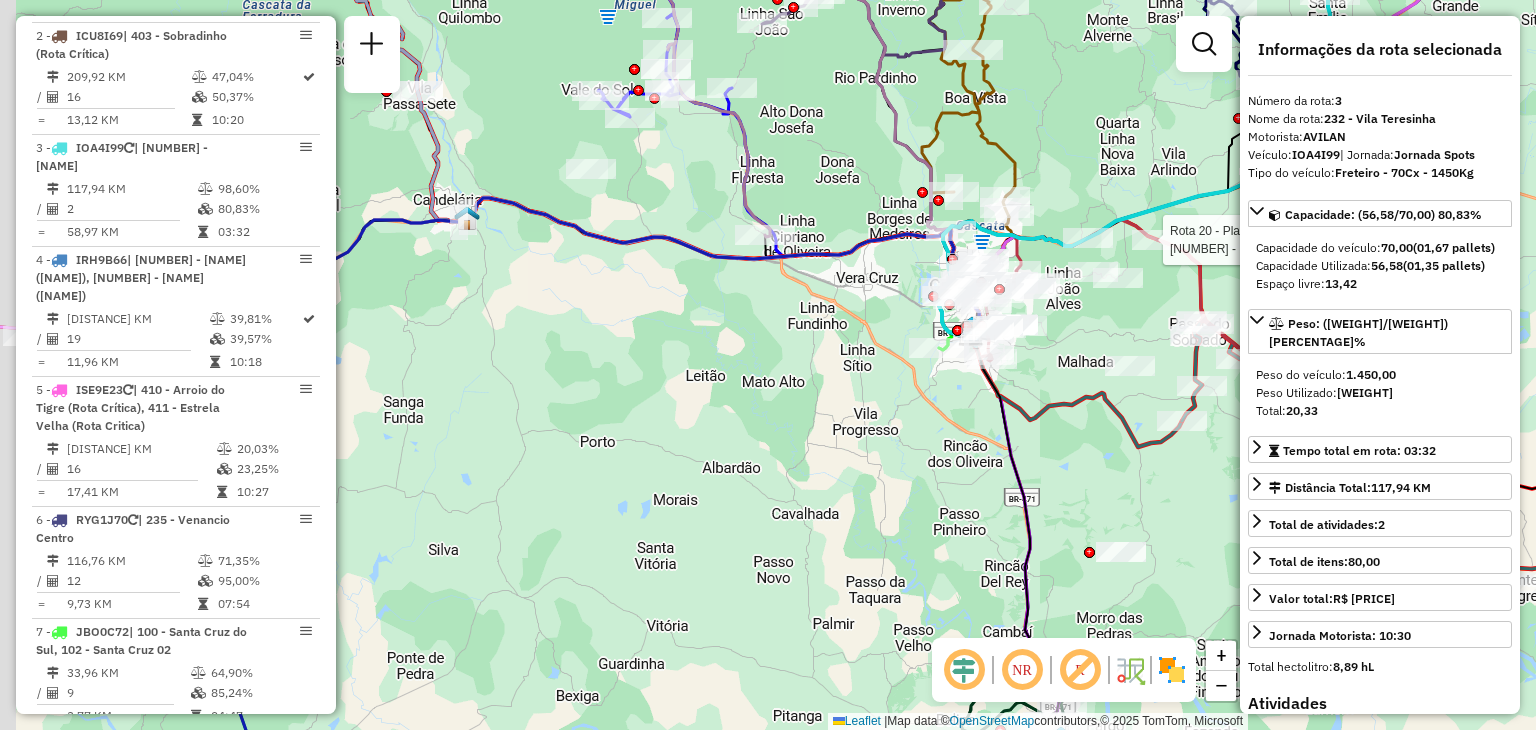 drag, startPoint x: 734, startPoint y: 459, endPoint x: 903, endPoint y: 390, distance: 182.54315 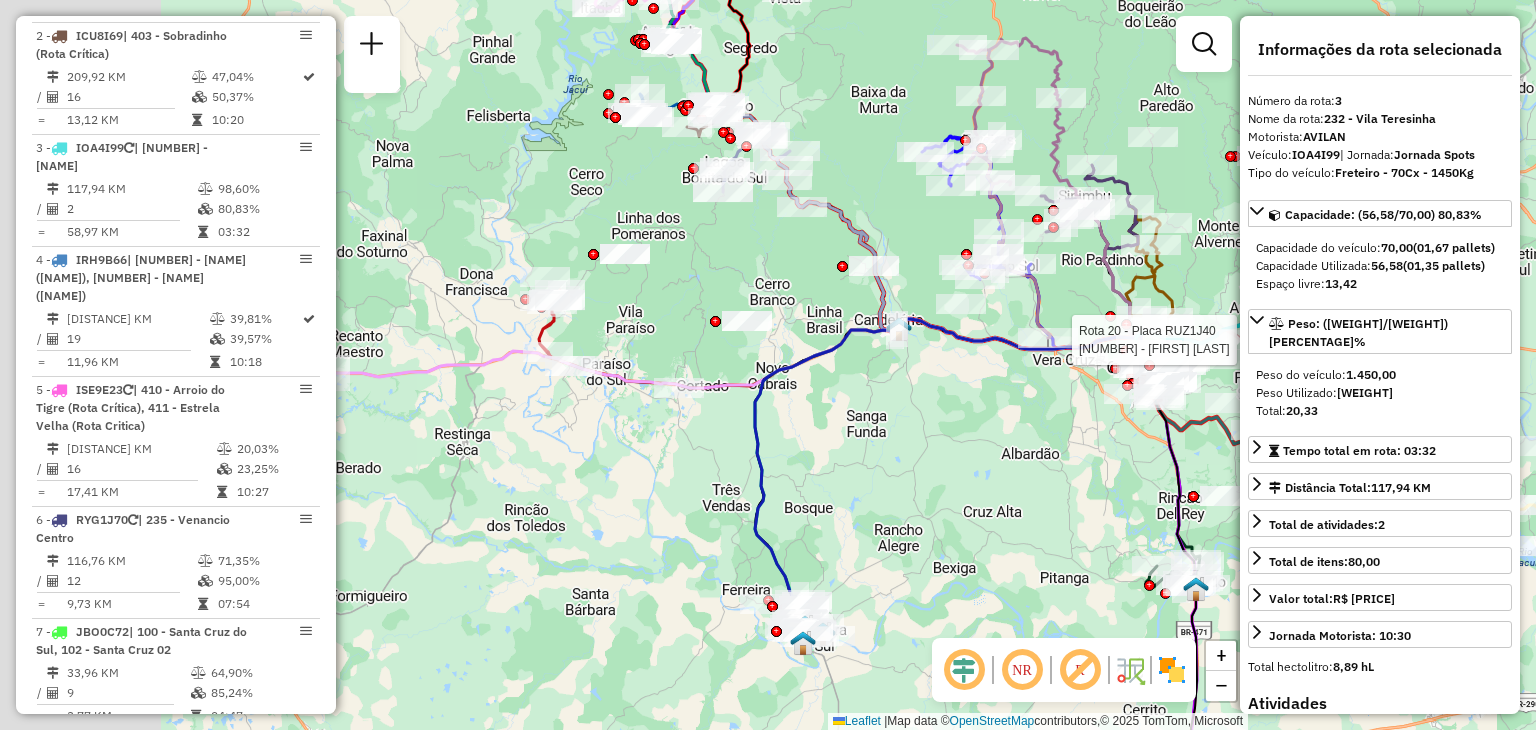 drag, startPoint x: 694, startPoint y: 410, endPoint x: 957, endPoint y: 437, distance: 264.3823 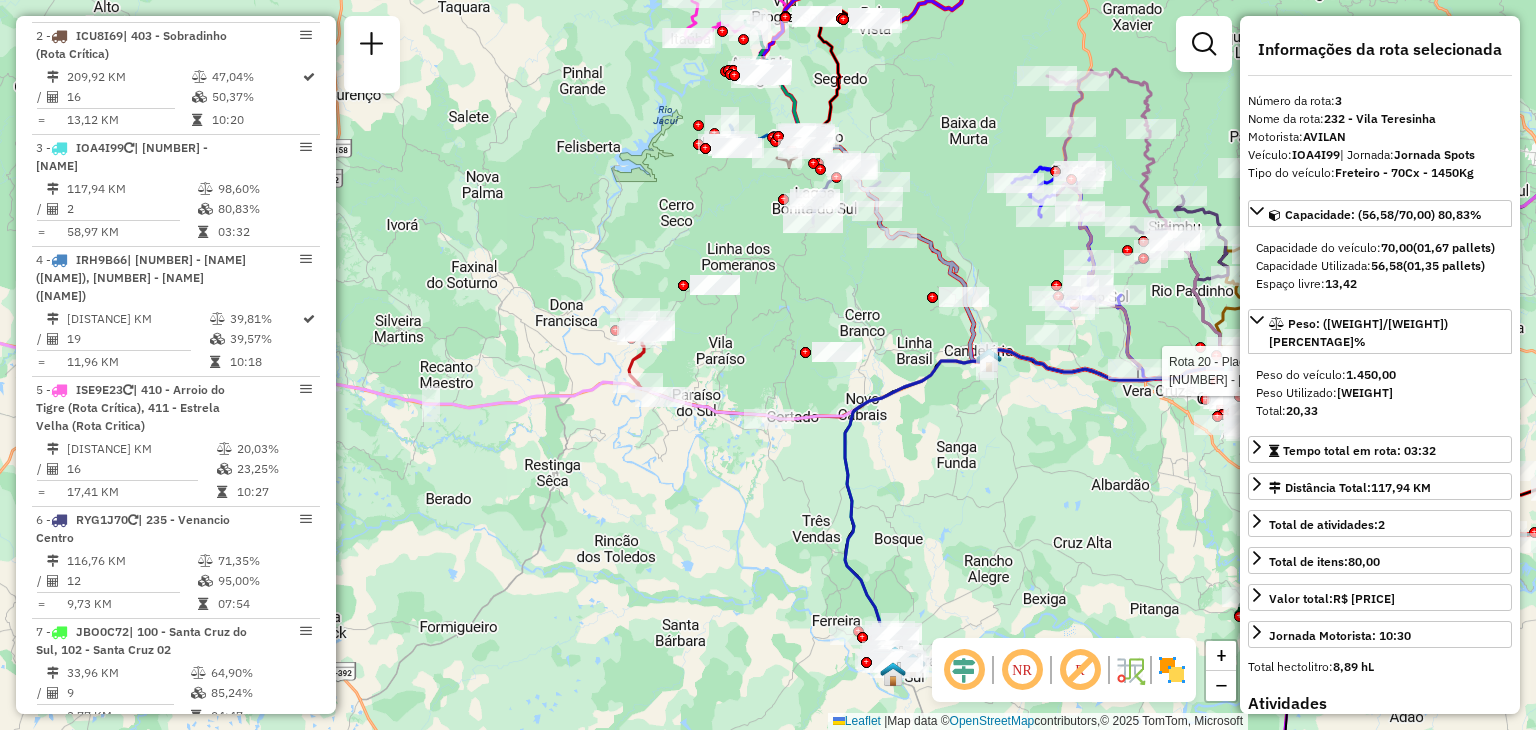 drag, startPoint x: 692, startPoint y: 305, endPoint x: 799, endPoint y: 444, distance: 175.4138 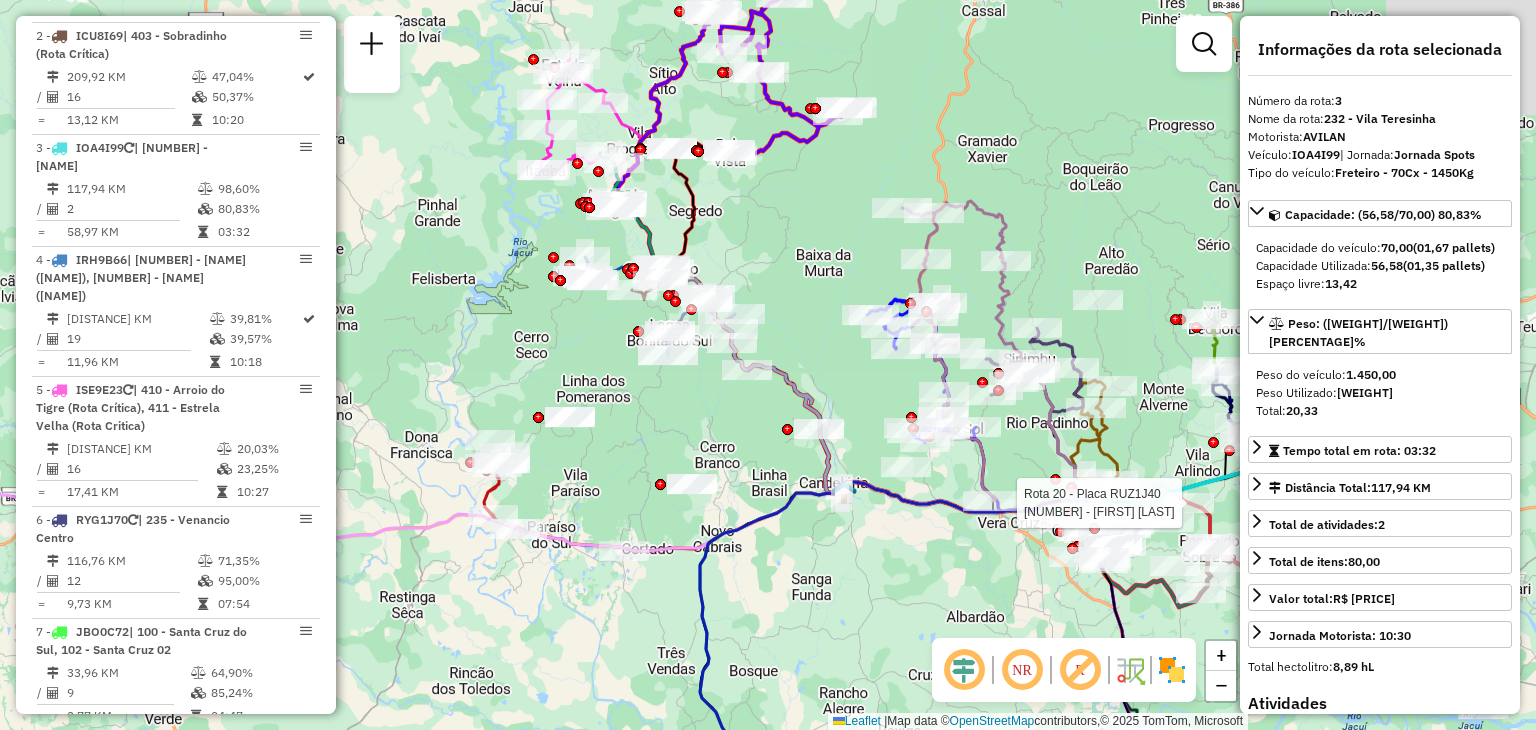 drag, startPoint x: 956, startPoint y: 405, endPoint x: 662, endPoint y: 446, distance: 296.84506 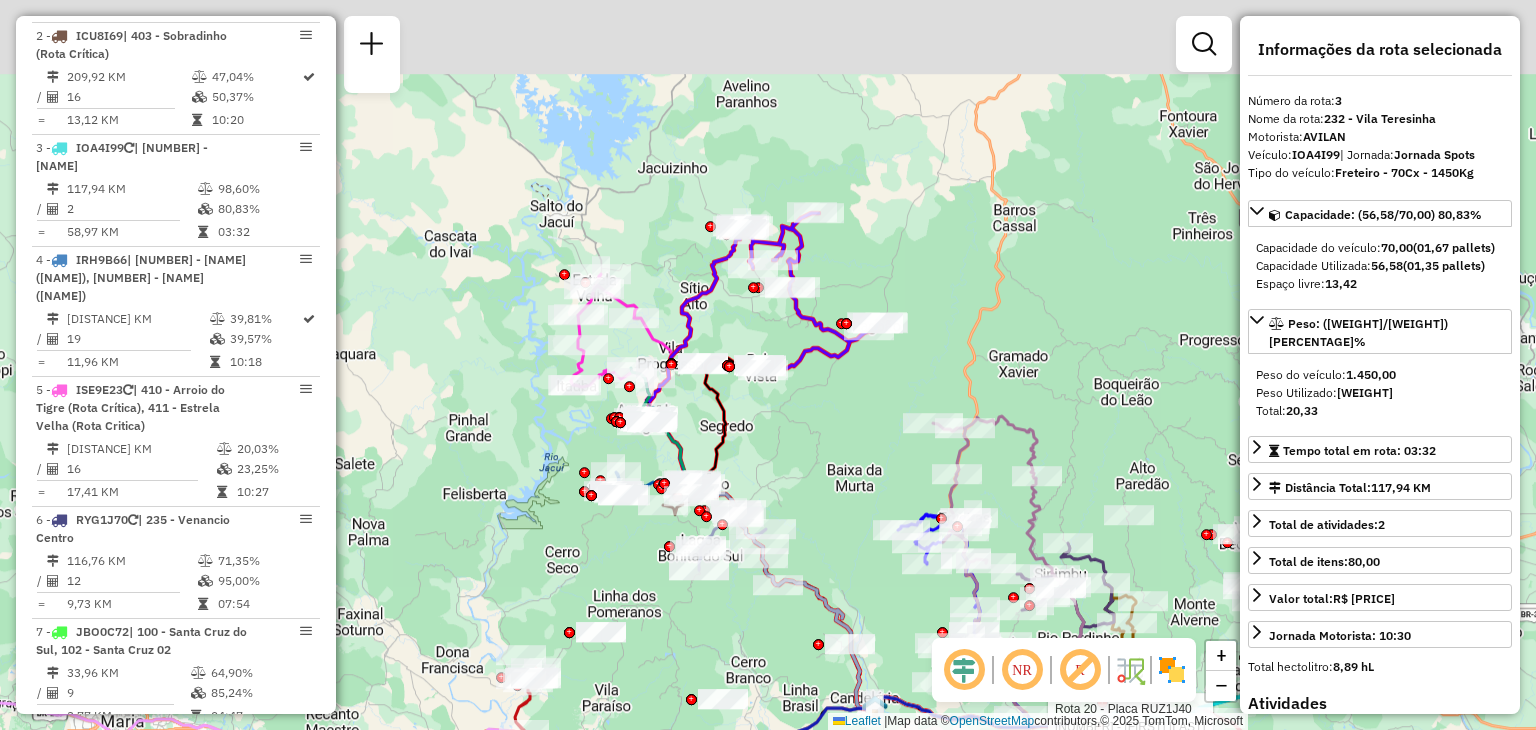 drag, startPoint x: 708, startPoint y: 255, endPoint x: 802, endPoint y: 453, distance: 219.1803 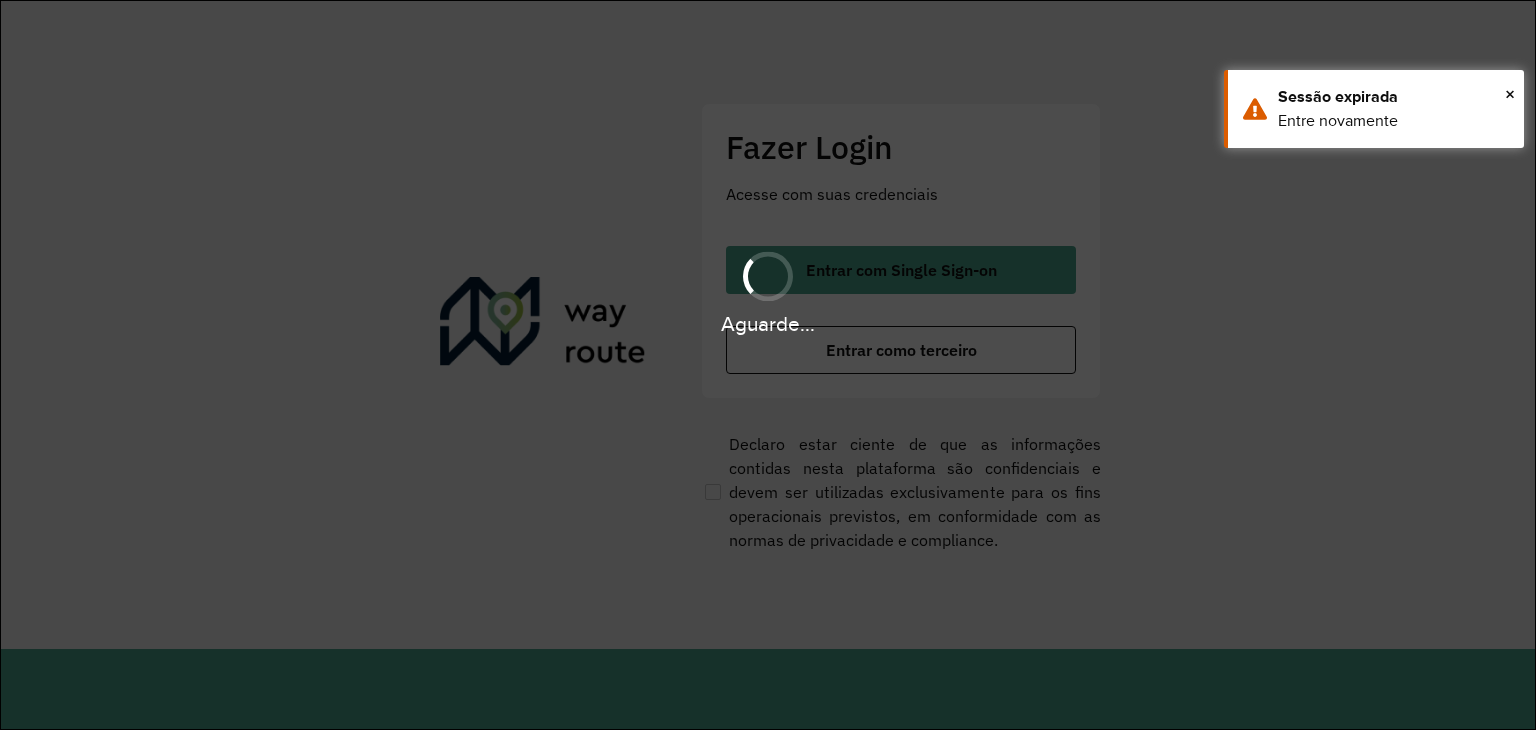 scroll, scrollTop: 0, scrollLeft: 0, axis: both 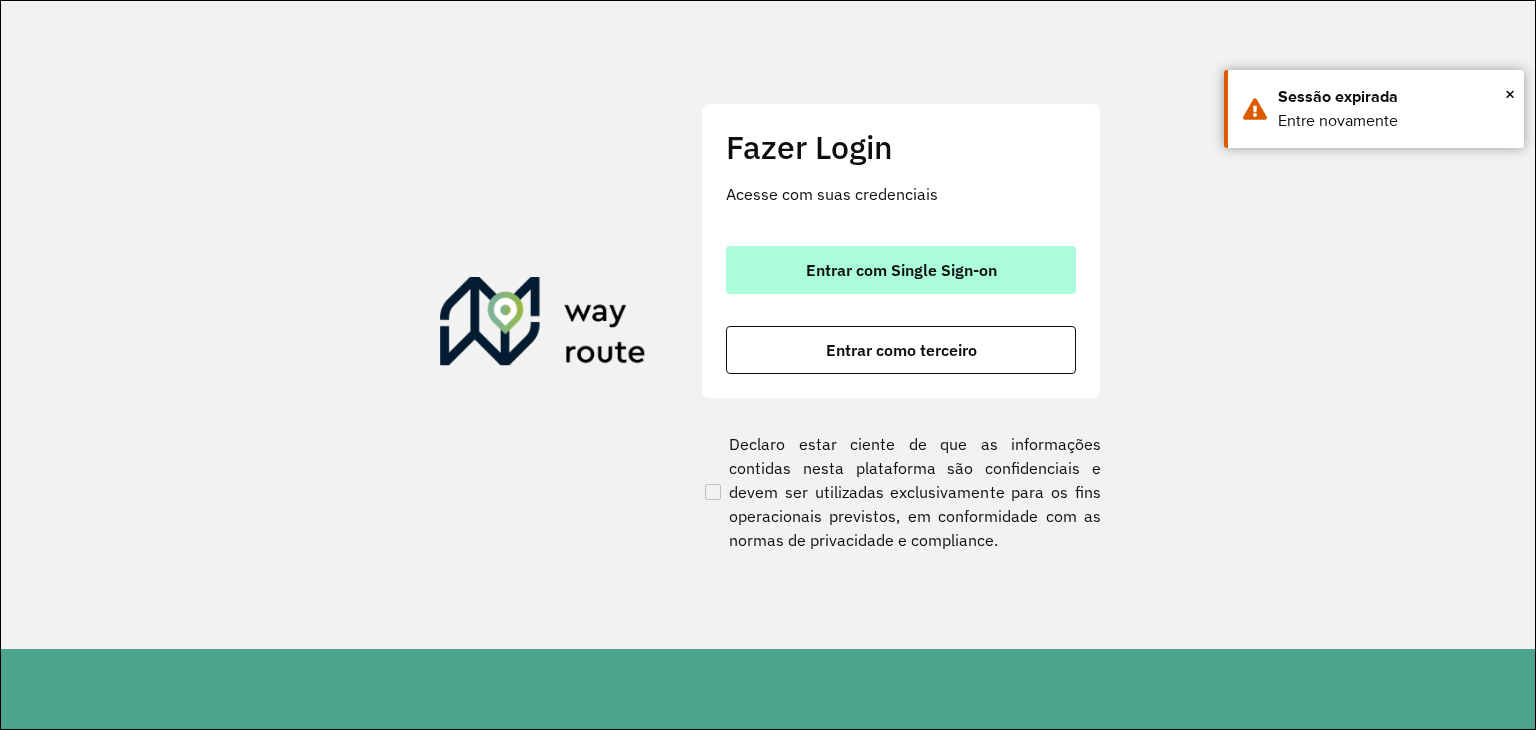 click on "Entrar com Single Sign-on" at bounding box center (901, 270) 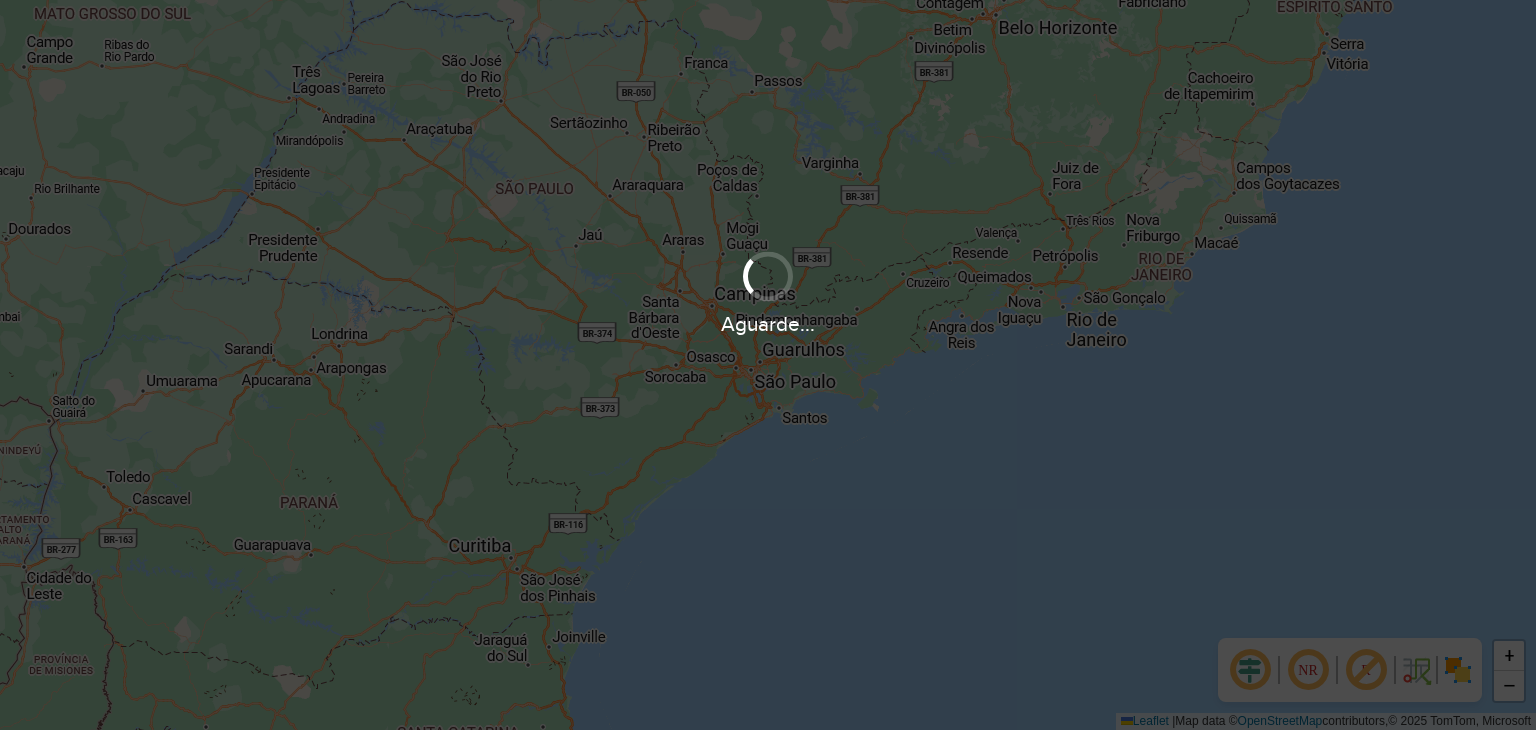 scroll, scrollTop: 0, scrollLeft: 0, axis: both 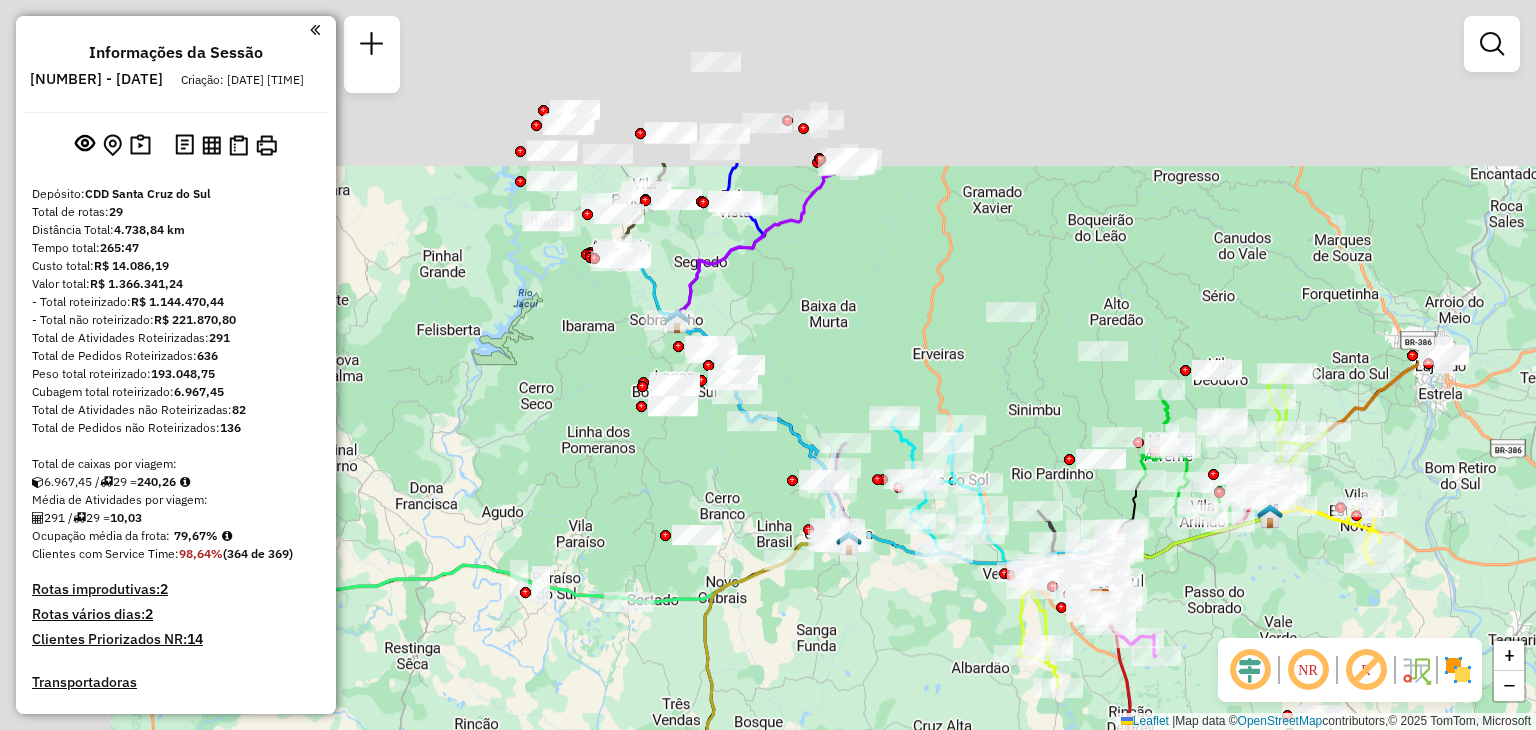 drag, startPoint x: 487, startPoint y: 133, endPoint x: 891, endPoint y: 453, distance: 515.37946 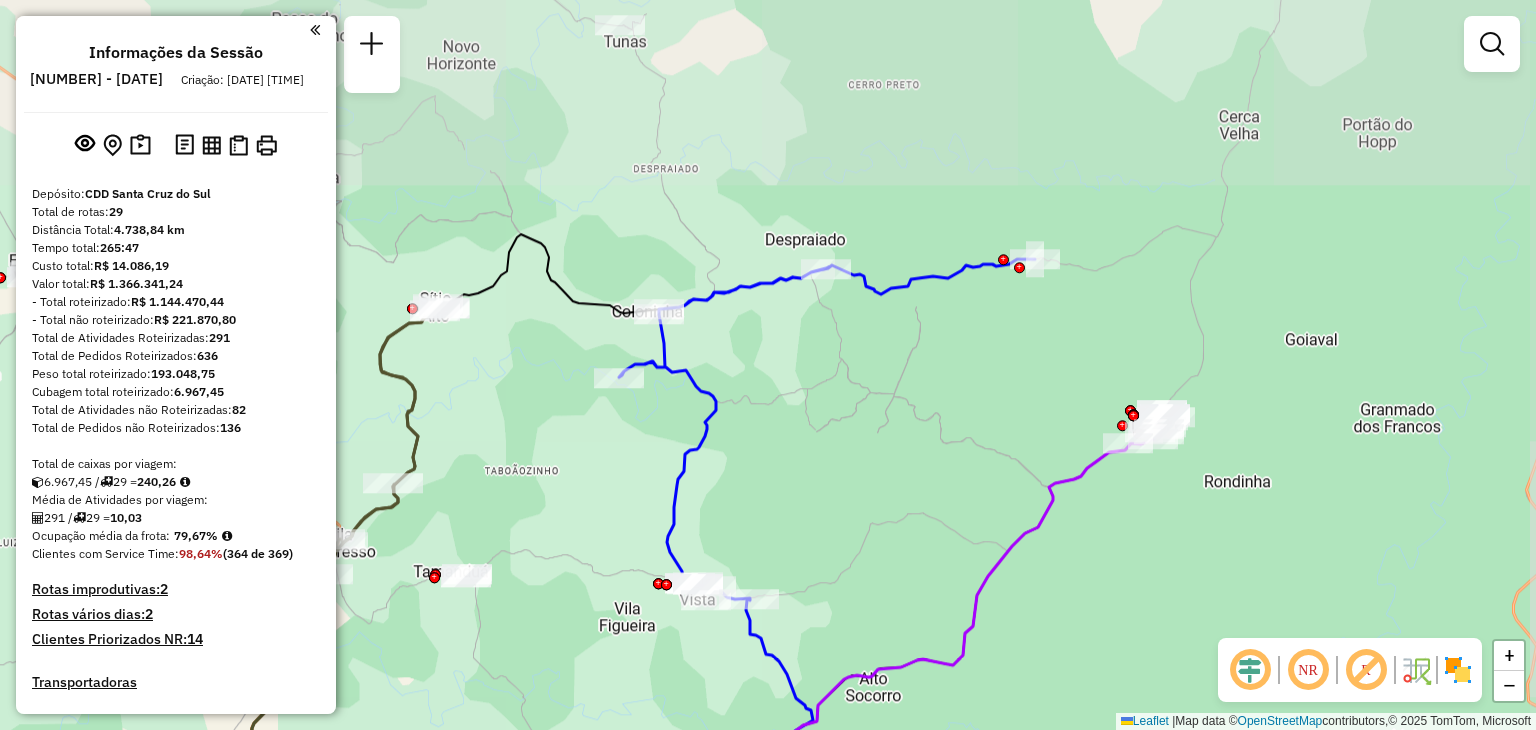 drag, startPoint x: 812, startPoint y: 184, endPoint x: 767, endPoint y: 406, distance: 226.5149 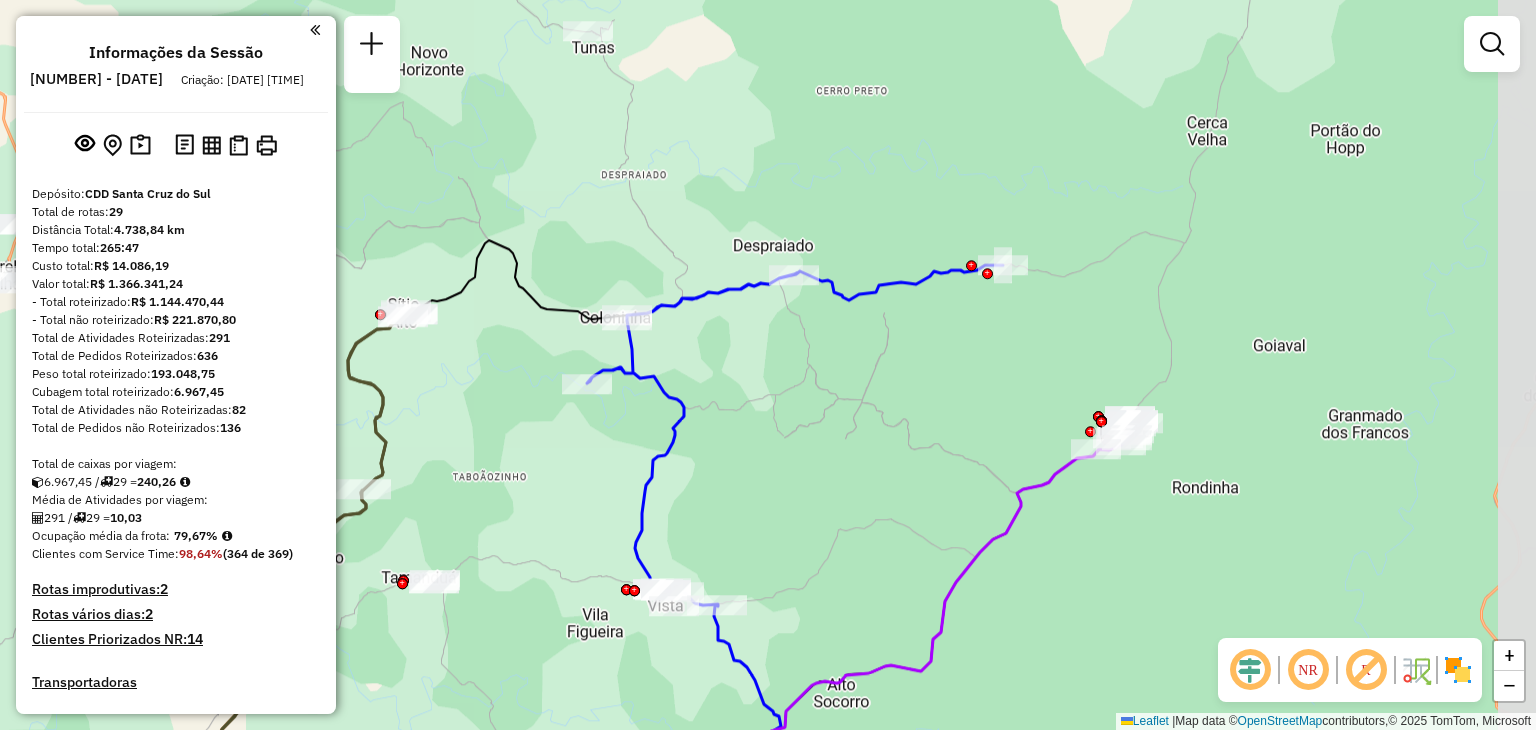 drag, startPoint x: 997, startPoint y: 359, endPoint x: 913, endPoint y: 340, distance: 86.12201 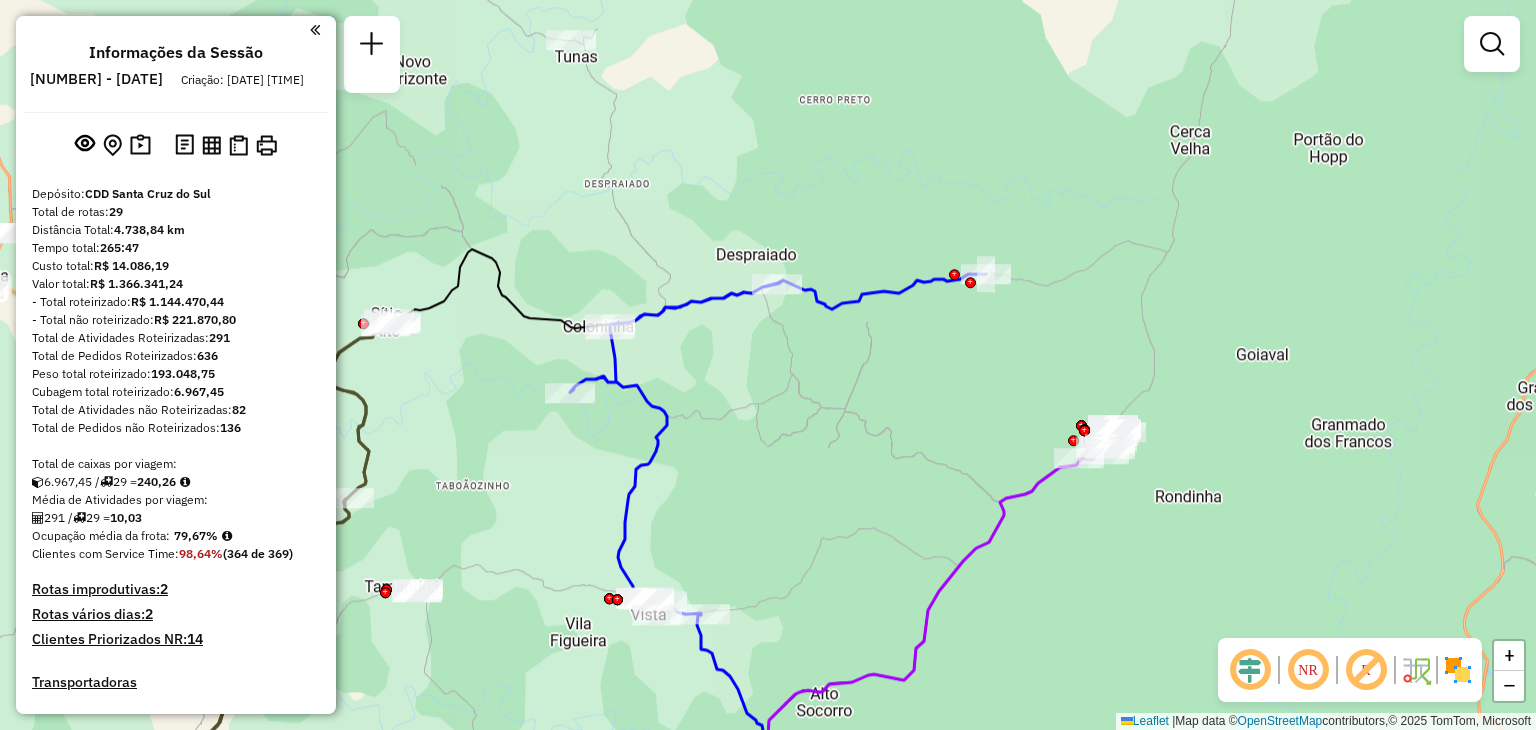 drag, startPoint x: 936, startPoint y: 320, endPoint x: 866, endPoint y: 339, distance: 72.53275 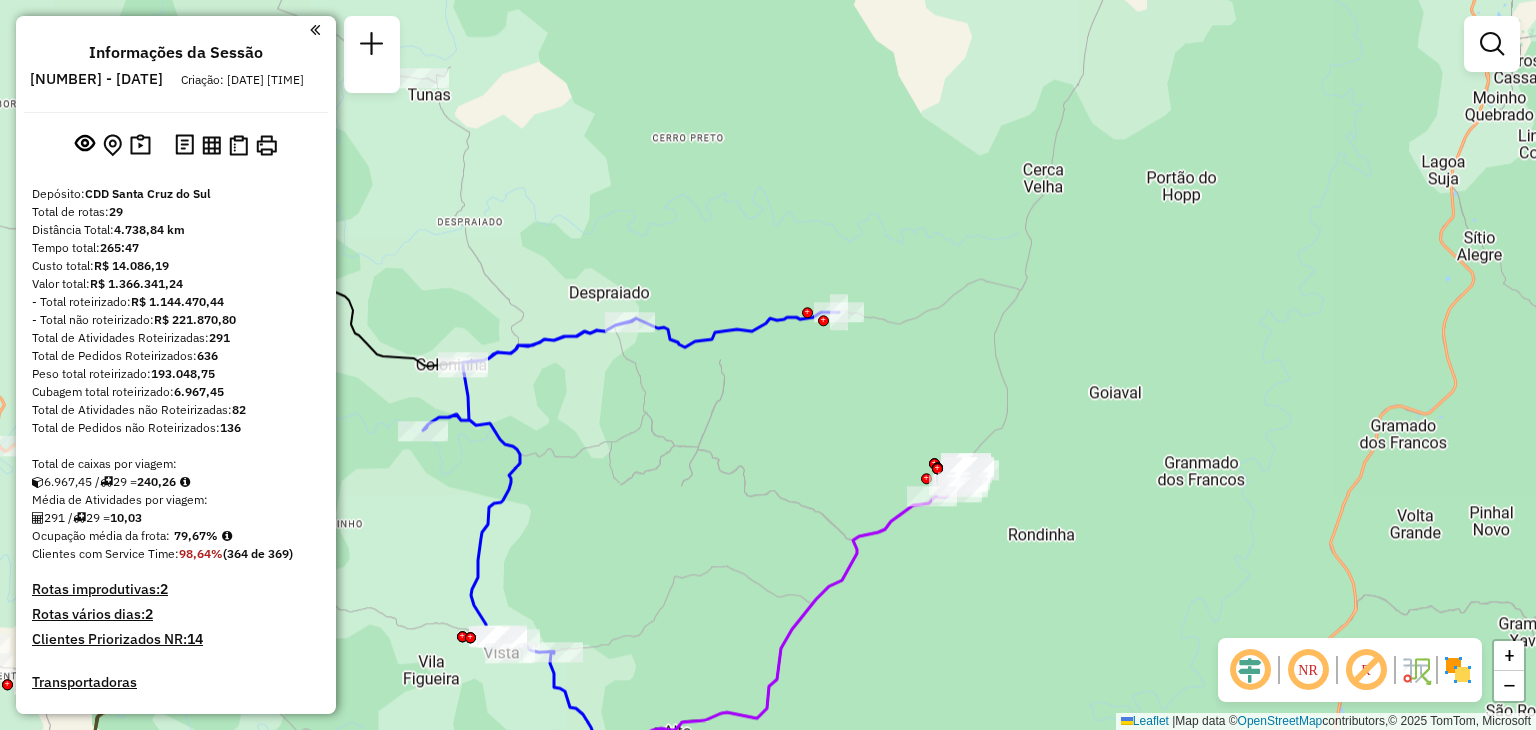 drag, startPoint x: 870, startPoint y: 337, endPoint x: 777, endPoint y: 366, distance: 97.41663 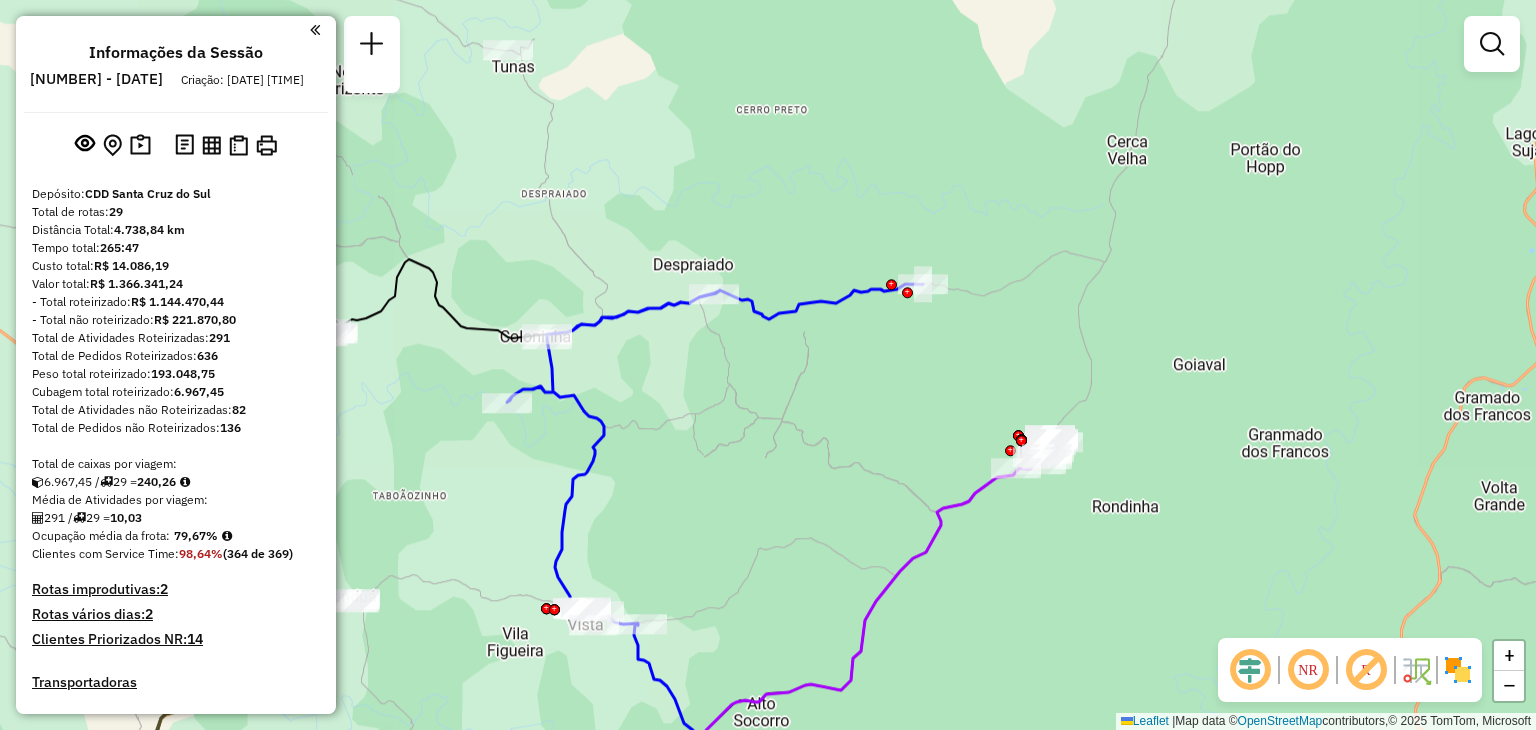 drag, startPoint x: 716, startPoint y: 403, endPoint x: 807, endPoint y: 373, distance: 95.817535 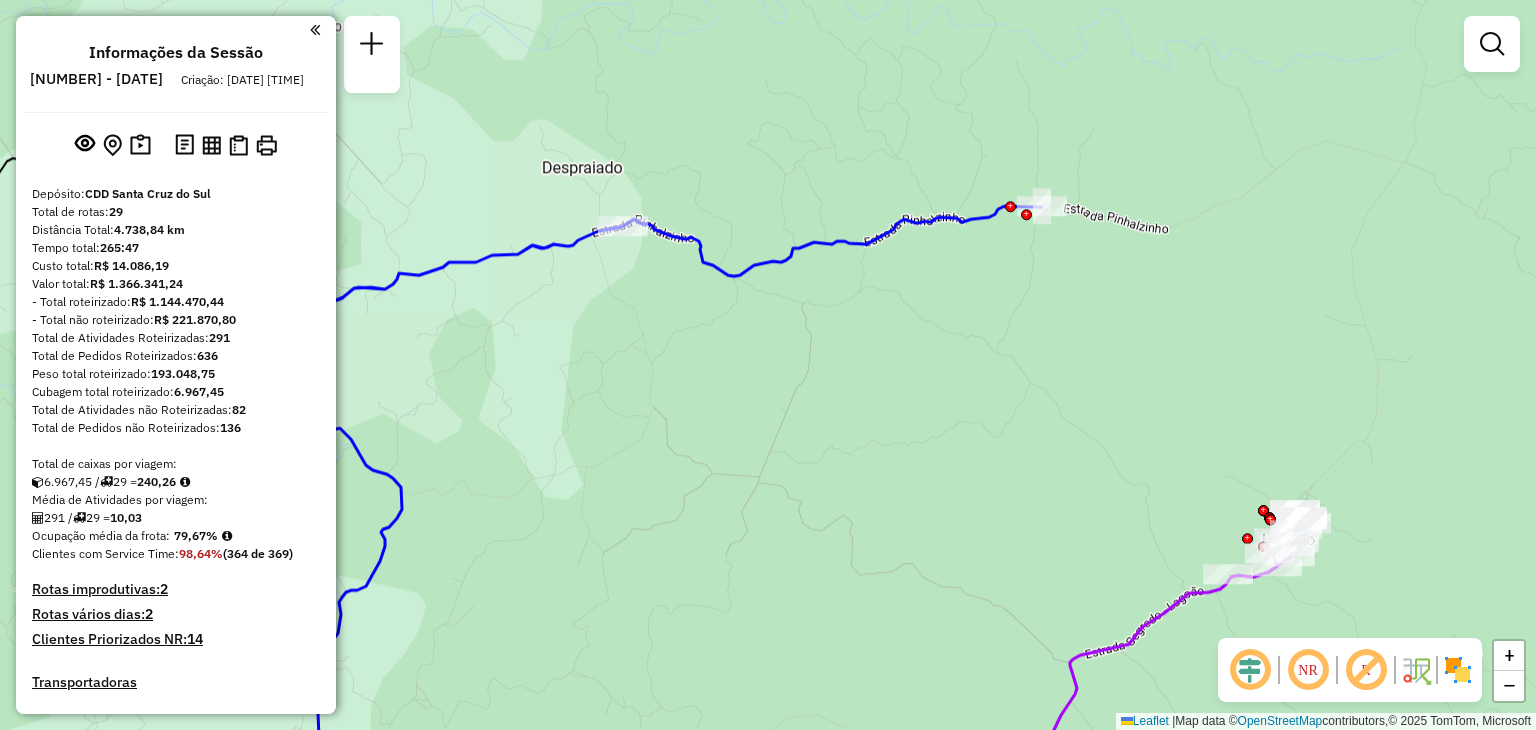 drag, startPoint x: 819, startPoint y: 338, endPoint x: 796, endPoint y: 382, distance: 49.648766 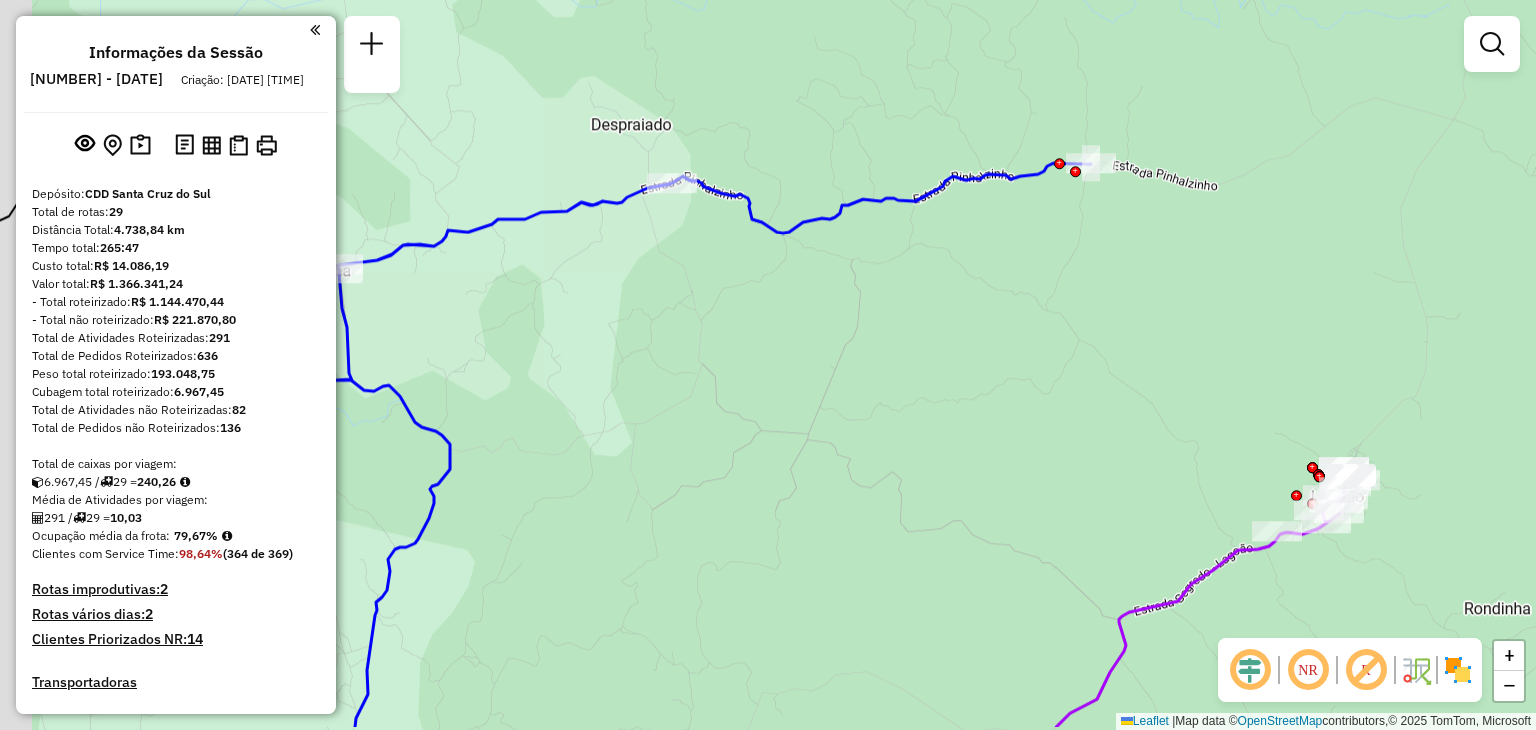 drag, startPoint x: 625, startPoint y: 434, endPoint x: 718, endPoint y: 306, distance: 158.2182 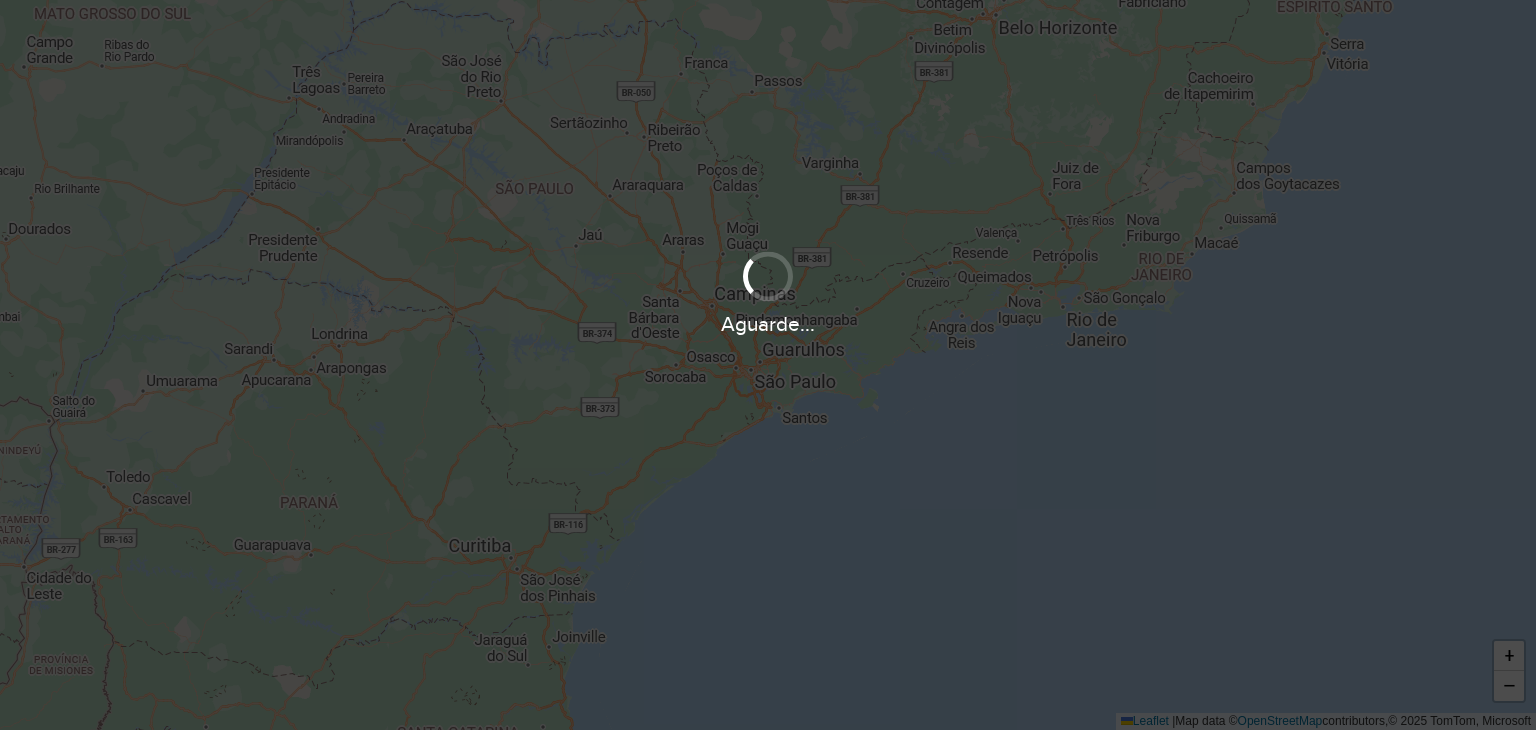 scroll, scrollTop: 0, scrollLeft: 0, axis: both 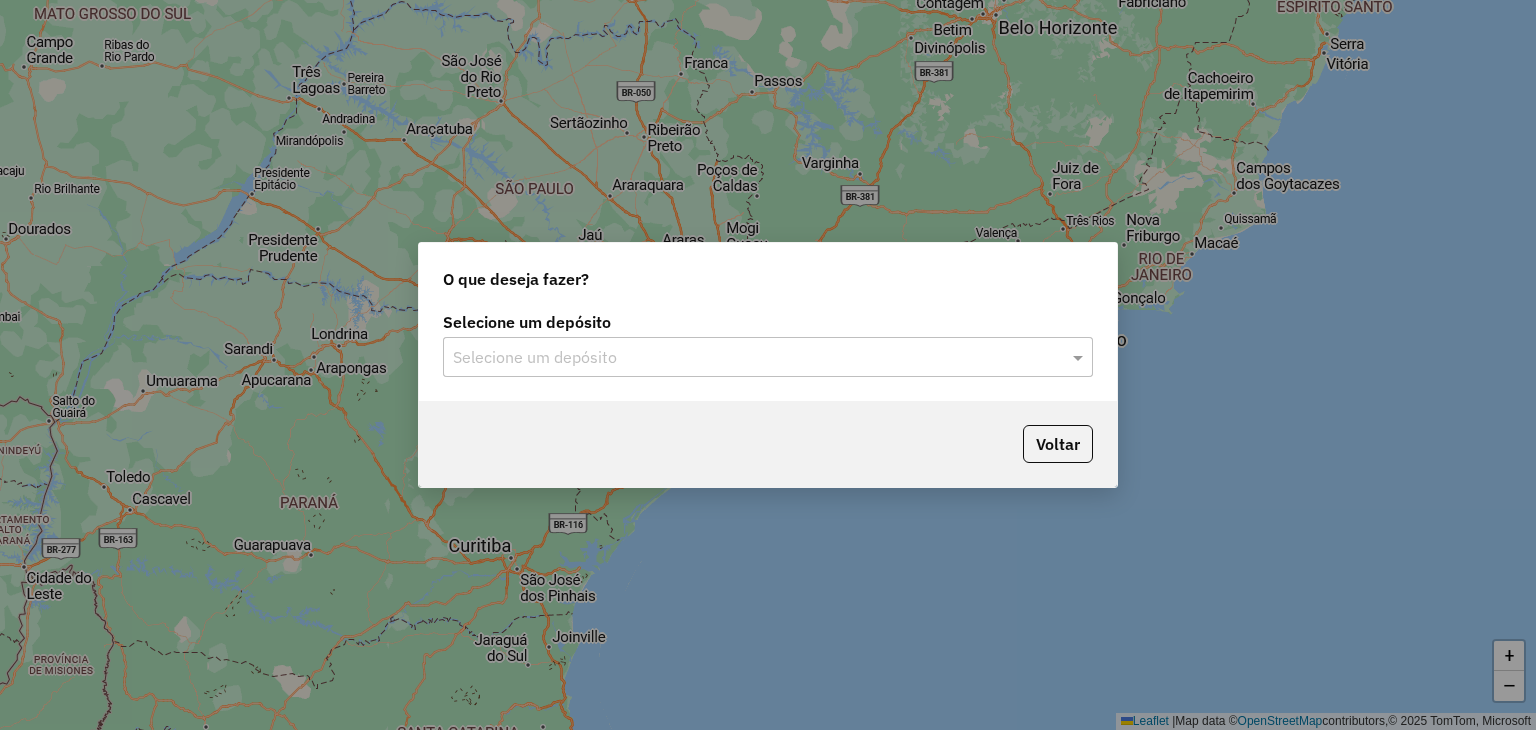 click 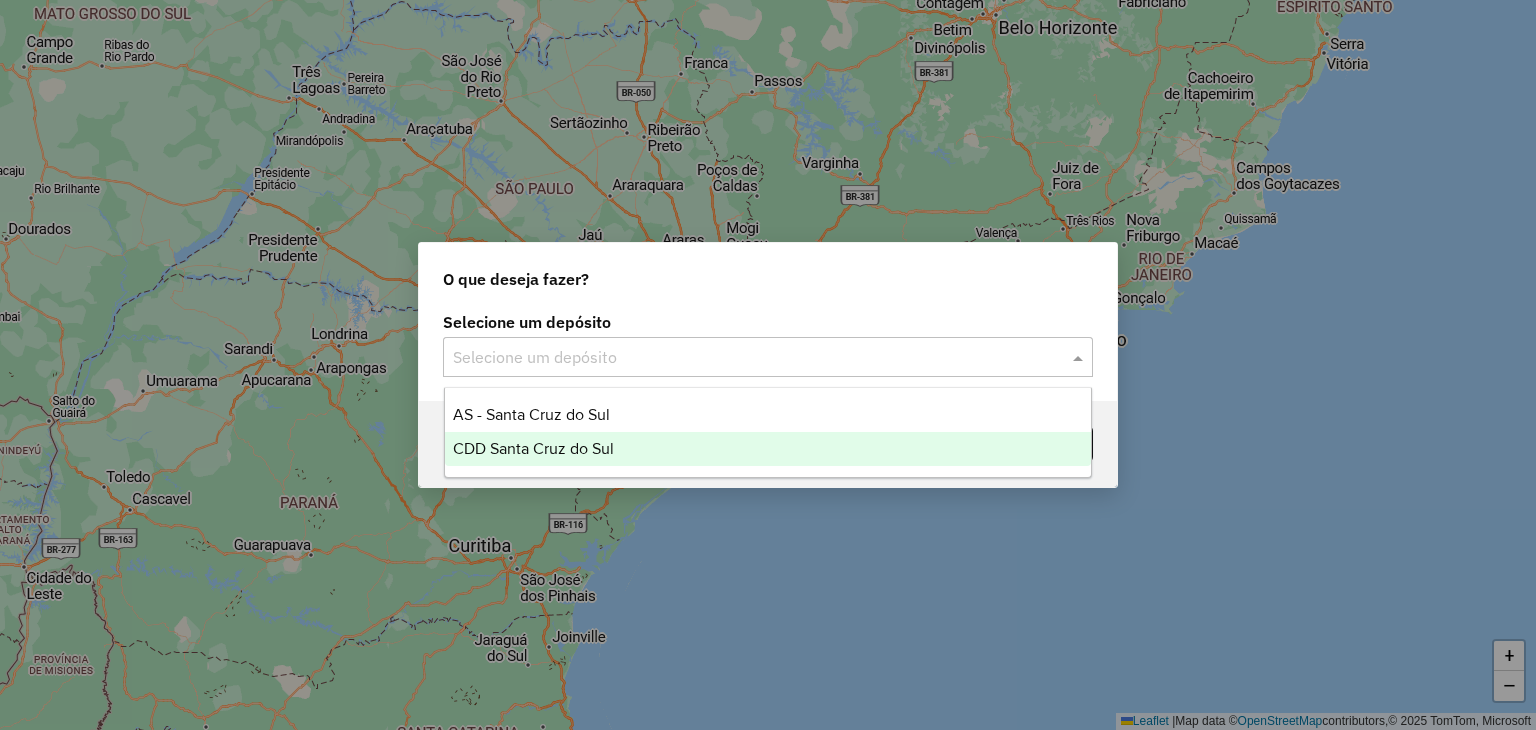 click on "CDD Santa Cruz do Sul" at bounding box center (768, 449) 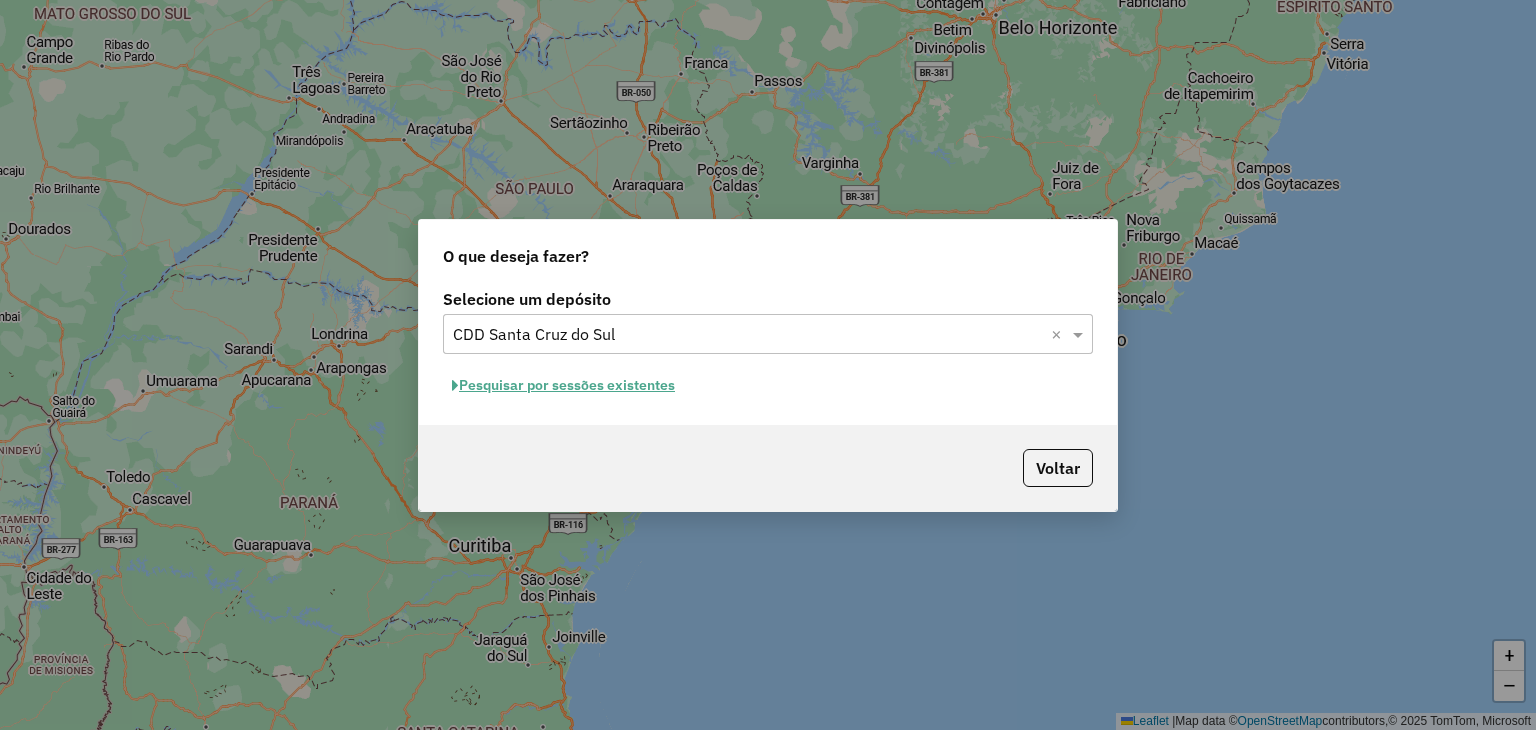 click on "Pesquisar por sessões existentes" 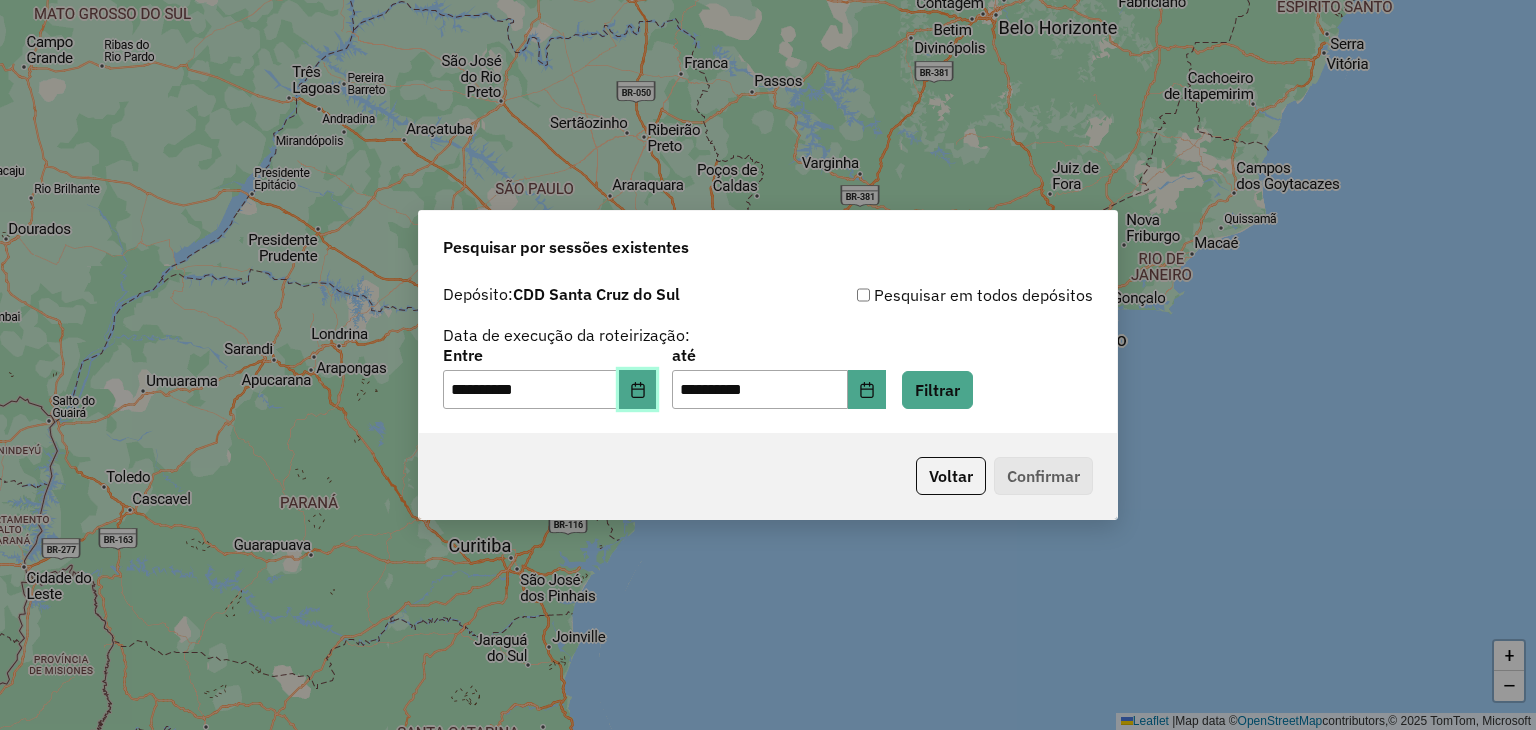 click at bounding box center (638, 390) 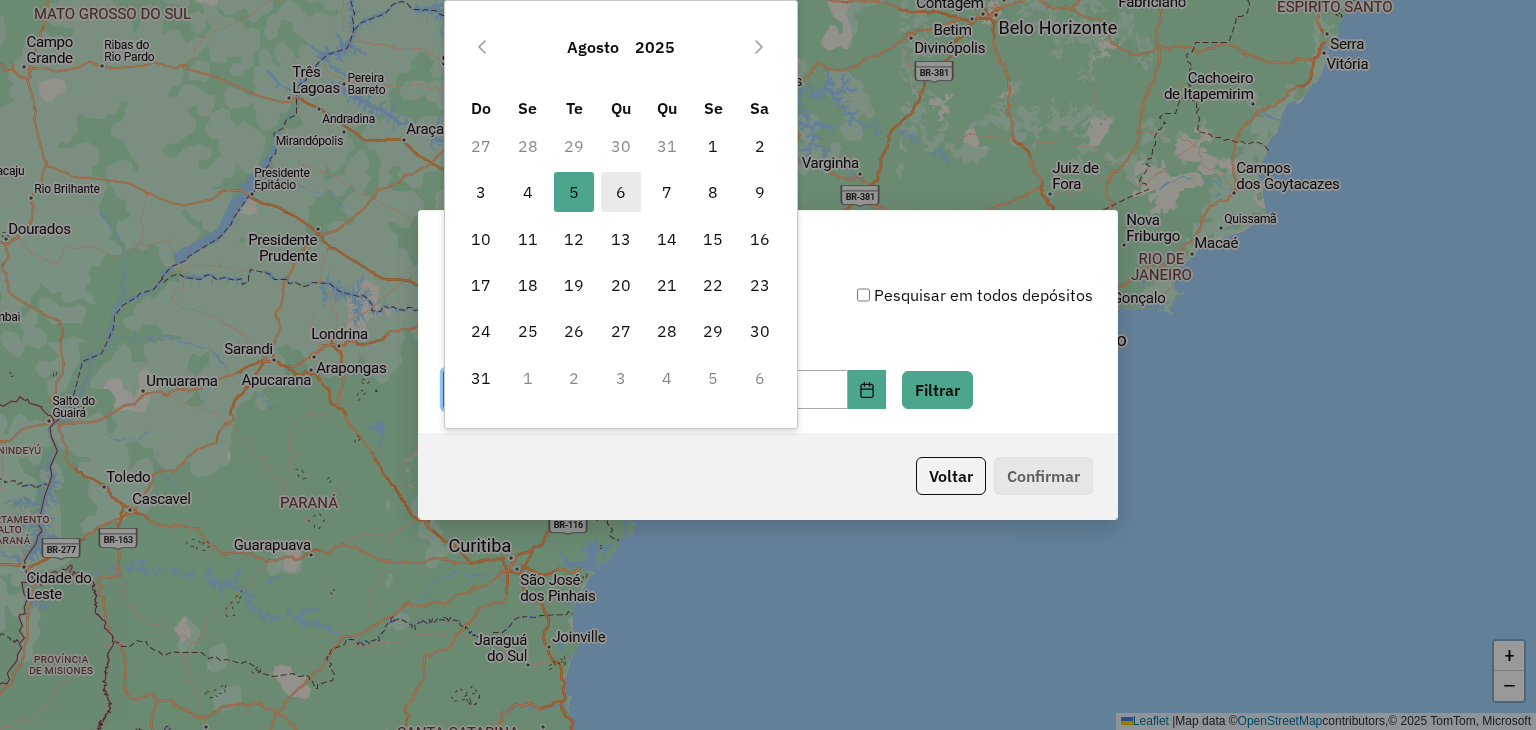 click on "6" at bounding box center [621, 192] 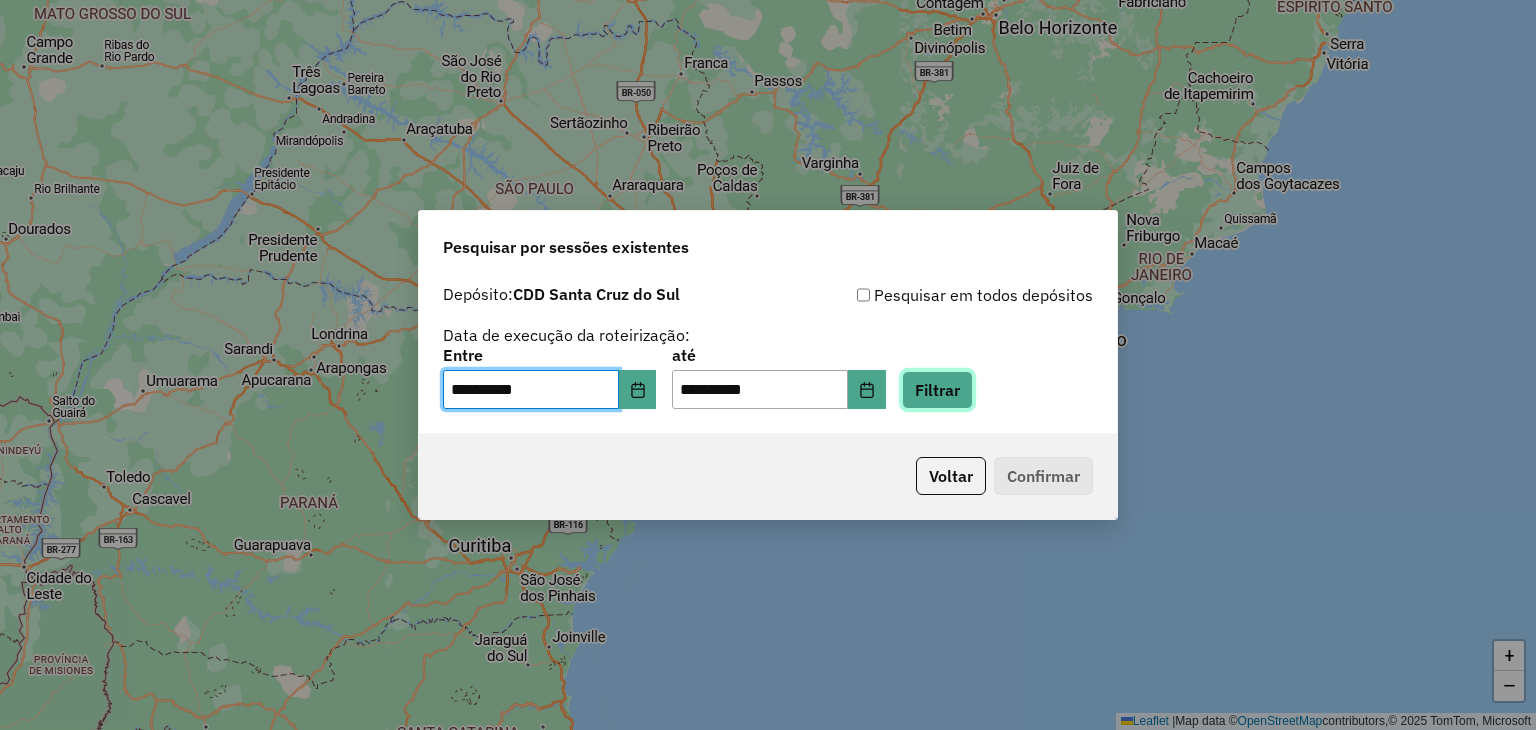 click on "Filtrar" 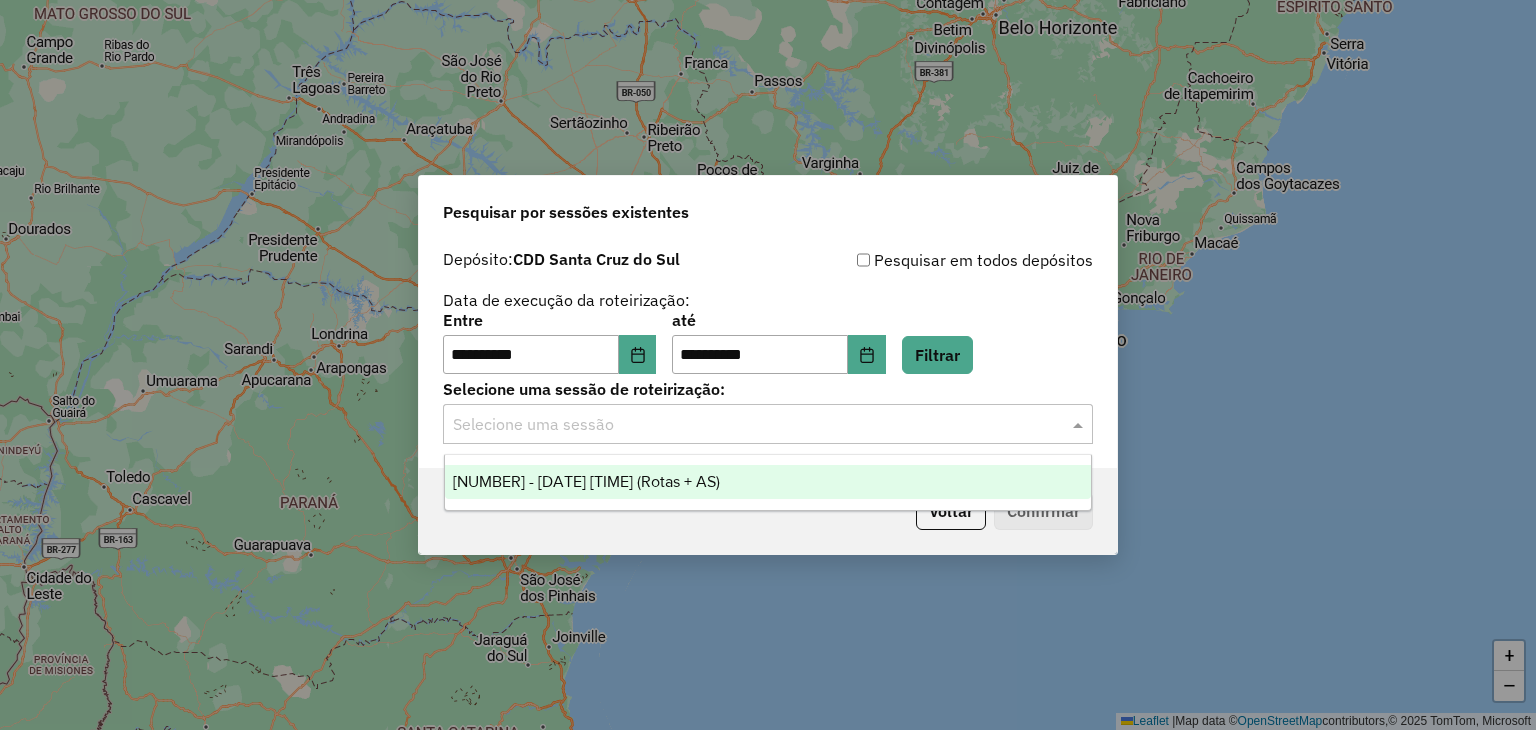 click 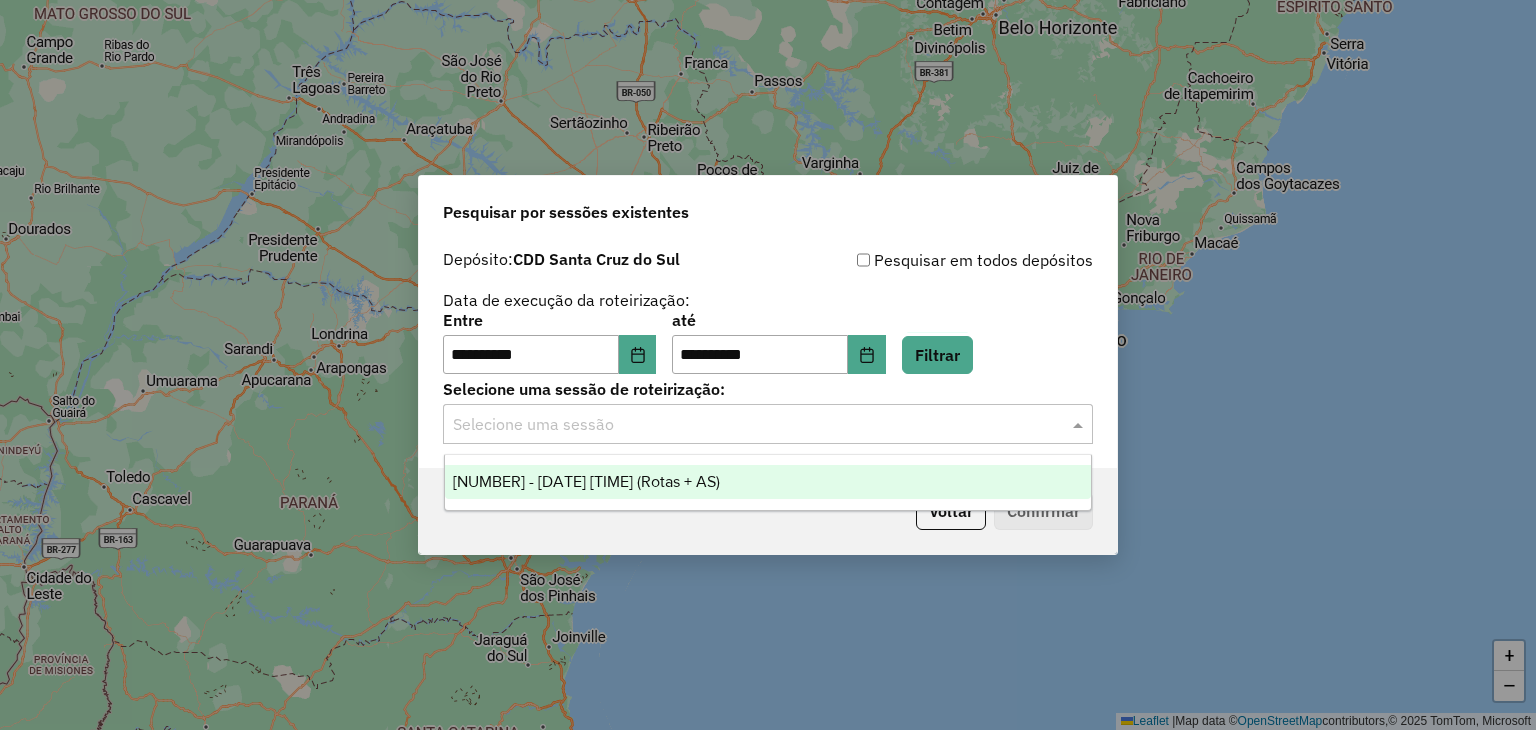 click on "1224410 - 06/08/2025 17:36 (Rotas + AS)" at bounding box center (586, 481) 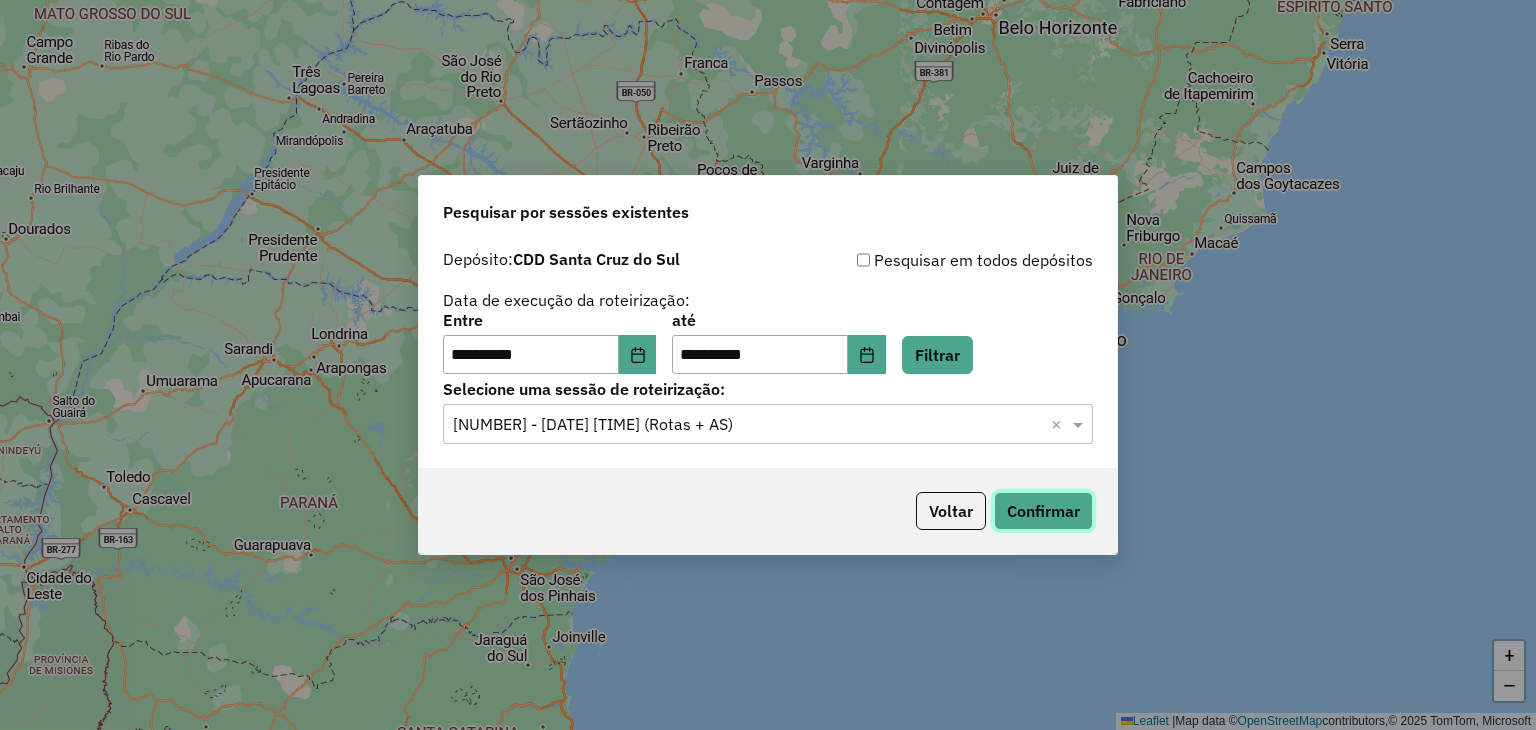 click on "Confirmar" 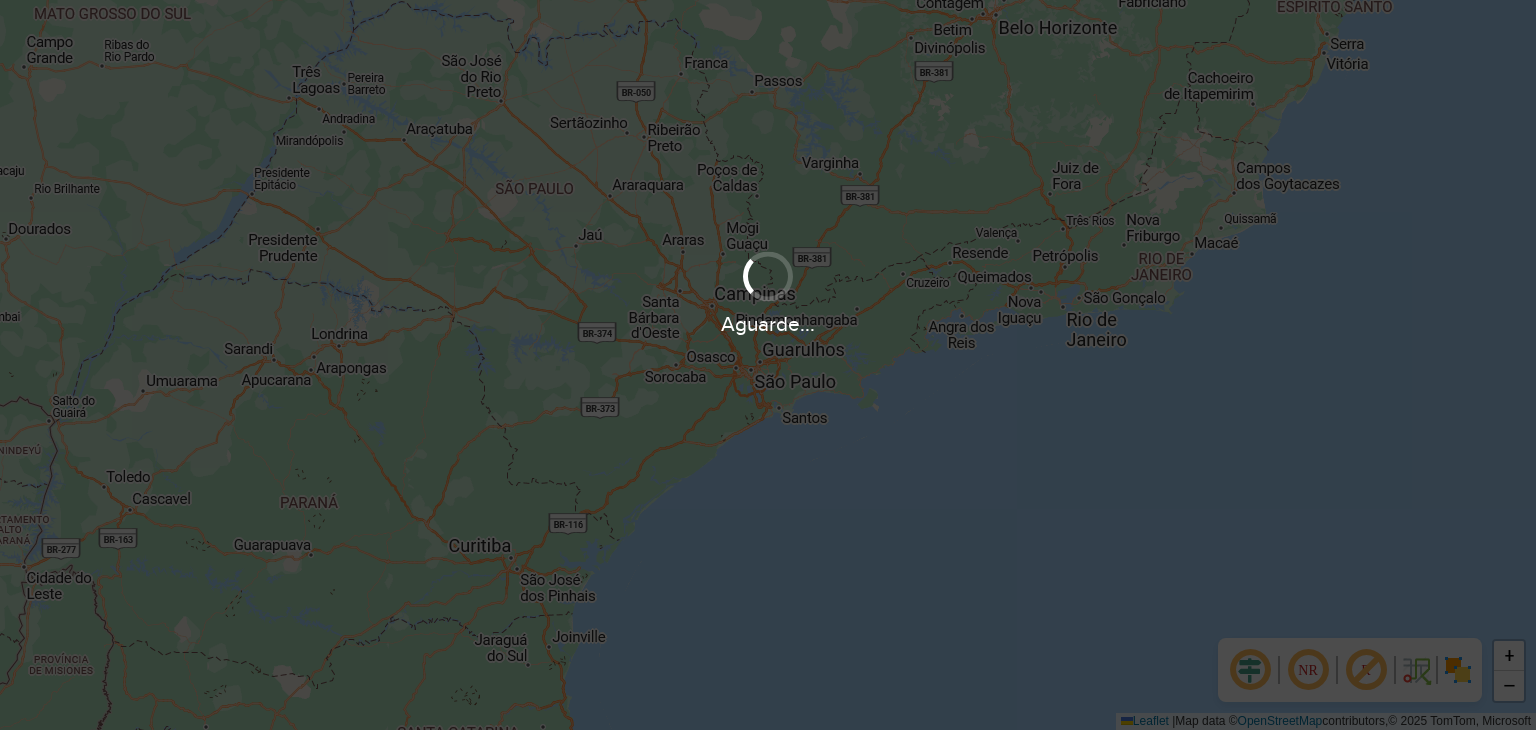 scroll, scrollTop: 0, scrollLeft: 0, axis: both 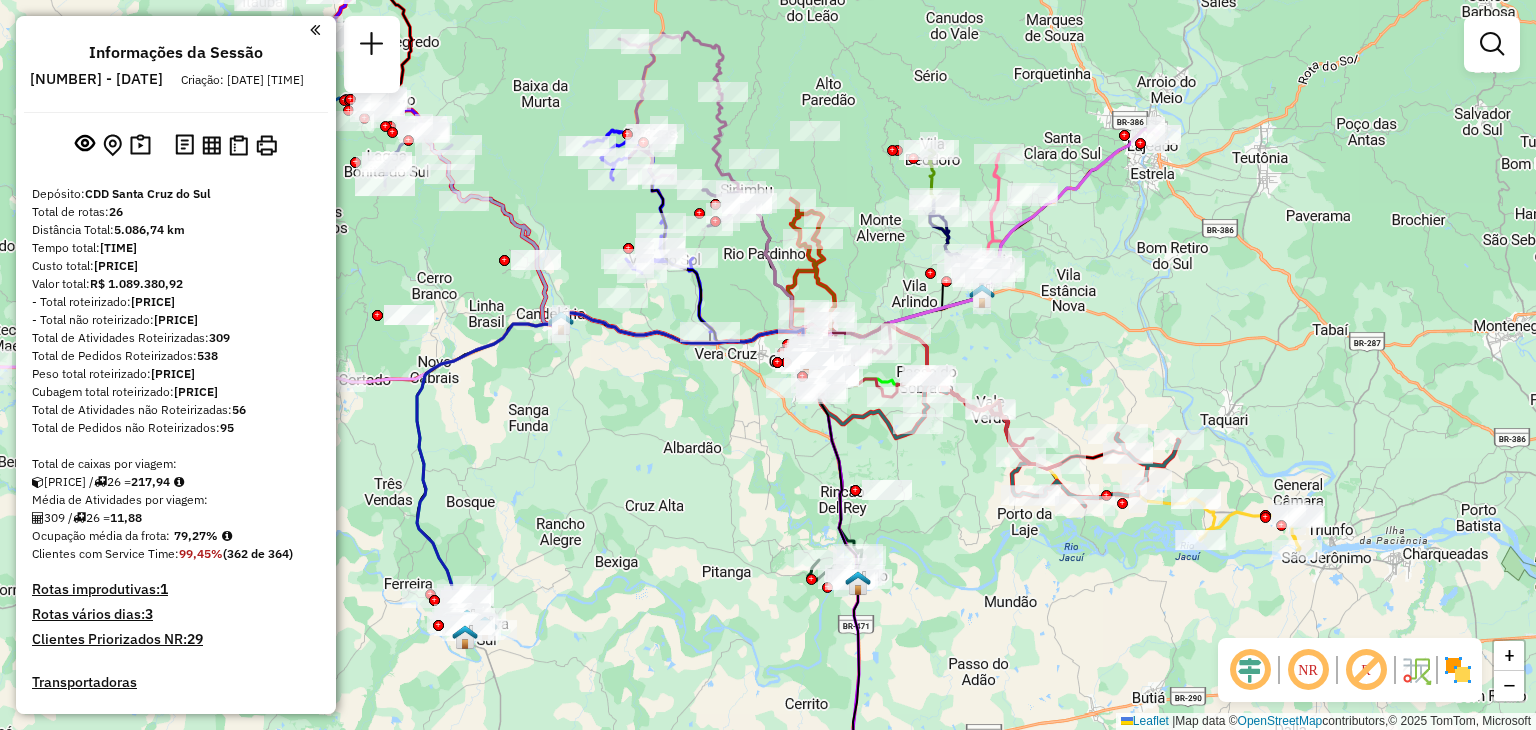drag, startPoint x: 612, startPoint y: 341, endPoint x: 914, endPoint y: 473, distance: 329.58762 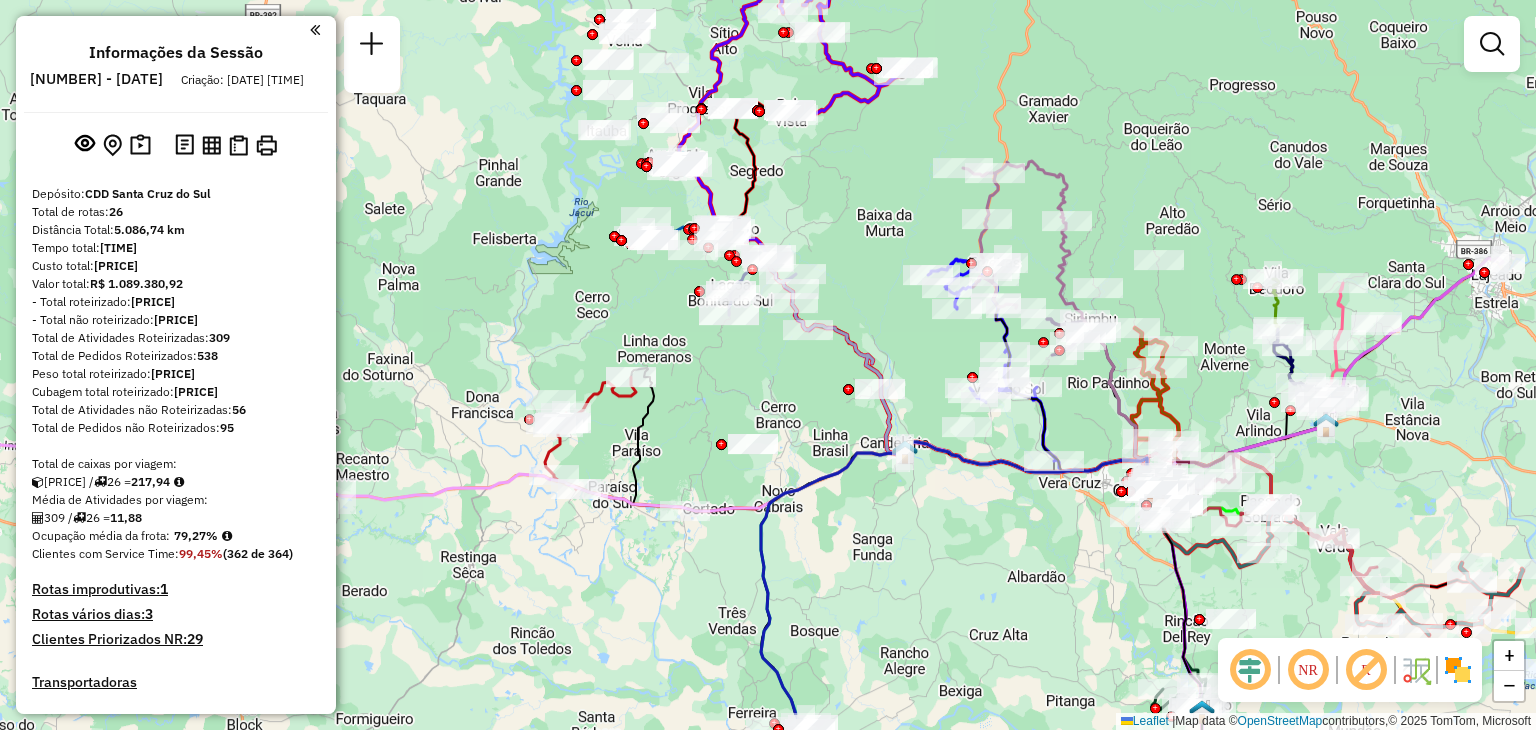 drag, startPoint x: 871, startPoint y: 491, endPoint x: 868, endPoint y: 559, distance: 68.06615 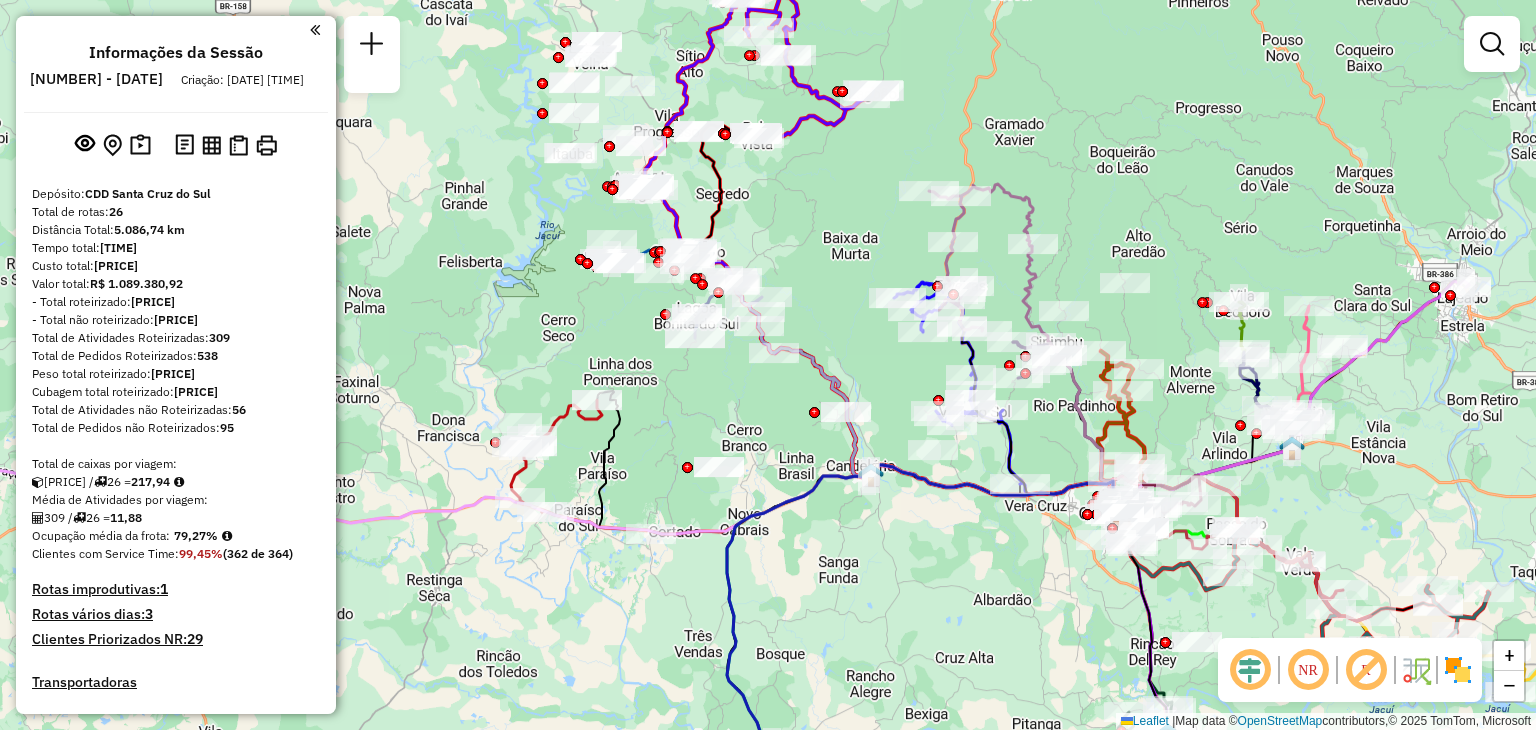 drag, startPoint x: 920, startPoint y: 527, endPoint x: 690, endPoint y: 469, distance: 237.20033 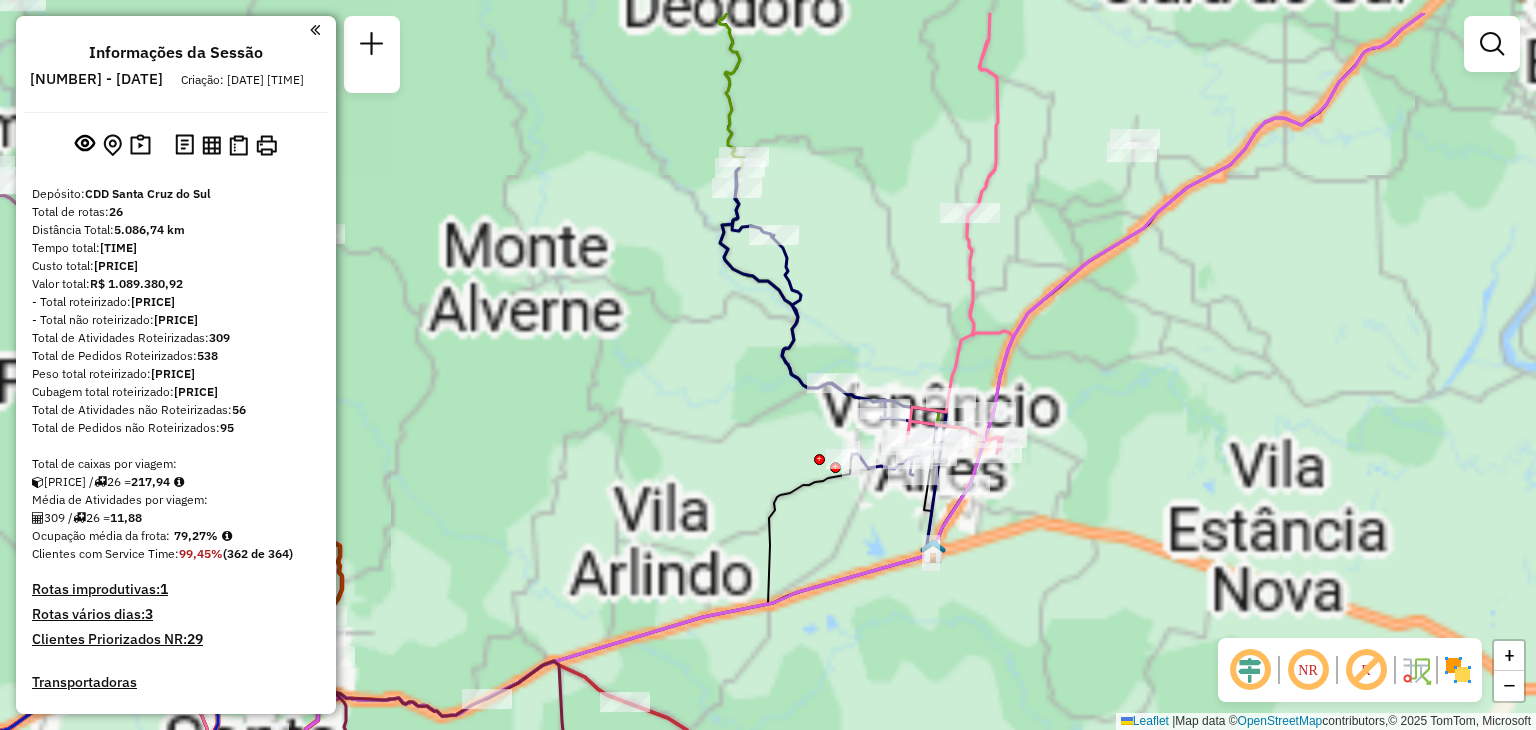 drag, startPoint x: 1109, startPoint y: 291, endPoint x: 1050, endPoint y: 396, distance: 120.44086 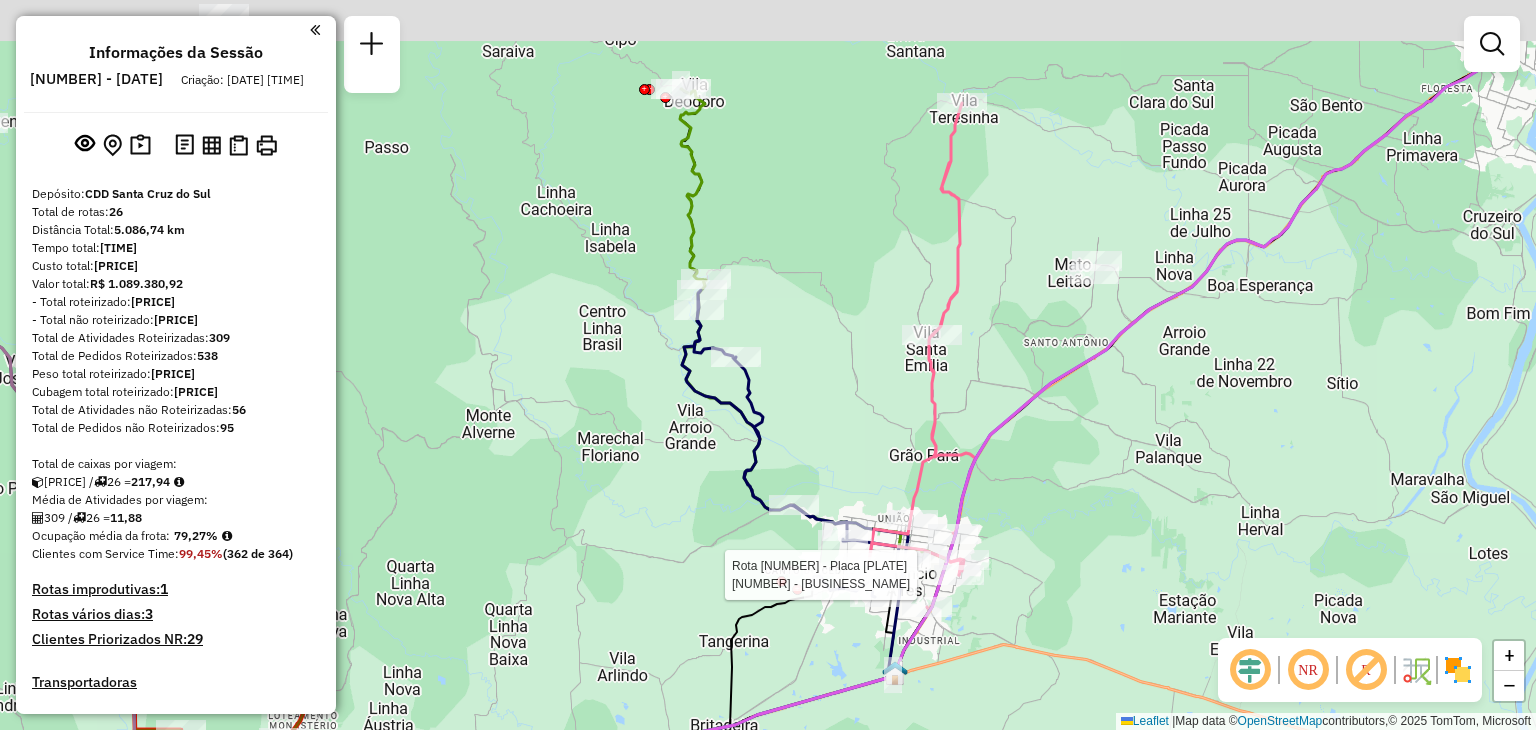 drag, startPoint x: 1056, startPoint y: 367, endPoint x: 1015, endPoint y: 485, distance: 124.919975 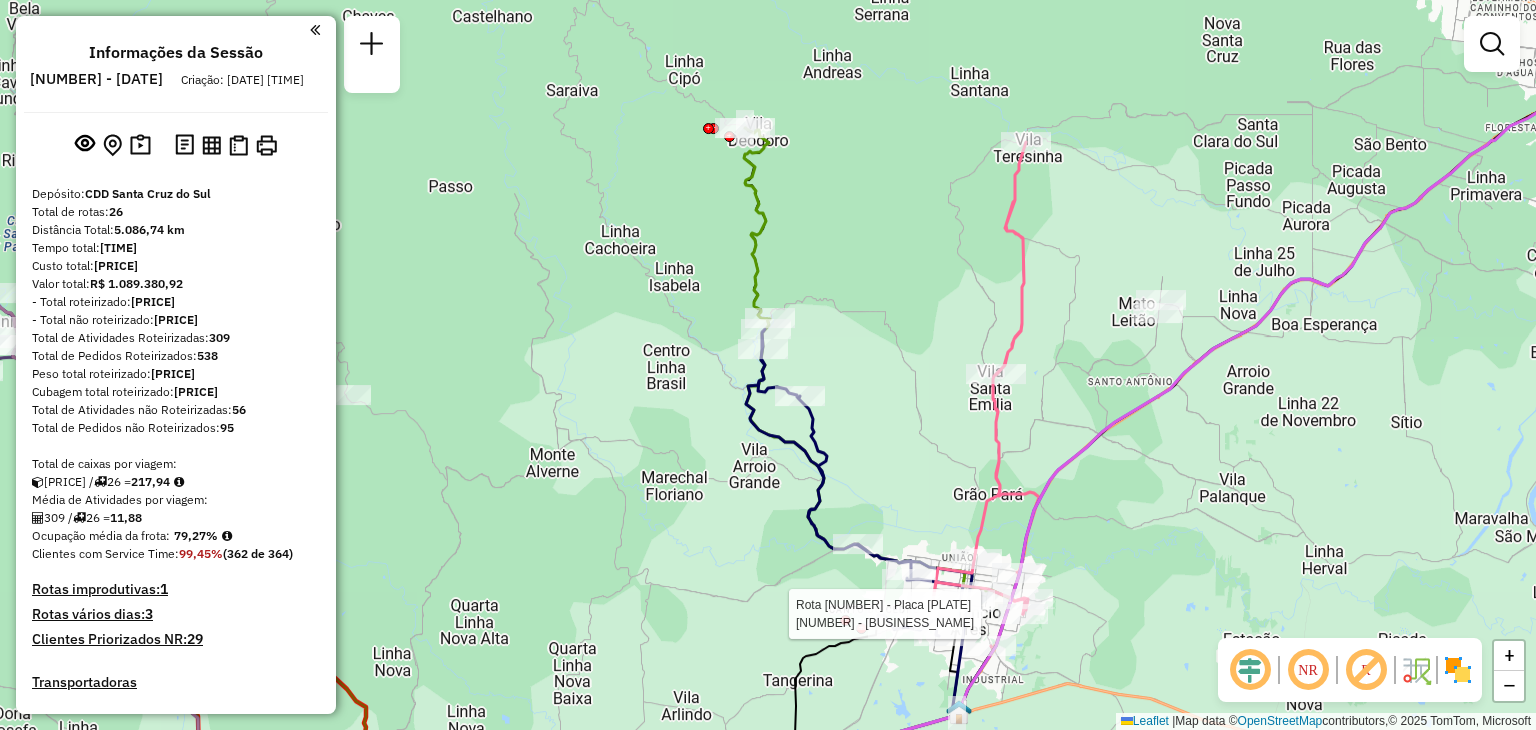 drag, startPoint x: 916, startPoint y: 221, endPoint x: 946, endPoint y: 226, distance: 30.413813 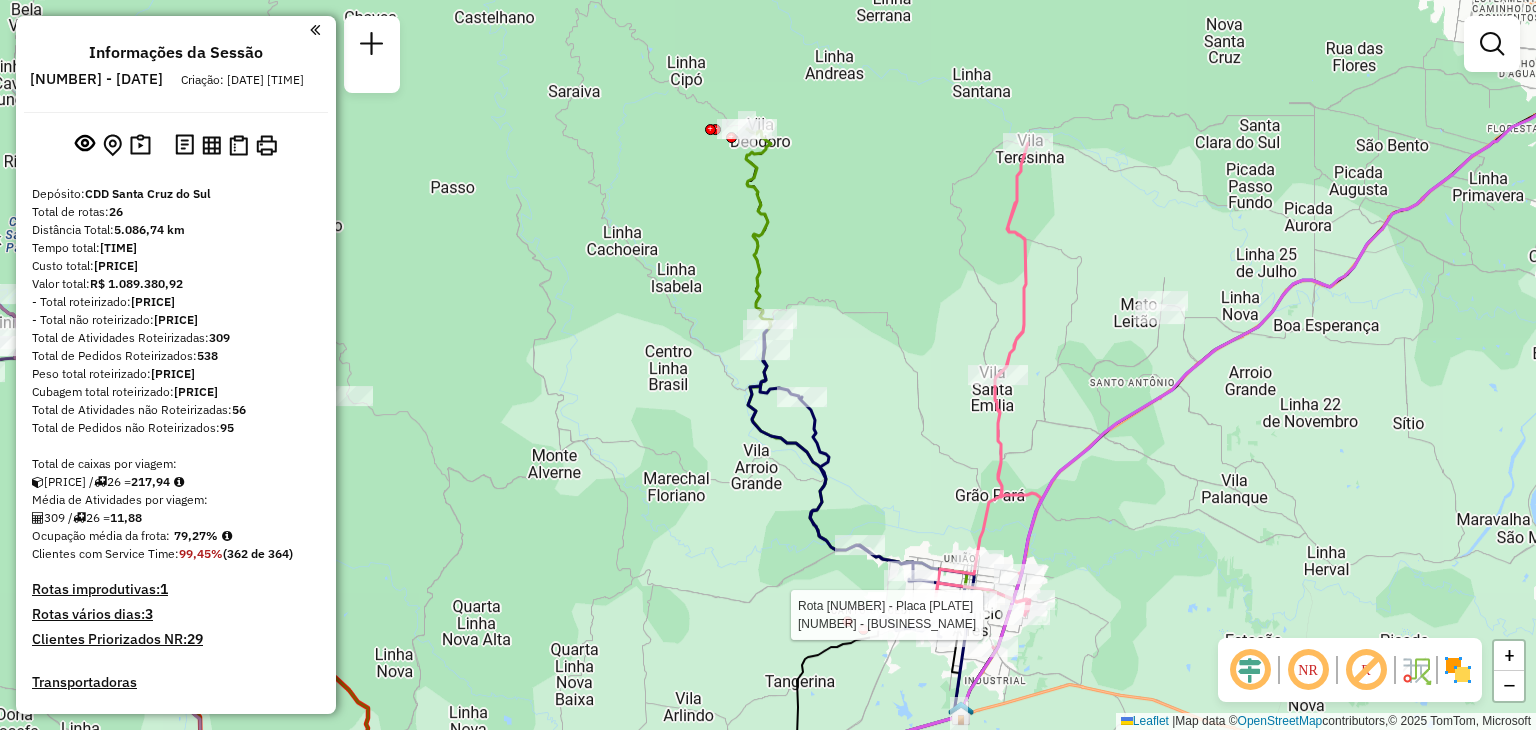 click on "Rota 9 - Placa JBQ0E09  41802469 - BAUMGARTEN STTEFENS Janela de atendimento Grade de atendimento Capacidade Transportadoras Veículos Cliente Pedidos  Rotas Selecione os dias de semana para filtrar as janelas de atendimento  Seg   Ter   Qua   Qui   Sex   Sáb   Dom  Informe o período da janela de atendimento: De: Até:  Filtrar exatamente a janela do cliente  Considerar janela de atendimento padrão  Selecione os dias de semana para filtrar as grades de atendimento  Seg   Ter   Qua   Qui   Sex   Sáb   Dom   Considerar clientes sem dia de atendimento cadastrado  Clientes fora do dia de atendimento selecionado Filtrar as atividades entre os valores definidos abaixo:  Peso mínimo:   Peso máximo:   Cubagem mínima:   Cubagem máxima:   De:   Até:  Filtrar as atividades entre o tempo de atendimento definido abaixo:  De:   Até:   Considerar capacidade total dos clientes não roteirizados Transportadora: Selecione um ou mais itens Tipo de veículo: Selecione um ou mais itens Veículo: Motorista: Nome: Setor:" 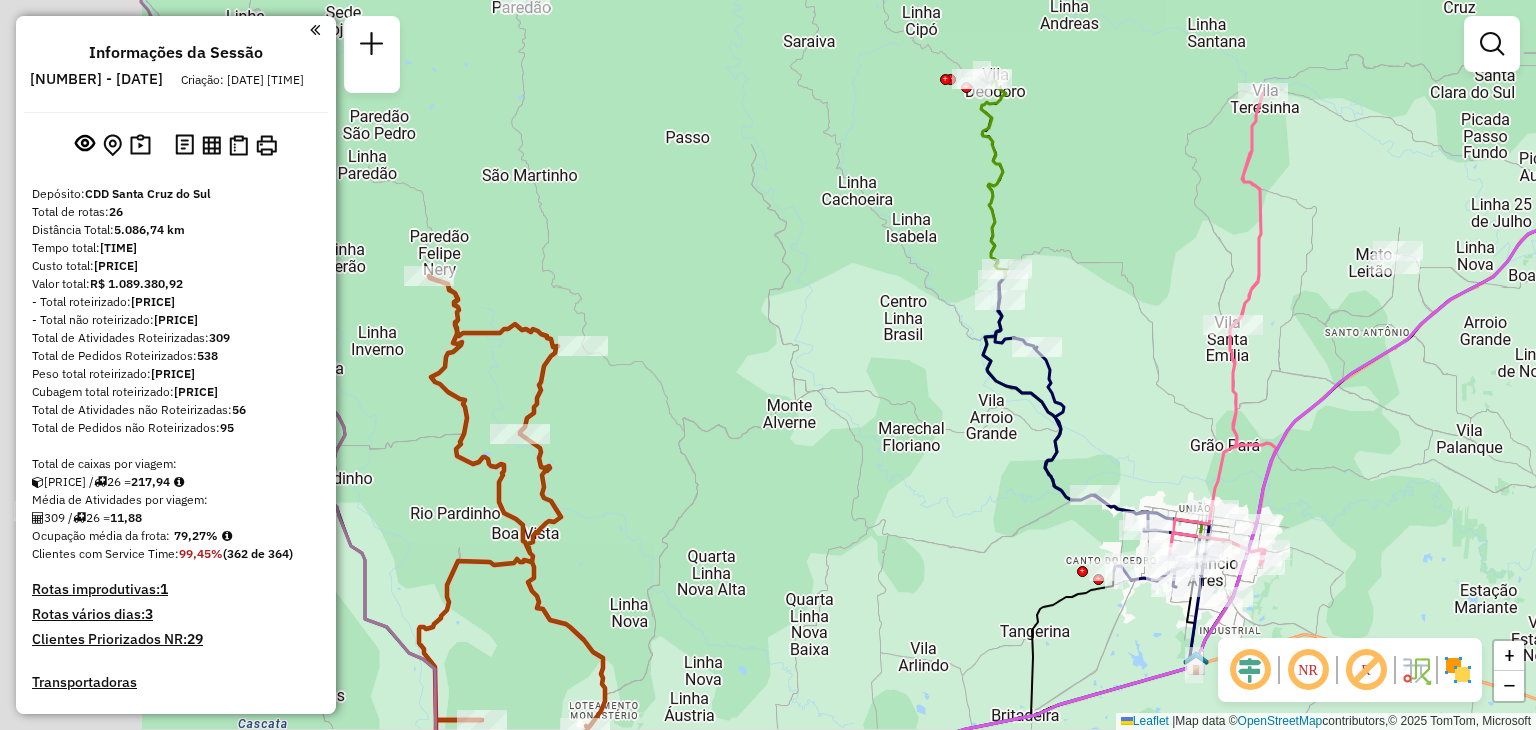 drag, startPoint x: 656, startPoint y: 431, endPoint x: 1016, endPoint y: 353, distance: 368.3531 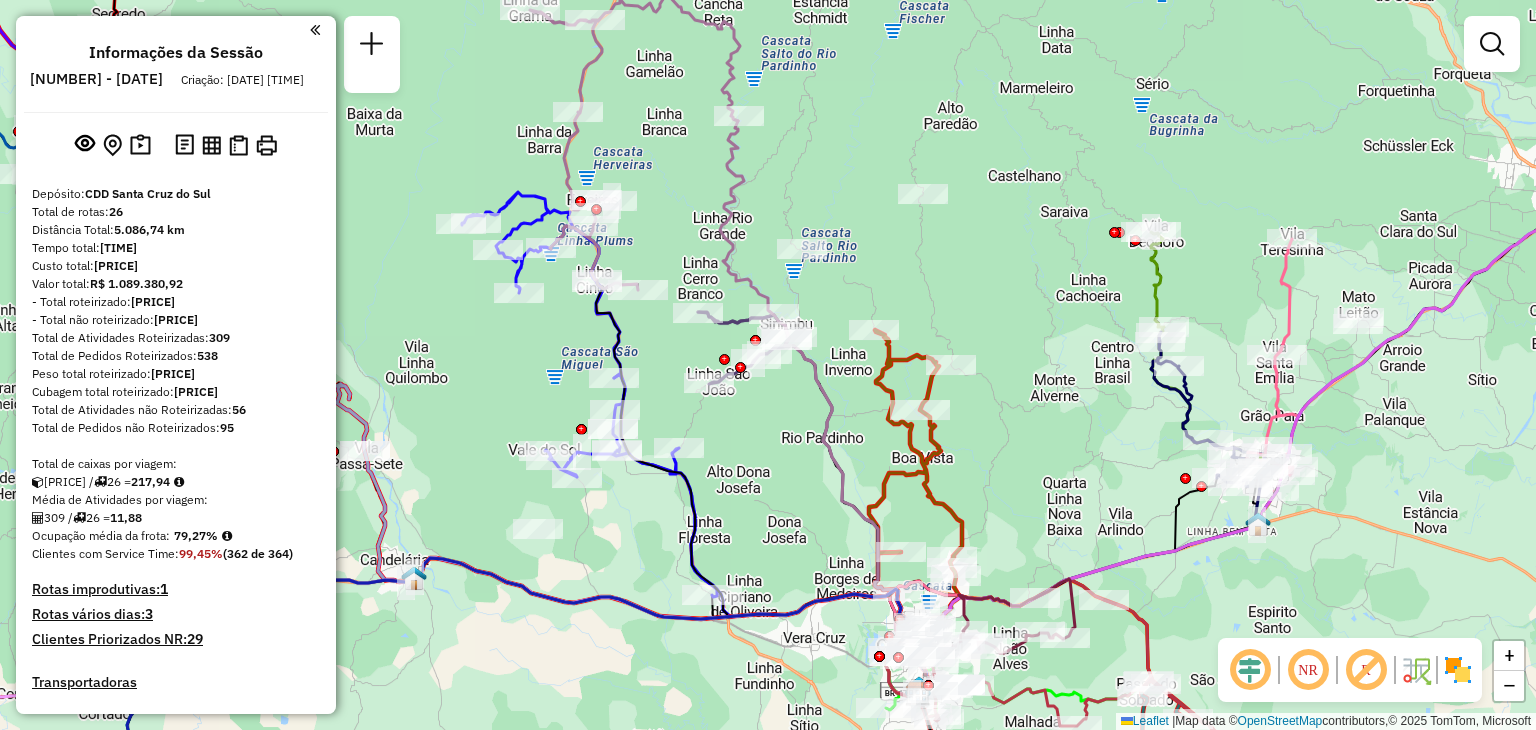 drag, startPoint x: 908, startPoint y: 427, endPoint x: 1076, endPoint y: 463, distance: 171.81386 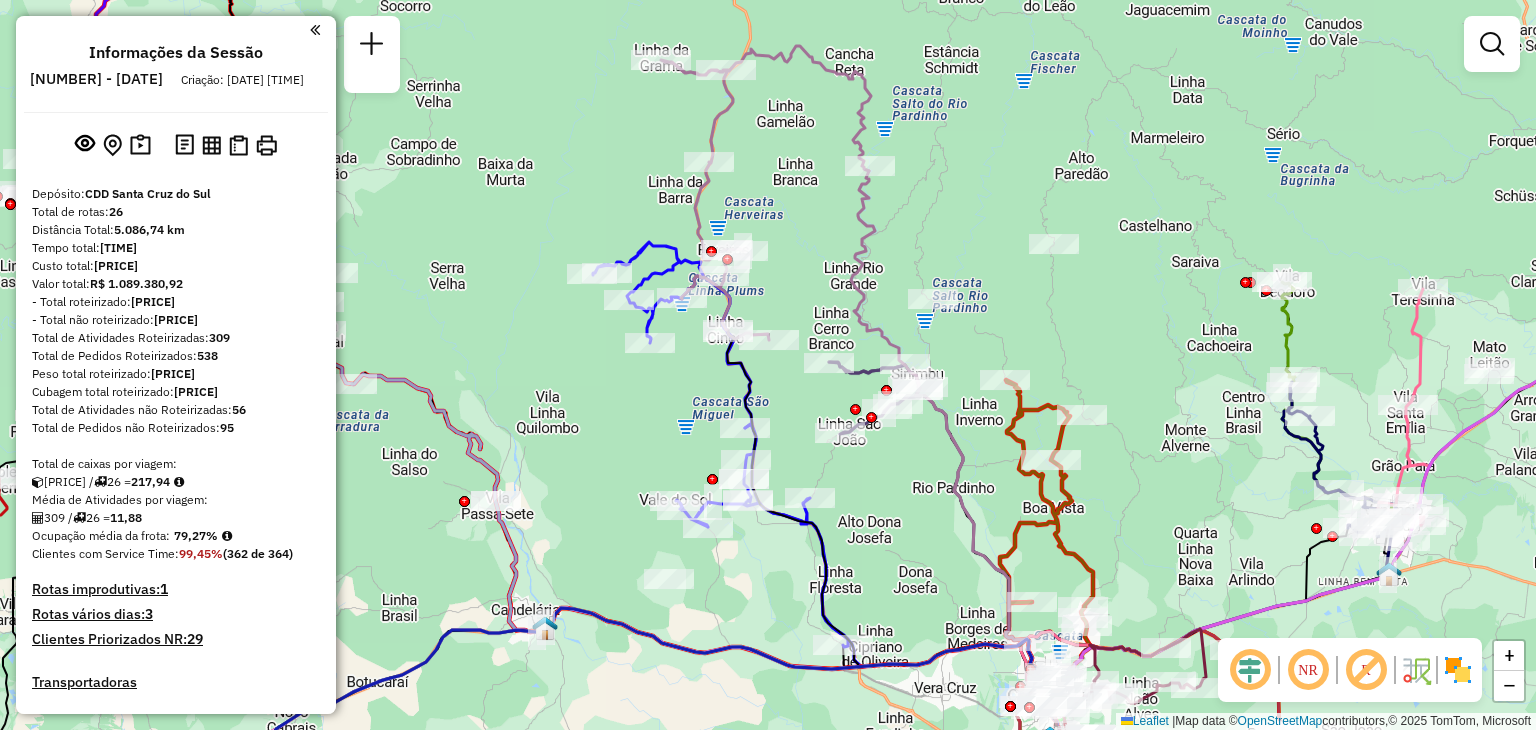 drag, startPoint x: 734, startPoint y: 269, endPoint x: 796, endPoint y: 306, distance: 72.20111 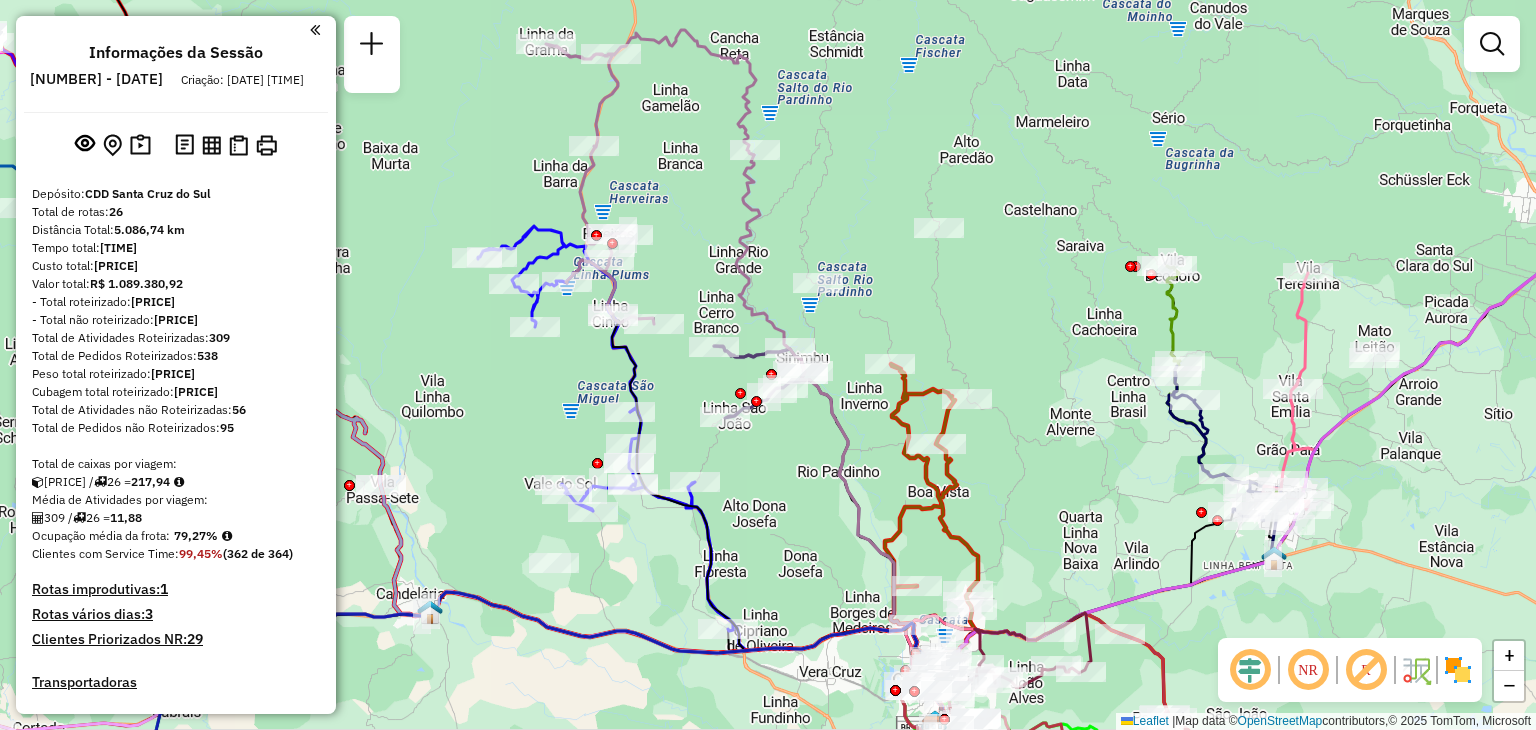 drag, startPoint x: 1164, startPoint y: 401, endPoint x: 1016, endPoint y: 367, distance: 151.8552 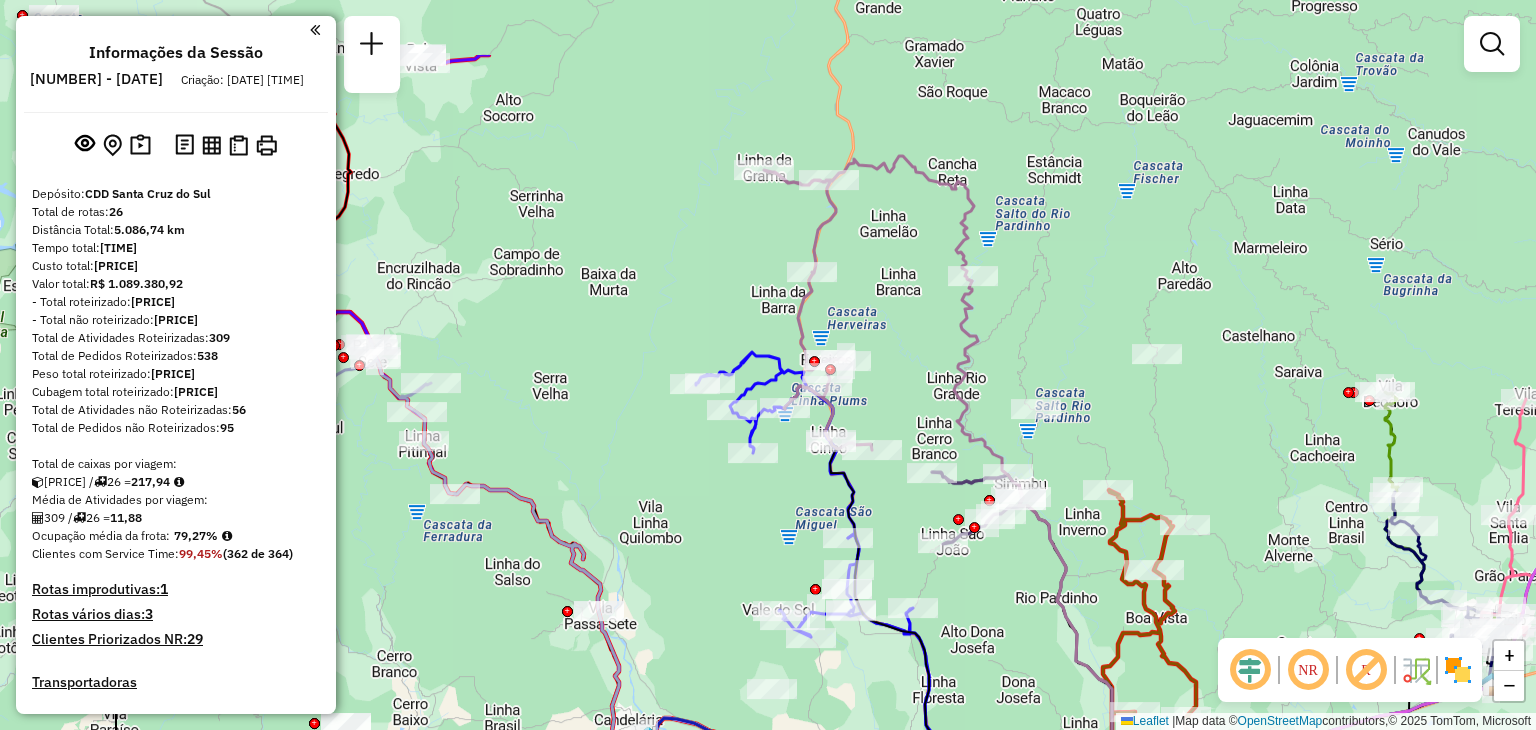 drag, startPoint x: 668, startPoint y: 423, endPoint x: 918, endPoint y: 553, distance: 281.78006 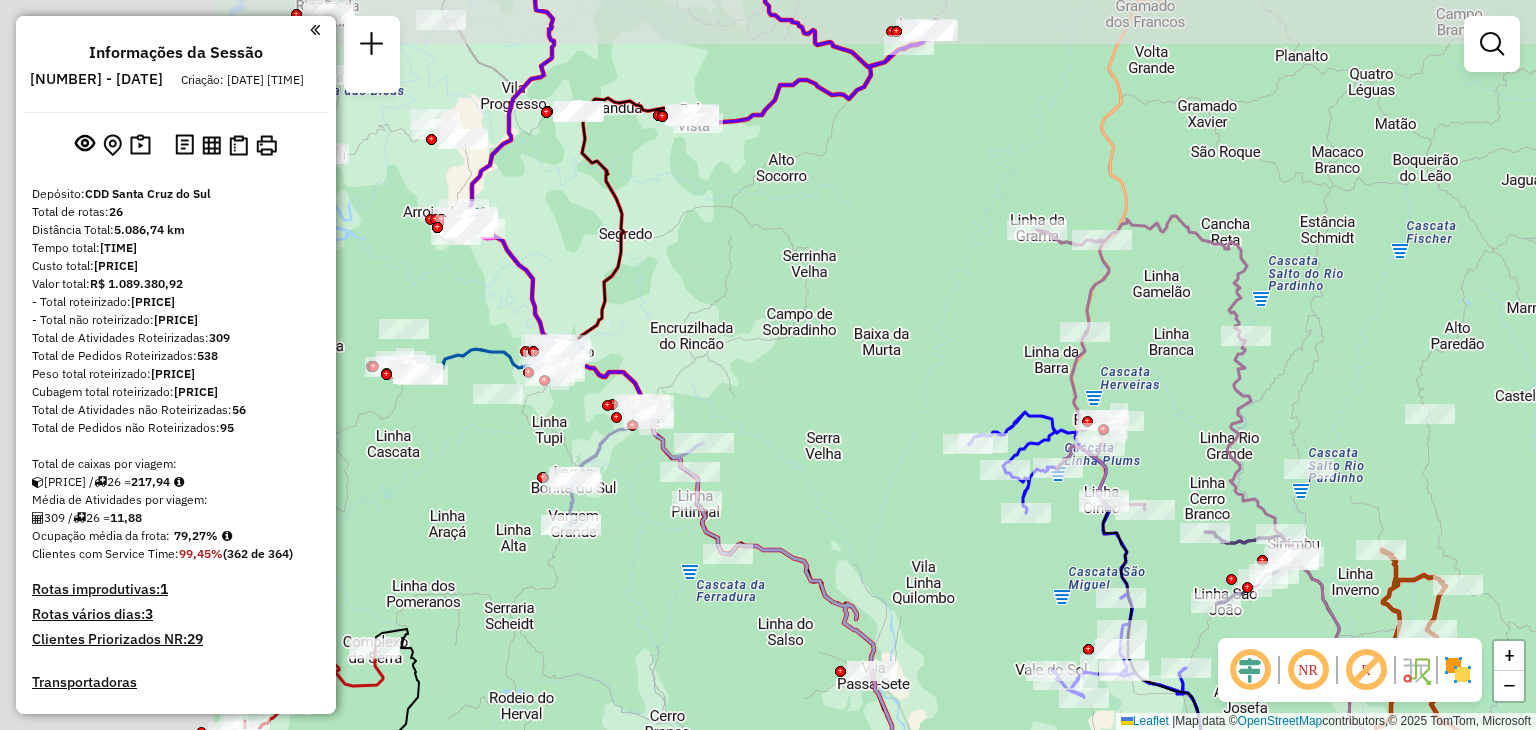 drag, startPoint x: 600, startPoint y: 309, endPoint x: 953, endPoint y: 372, distance: 358.57776 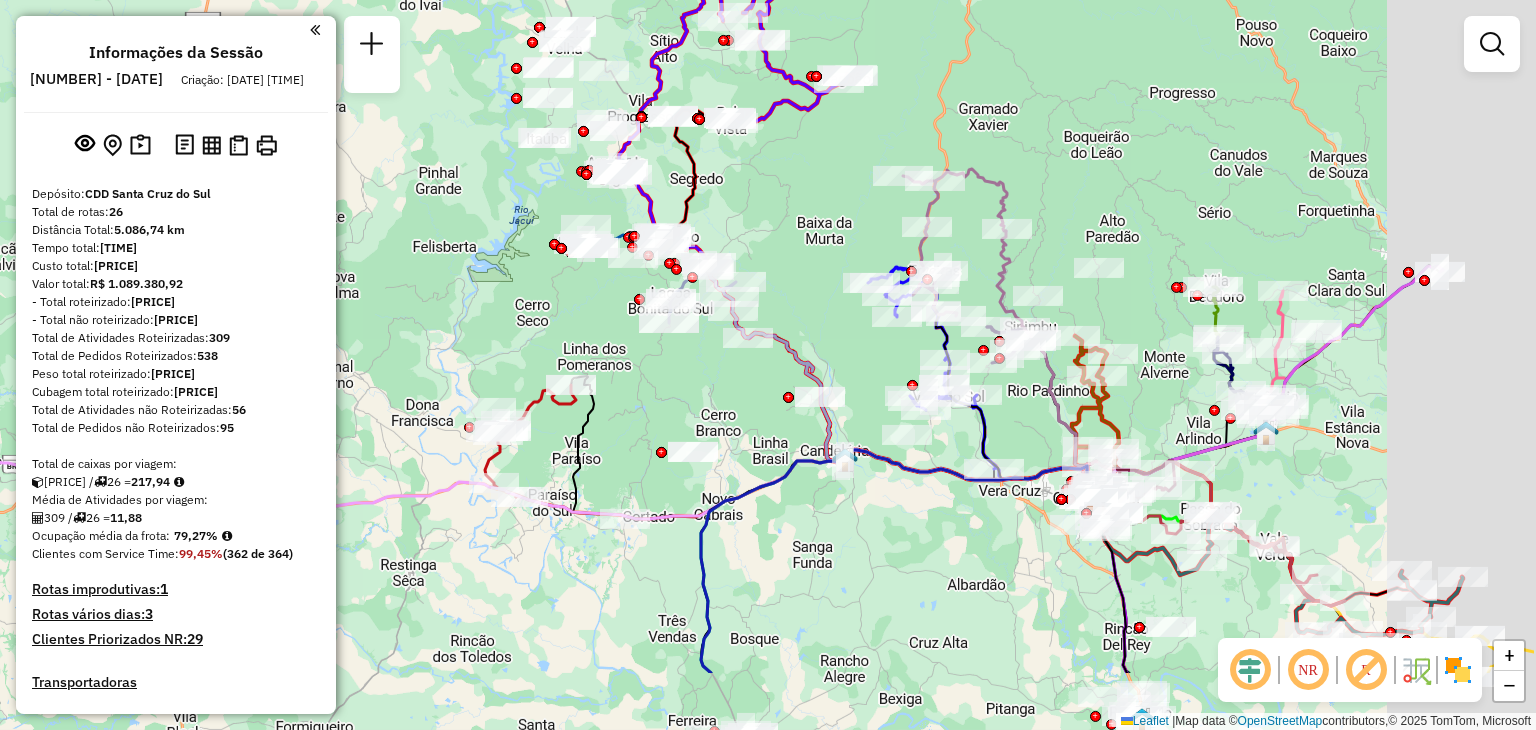 drag, startPoint x: 956, startPoint y: 401, endPoint x: 789, endPoint y: 262, distance: 217.27863 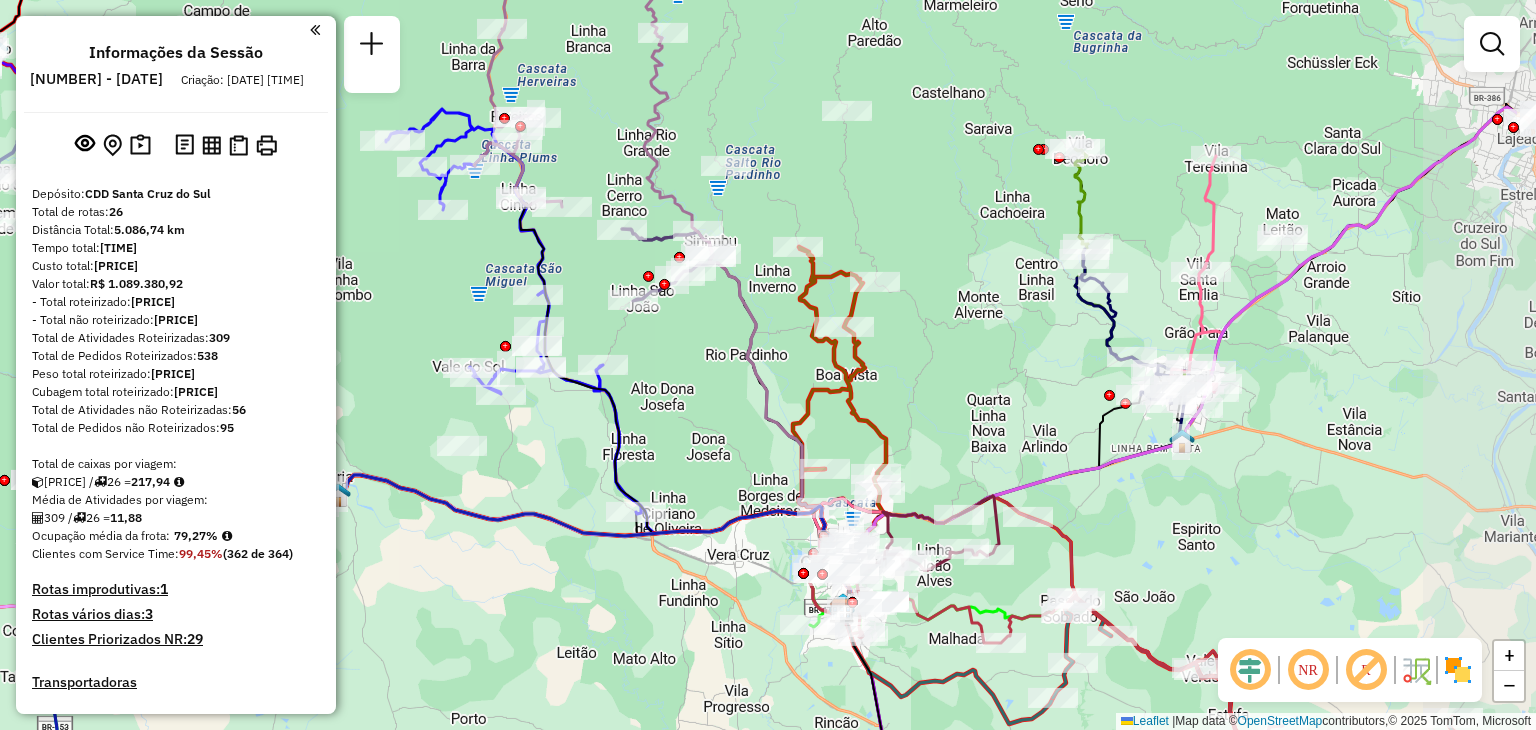 drag, startPoint x: 1146, startPoint y: 404, endPoint x: 970, endPoint y: 381, distance: 177.49648 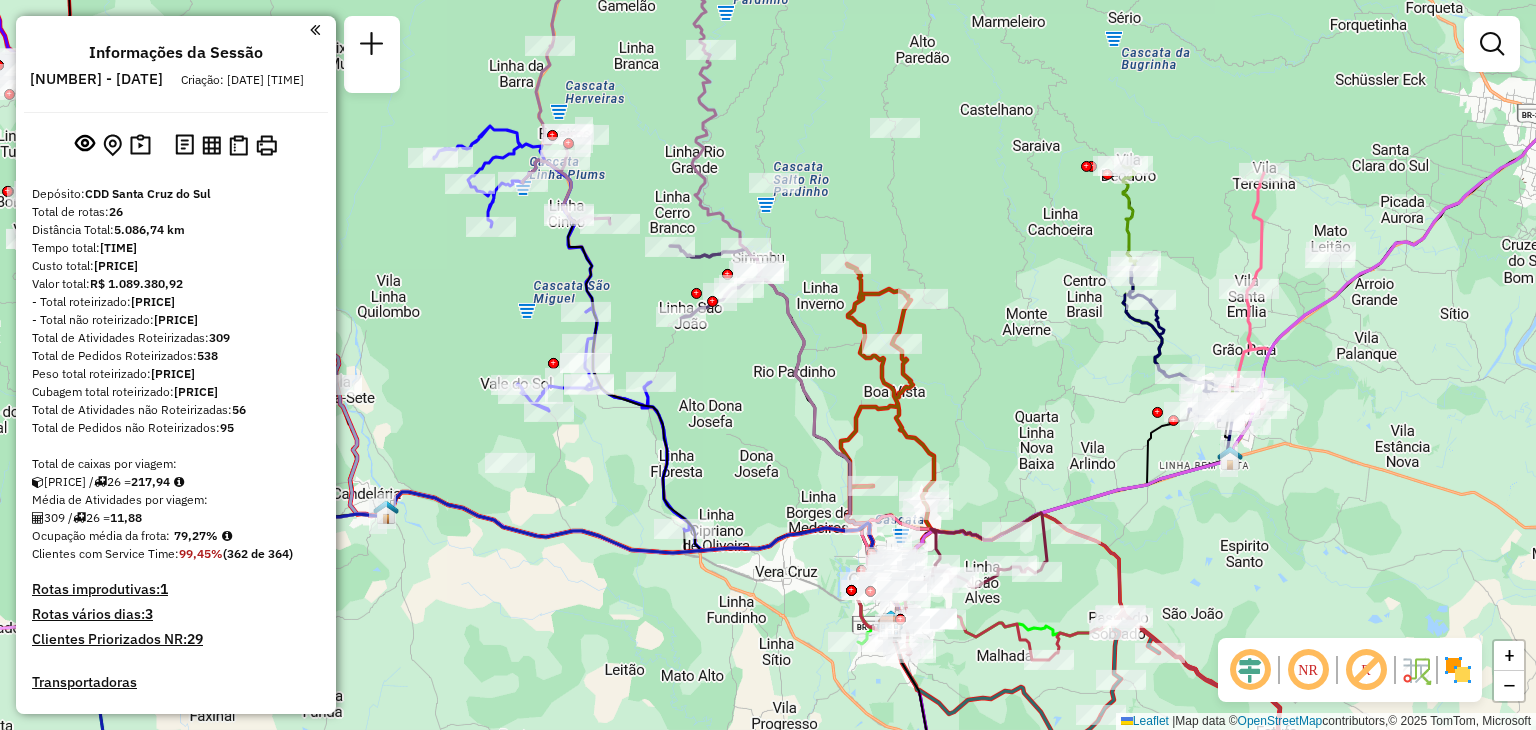 drag, startPoint x: 893, startPoint y: 366, endPoint x: 1044, endPoint y: 393, distance: 153.39491 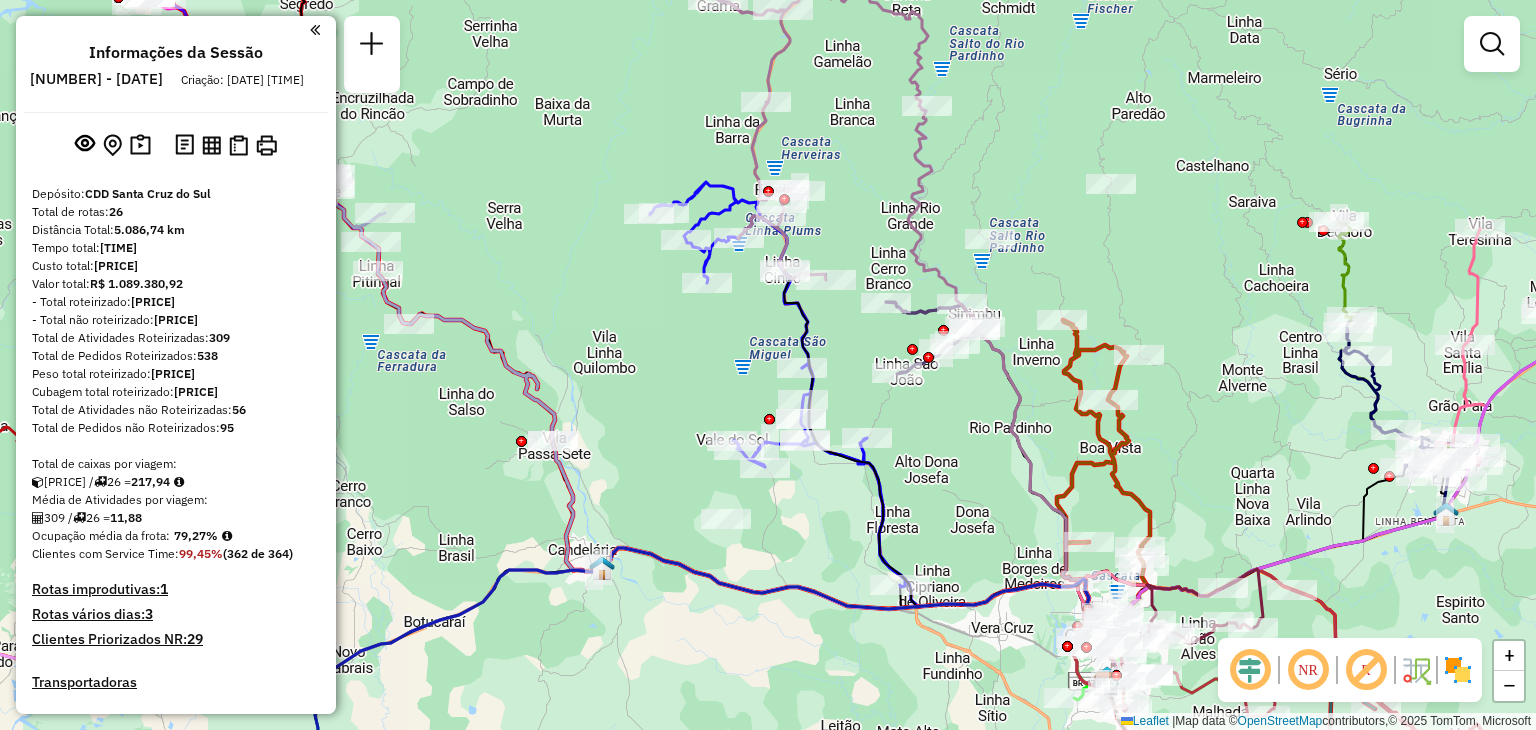 drag, startPoint x: 800, startPoint y: 429, endPoint x: 978, endPoint y: 493, distance: 189.15602 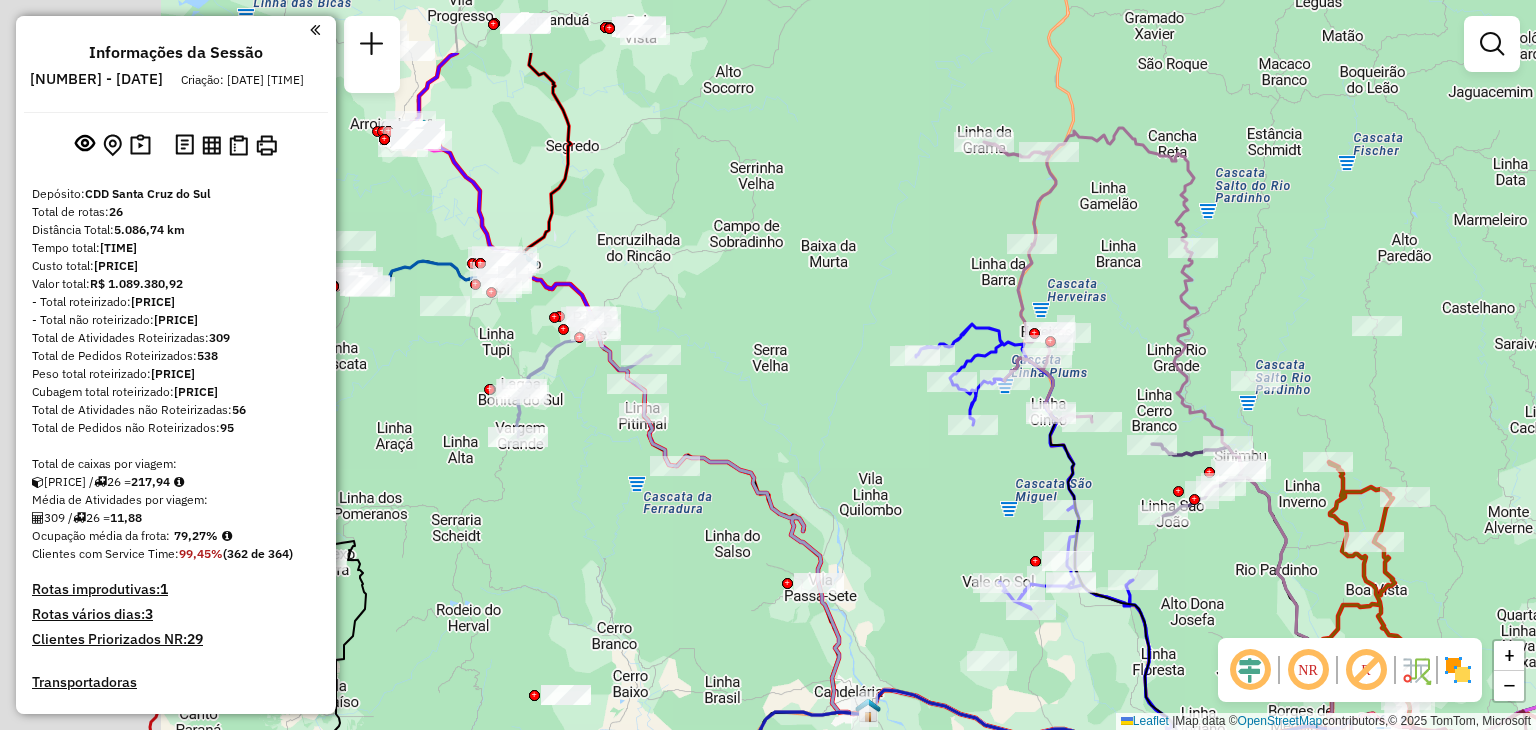 drag, startPoint x: 707, startPoint y: 358, endPoint x: 950, endPoint y: 505, distance: 284.0035 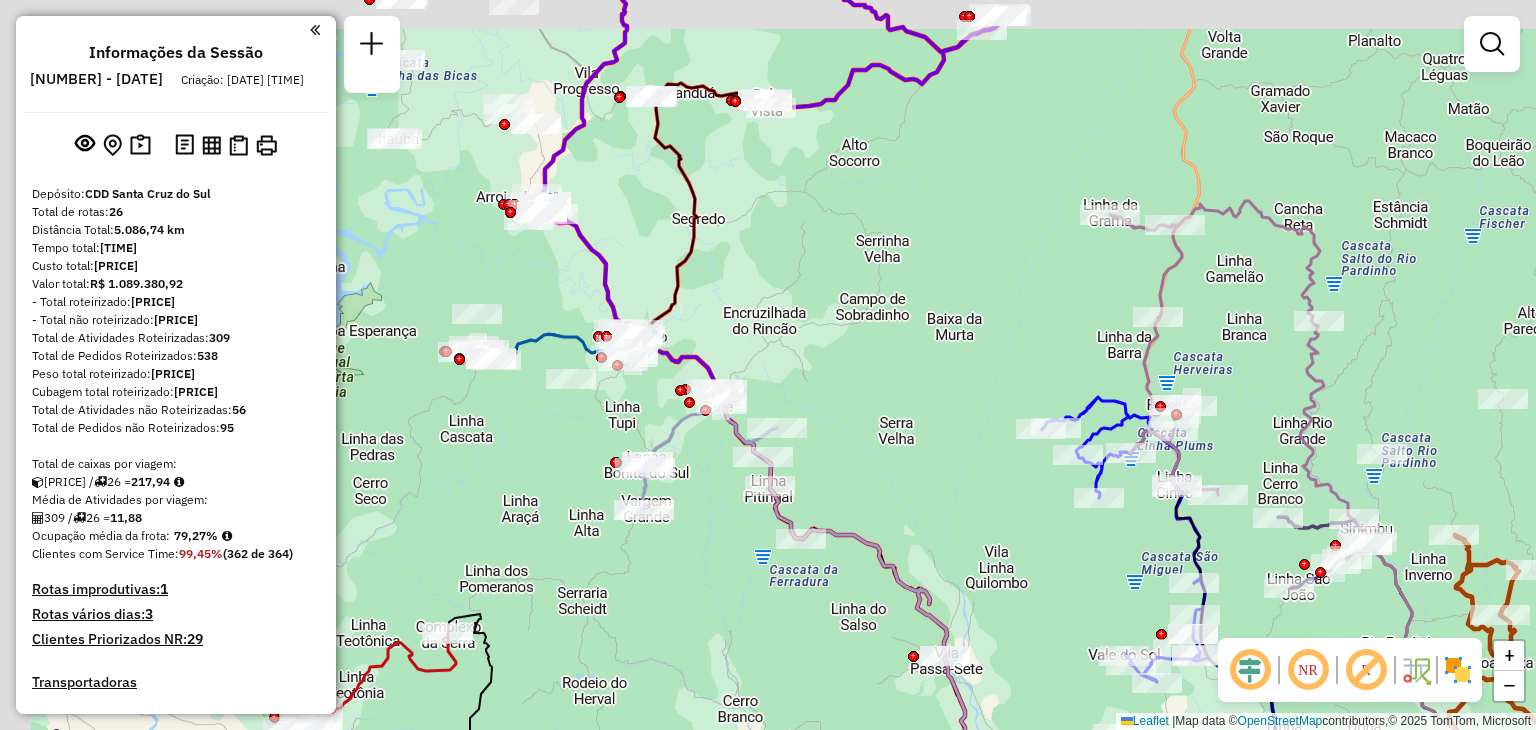 drag, startPoint x: 773, startPoint y: 374, endPoint x: 980, endPoint y: 501, distance: 242.85387 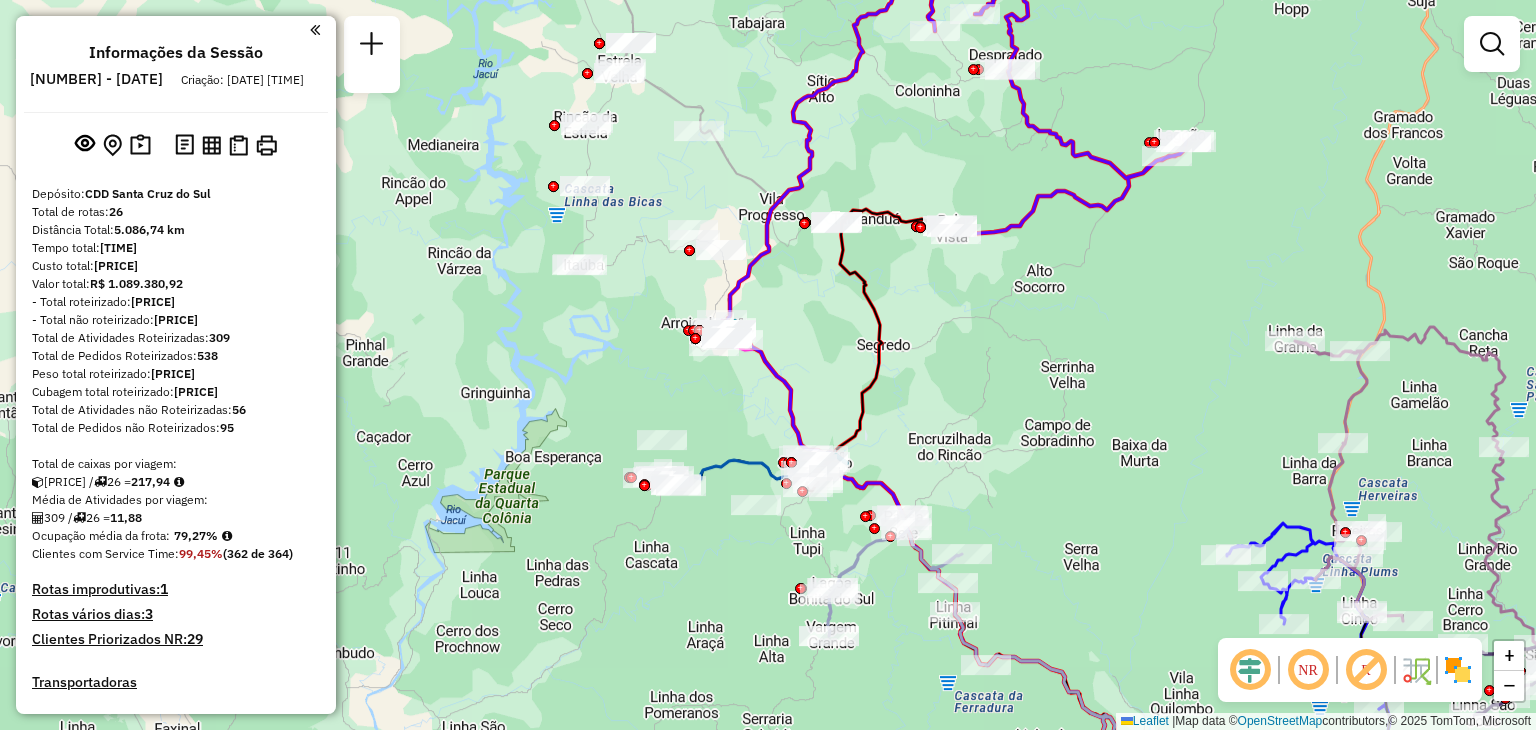 drag, startPoint x: 817, startPoint y: 325, endPoint x: 894, endPoint y: 381, distance: 95.2103 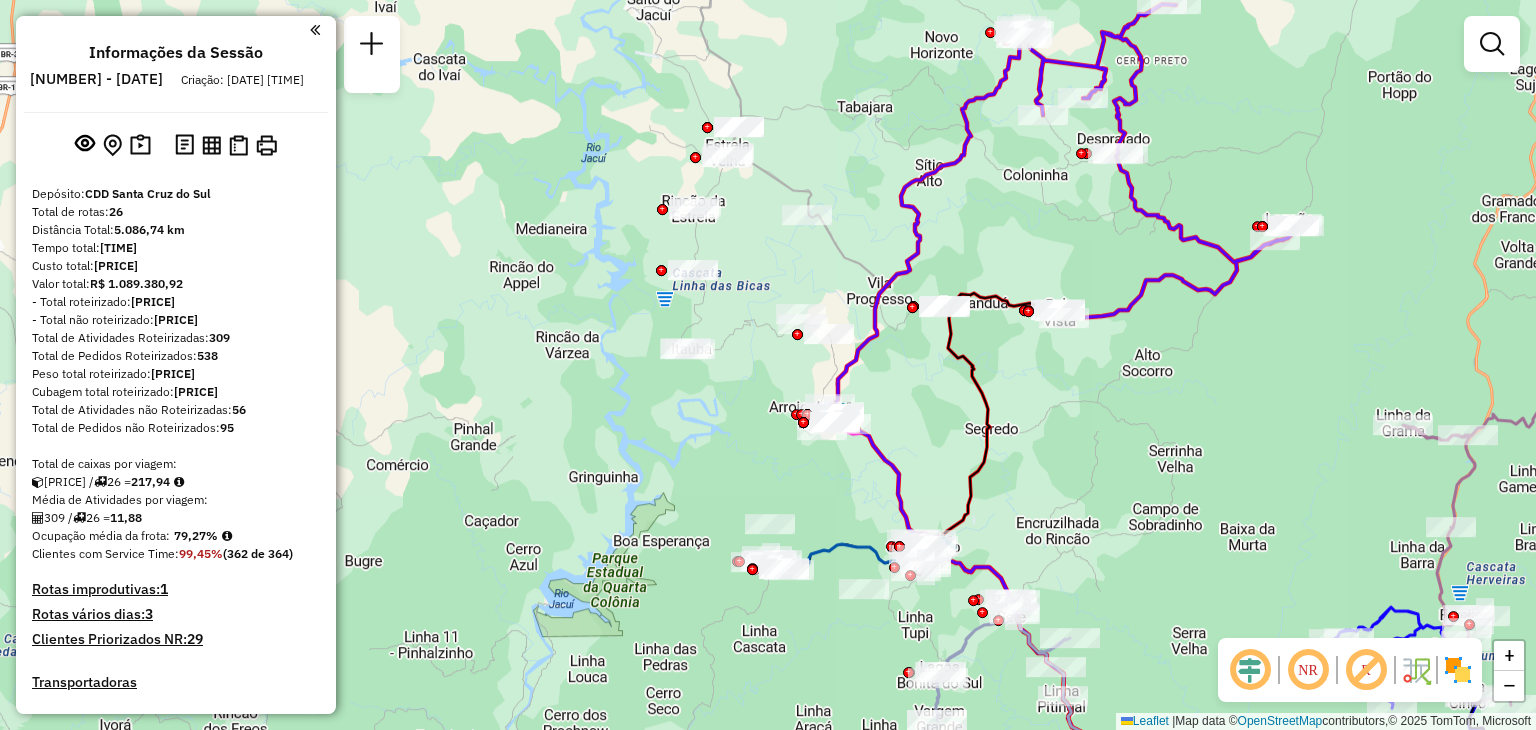 drag, startPoint x: 858, startPoint y: 343, endPoint x: 927, endPoint y: 402, distance: 90.78546 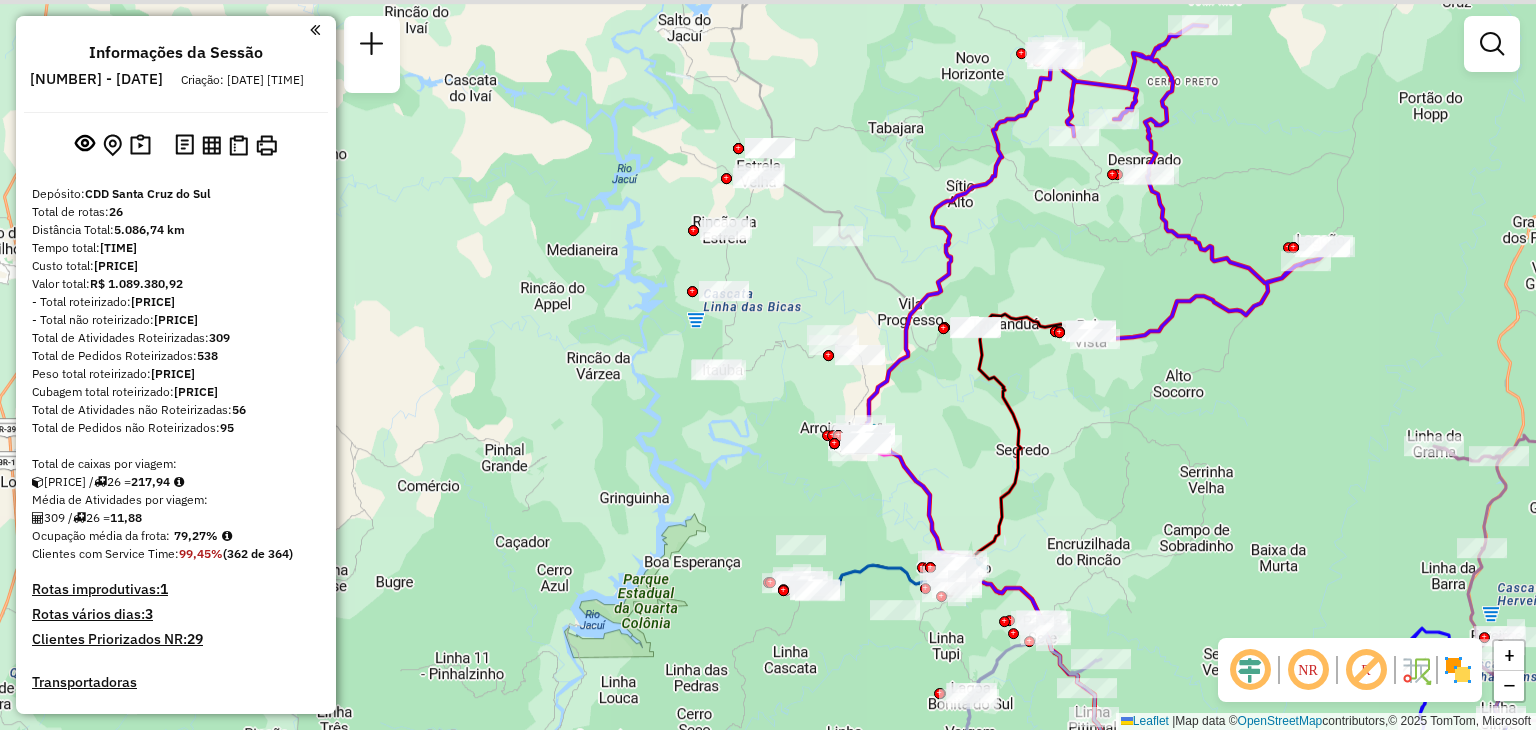 drag, startPoint x: 799, startPoint y: 285, endPoint x: 847, endPoint y: 310, distance: 54.120235 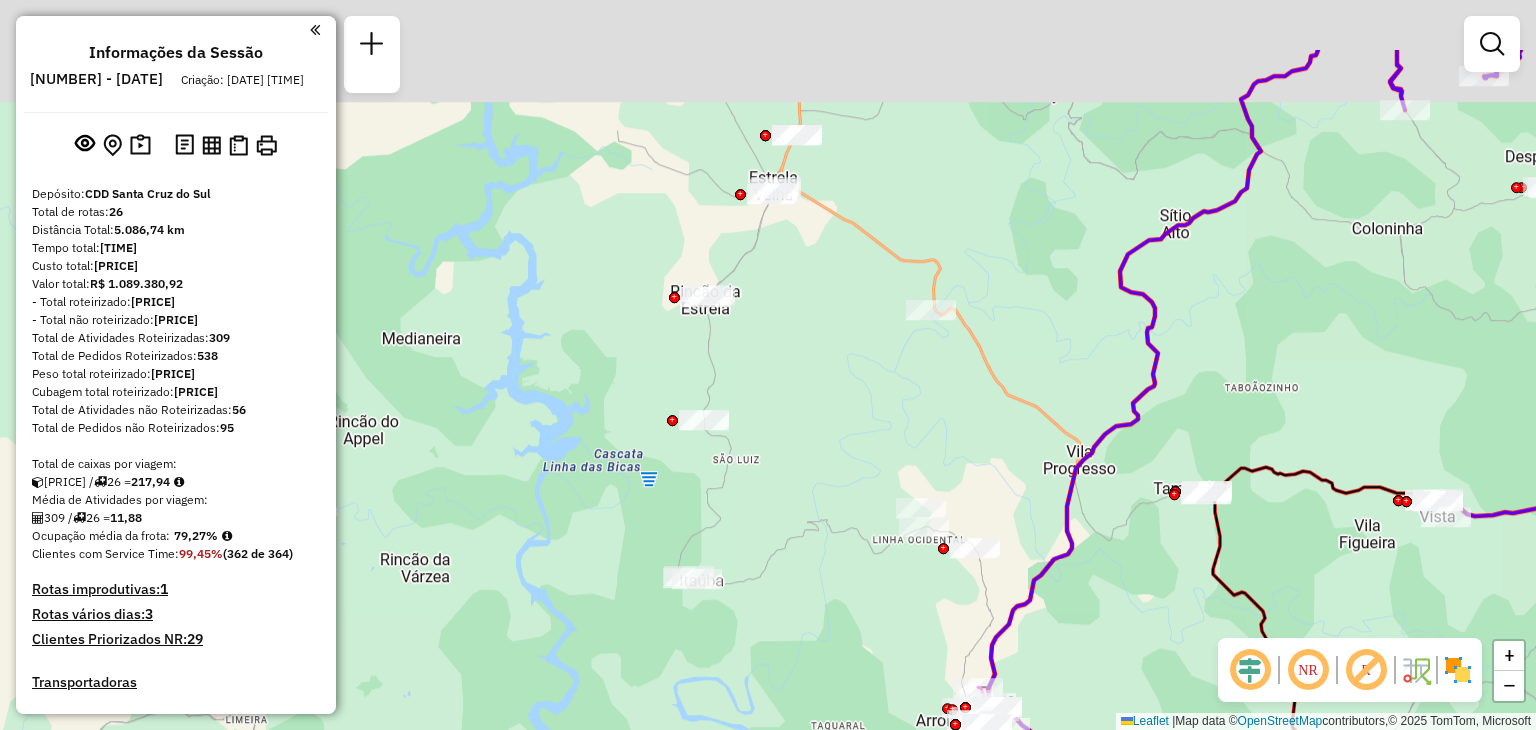 drag, startPoint x: 760, startPoint y: 246, endPoint x: 812, endPoint y: 369, distance: 133.54025 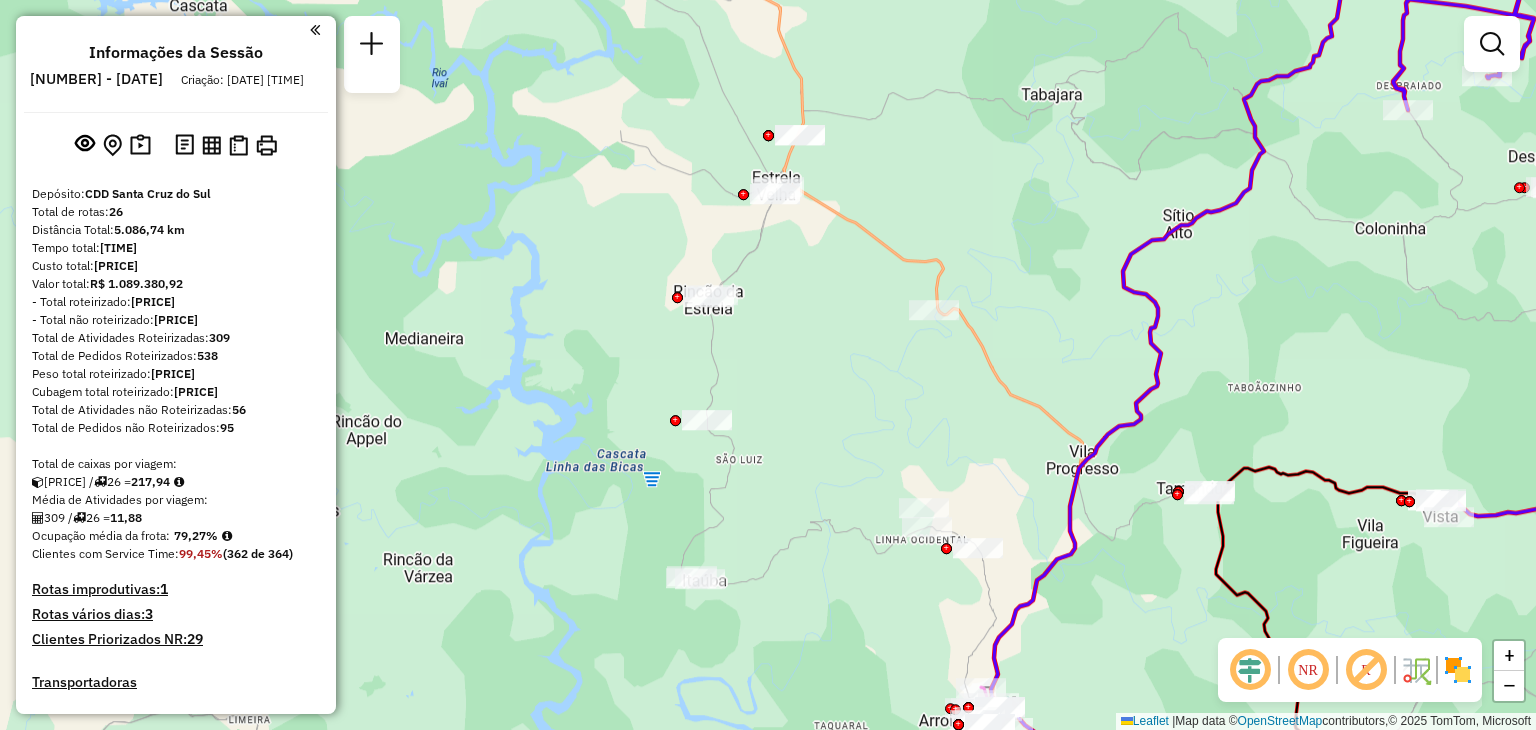 drag, startPoint x: 784, startPoint y: 271, endPoint x: 804, endPoint y: 293, distance: 29.732138 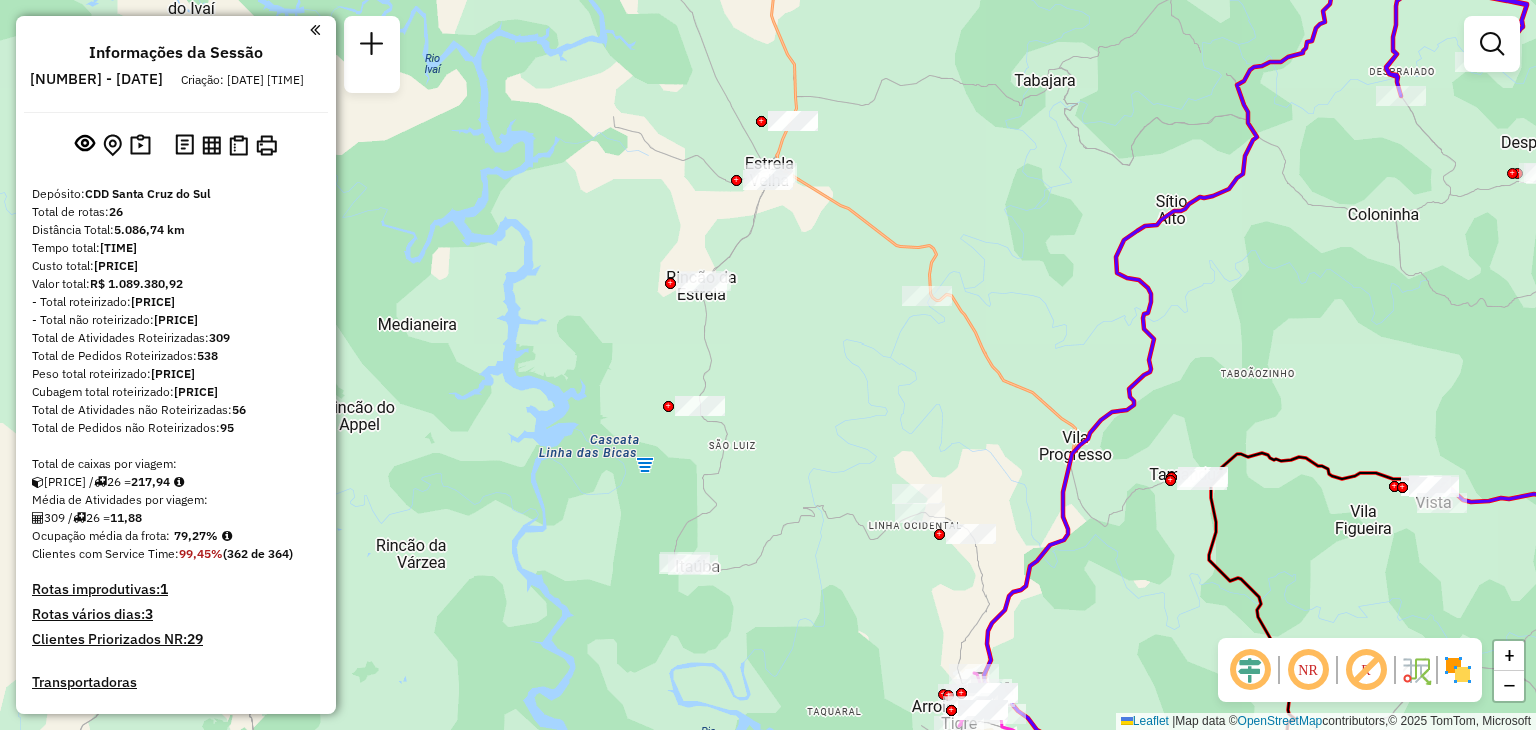 drag, startPoint x: 853, startPoint y: 367, endPoint x: 830, endPoint y: 341, distance: 34.713108 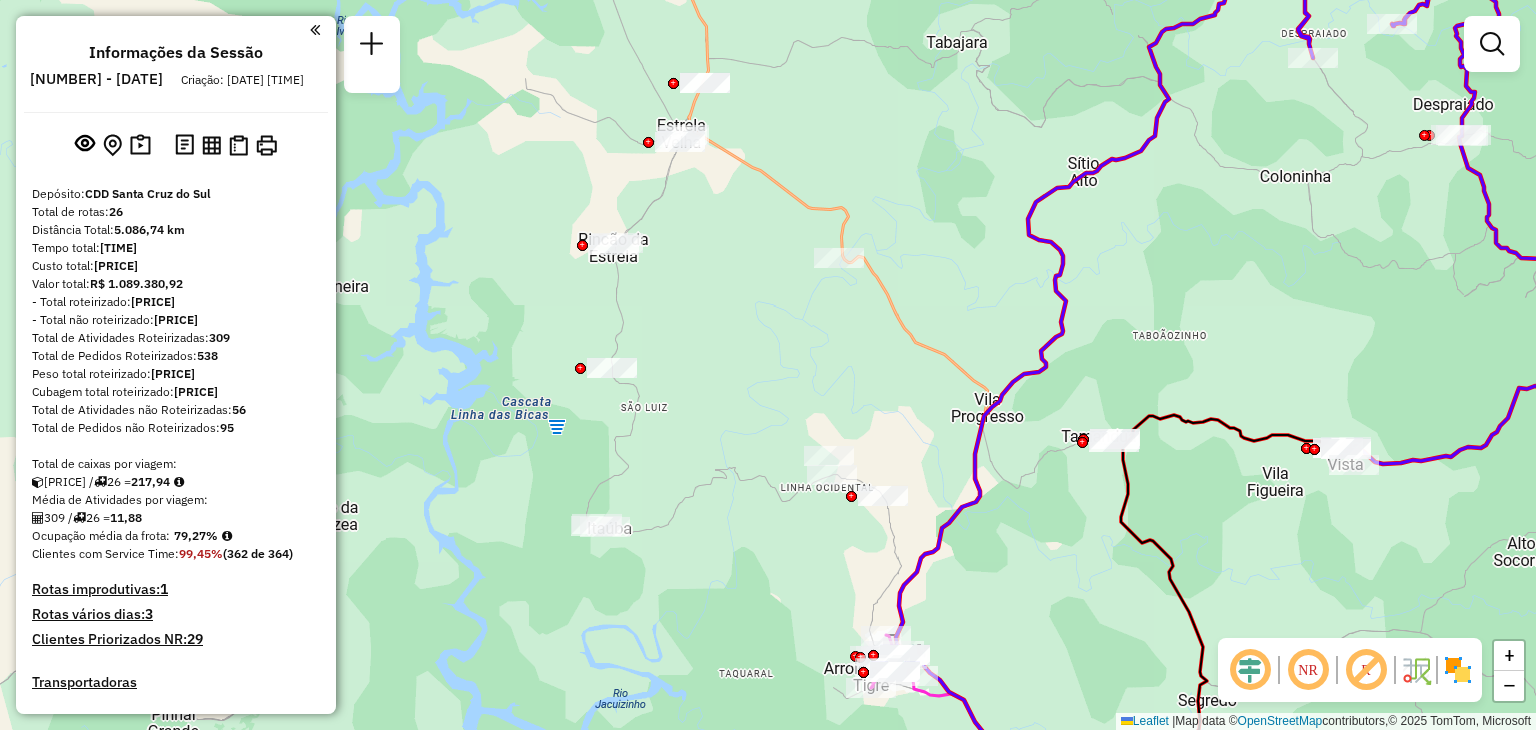 drag, startPoint x: 854, startPoint y: 371, endPoint x: 756, endPoint y: 328, distance: 107.01869 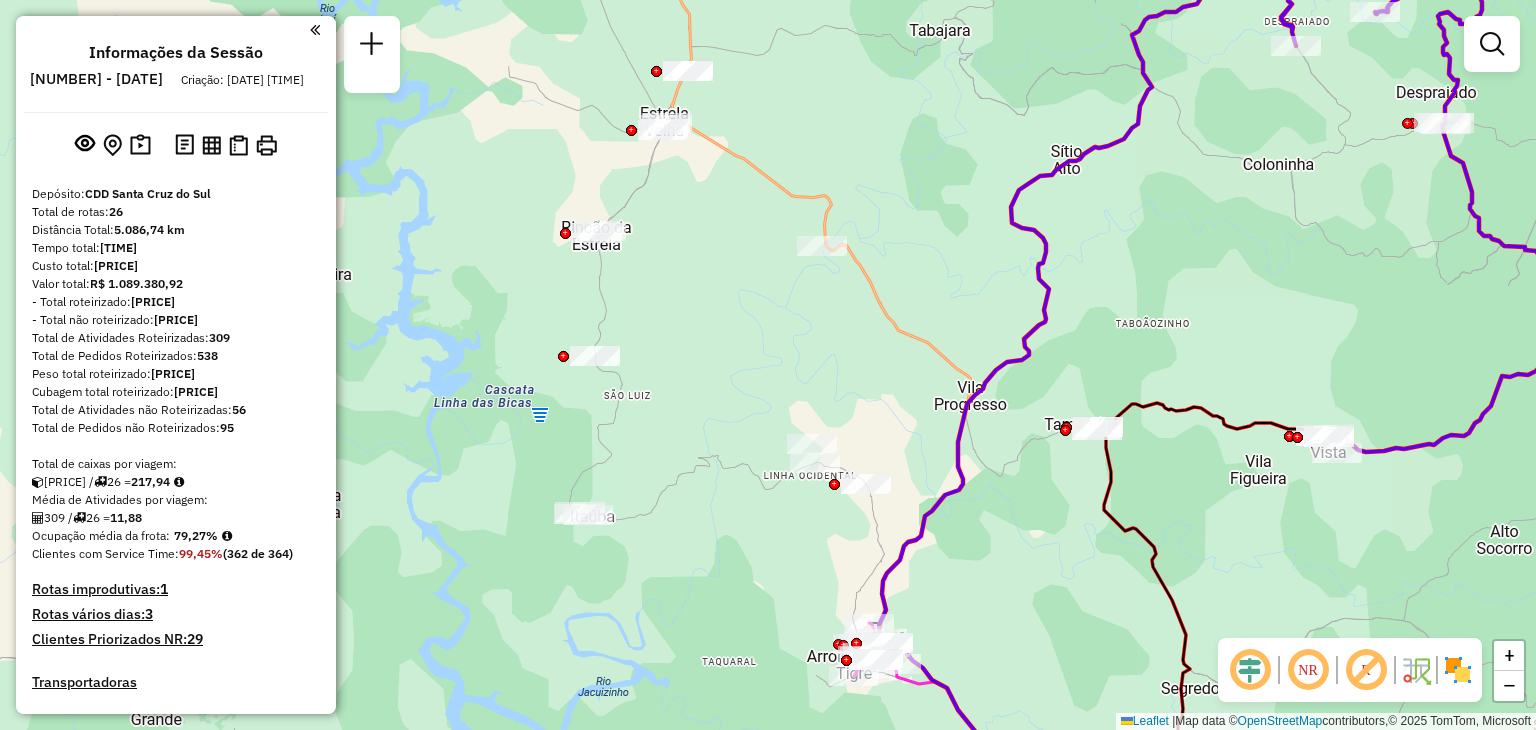 drag, startPoint x: 812, startPoint y: 360, endPoint x: 728, endPoint y: 317, distance: 94.36631 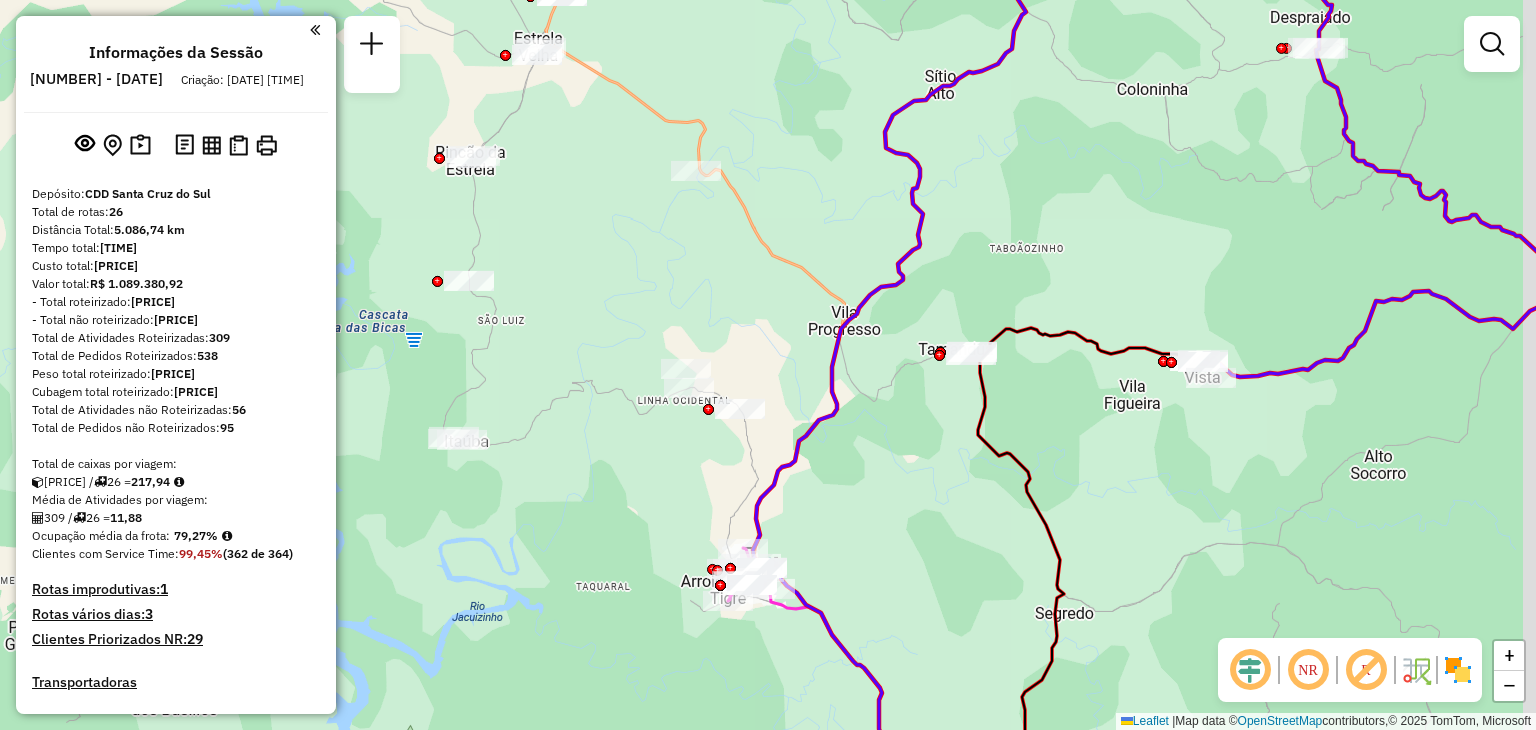drag, startPoint x: 790, startPoint y: 385, endPoint x: 747, endPoint y: 353, distance: 53.600372 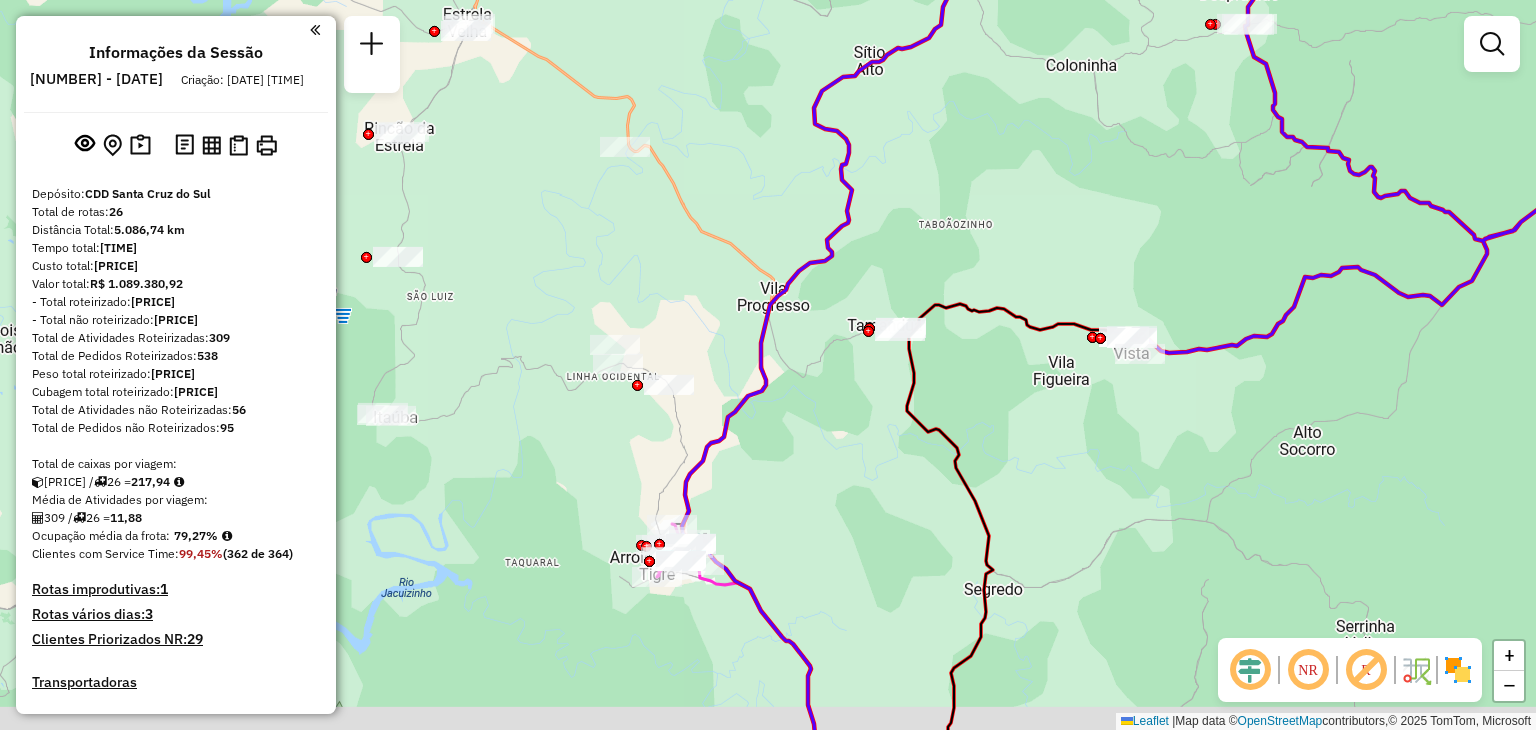 drag, startPoint x: 765, startPoint y: 307, endPoint x: 694, endPoint y: 281, distance: 75.61085 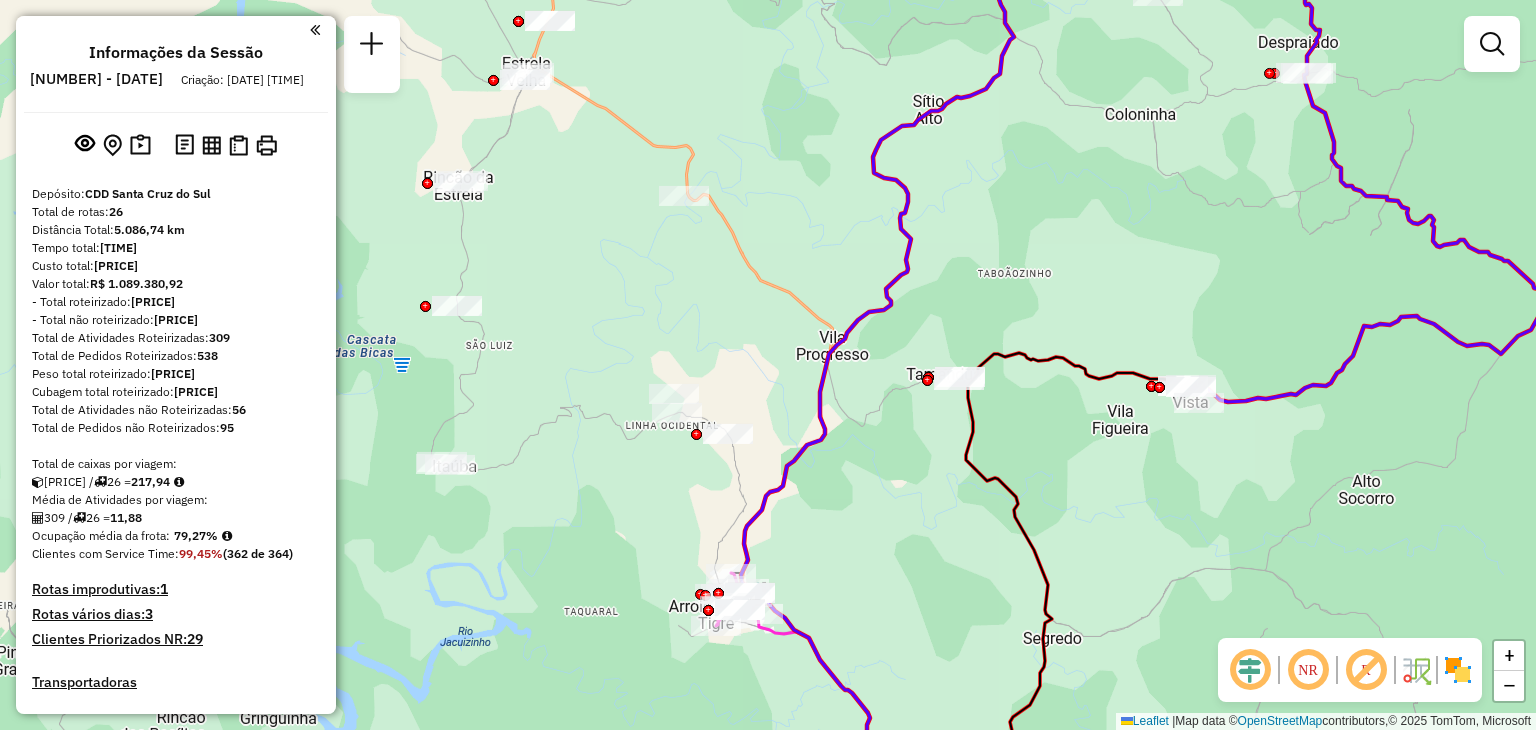 drag, startPoint x: 648, startPoint y: 264, endPoint x: 779, endPoint y: 362, distance: 163.60013 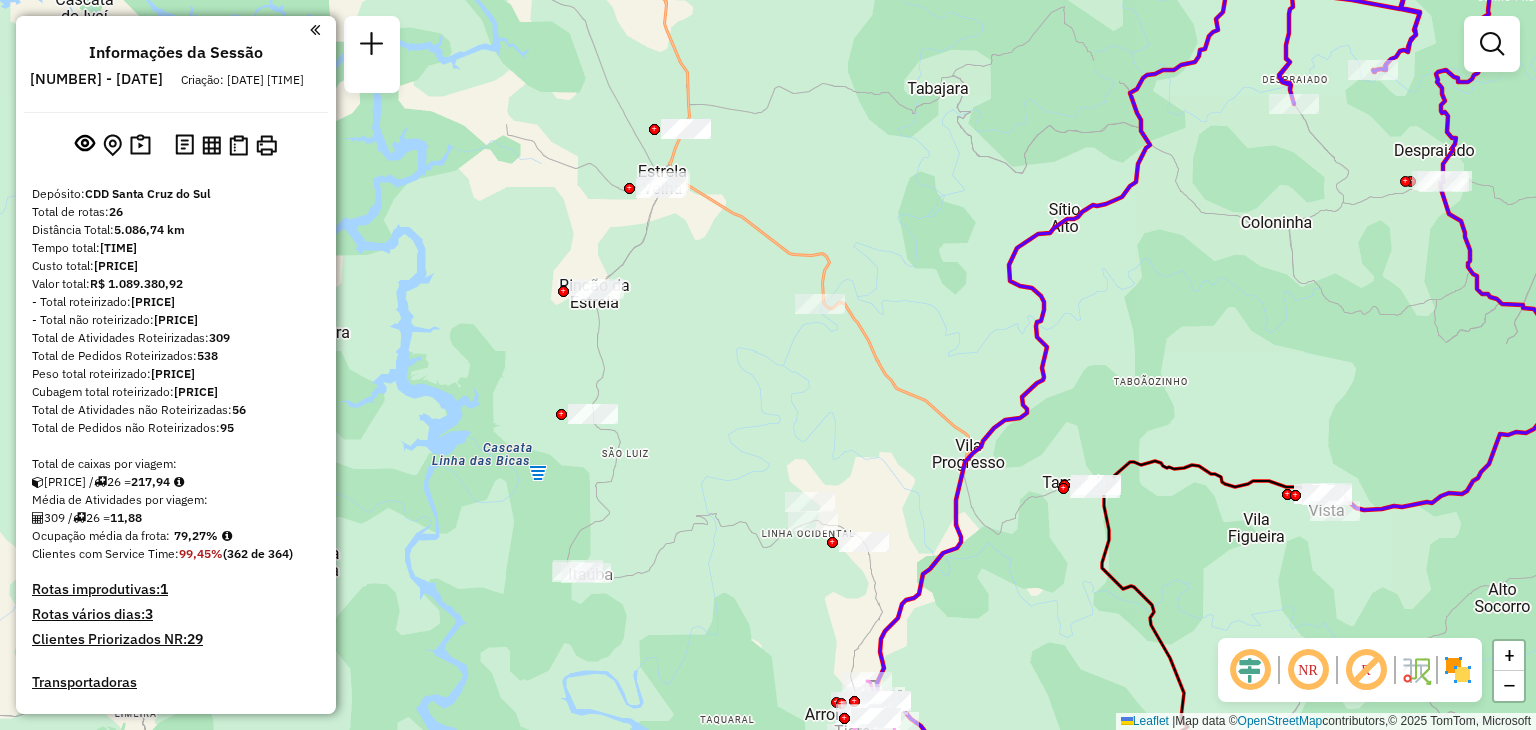 drag, startPoint x: 715, startPoint y: 325, endPoint x: 780, endPoint y: 384, distance: 87.78383 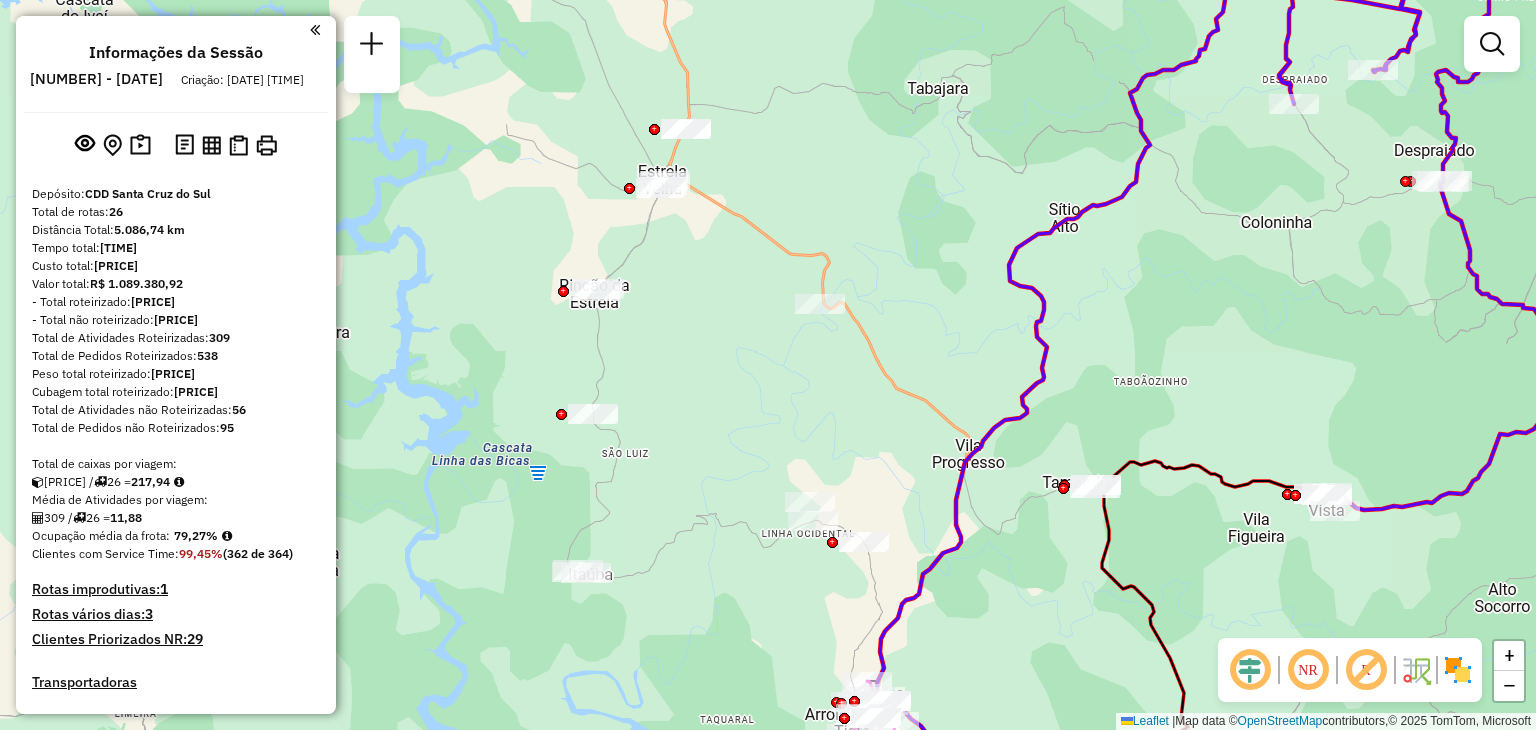 drag, startPoint x: 764, startPoint y: 380, endPoint x: 734, endPoint y: 353, distance: 40.36087 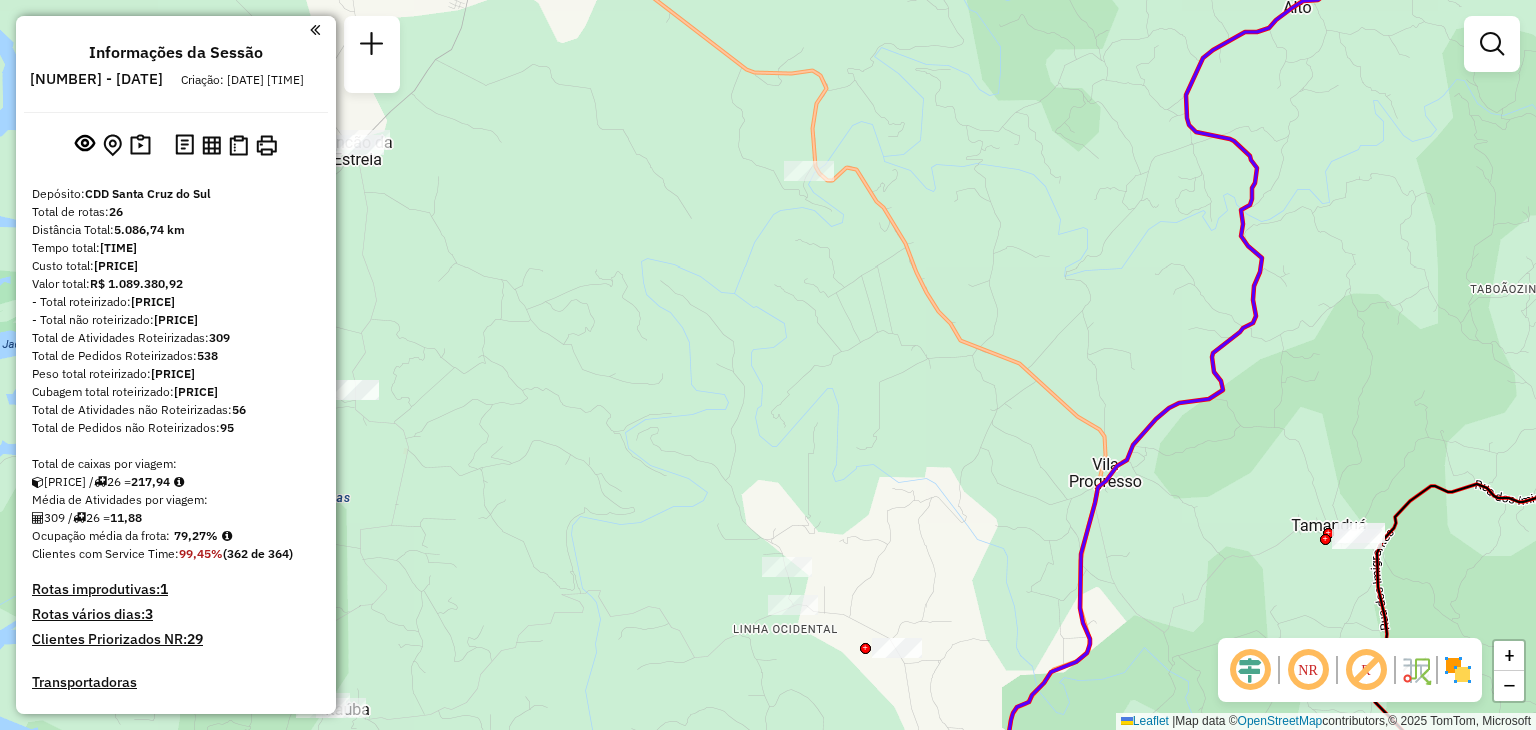 drag, startPoint x: 782, startPoint y: 375, endPoint x: 740, endPoint y: 373, distance: 42.047592 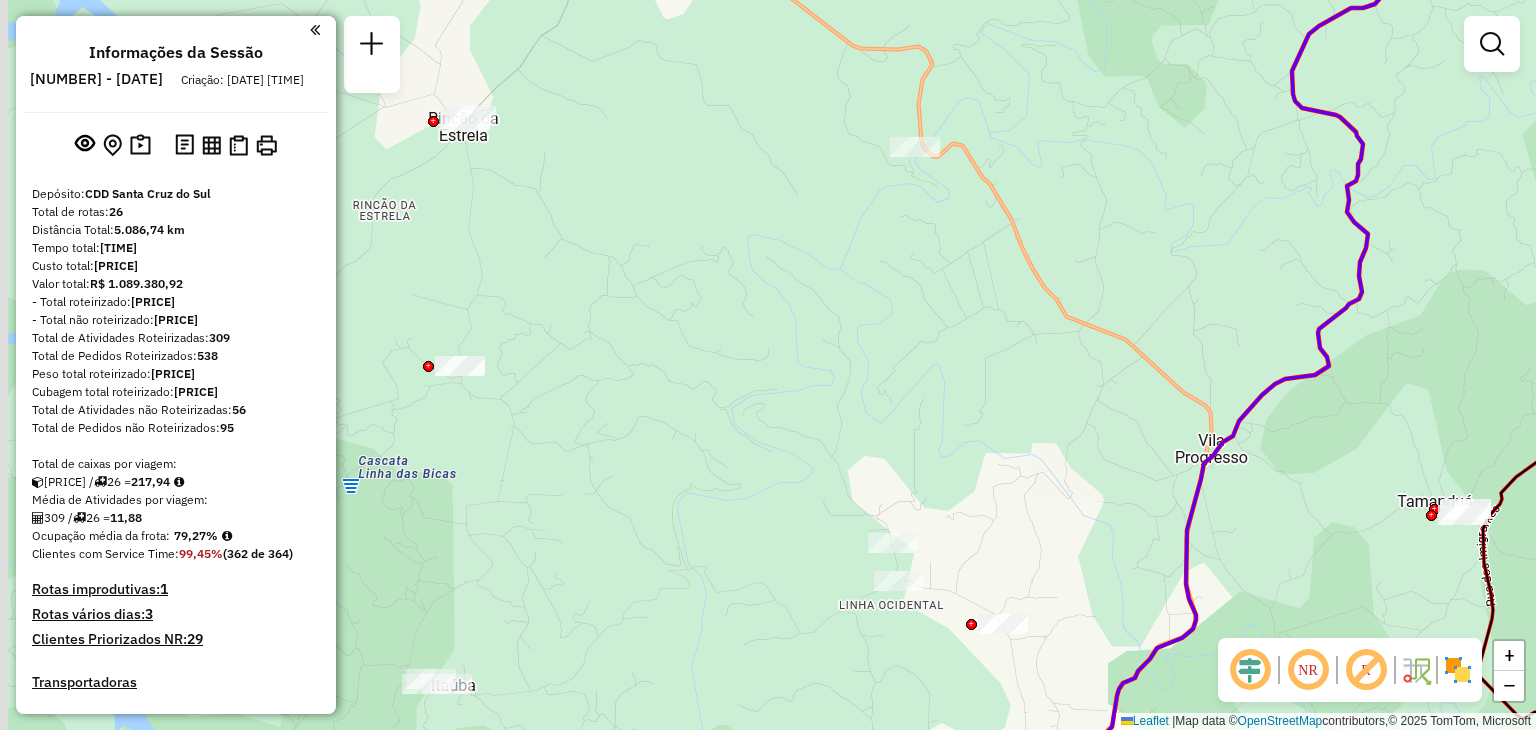 drag, startPoint x: 736, startPoint y: 411, endPoint x: 881, endPoint y: 388, distance: 146.8128 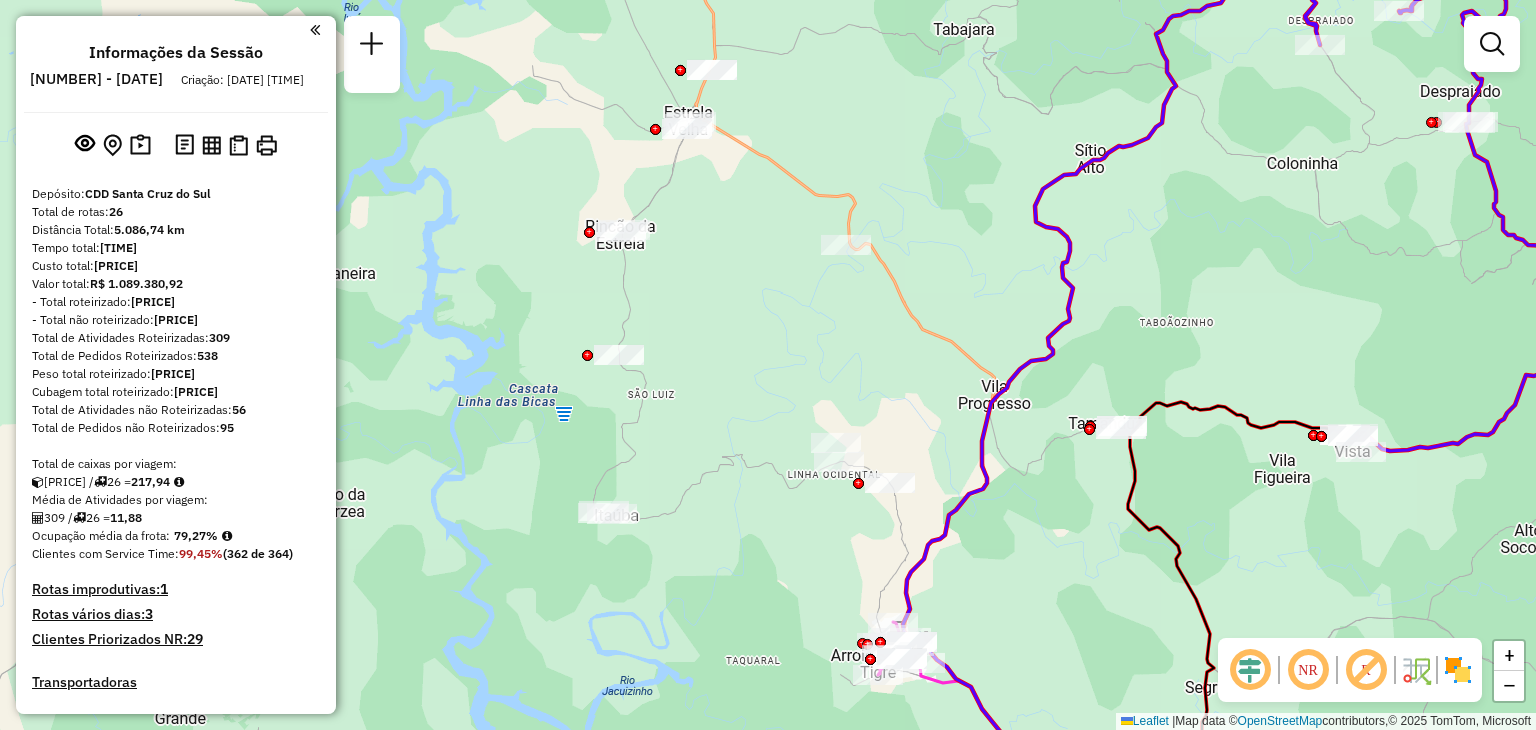 drag, startPoint x: 761, startPoint y: 361, endPoint x: 729, endPoint y: 327, distance: 46.69047 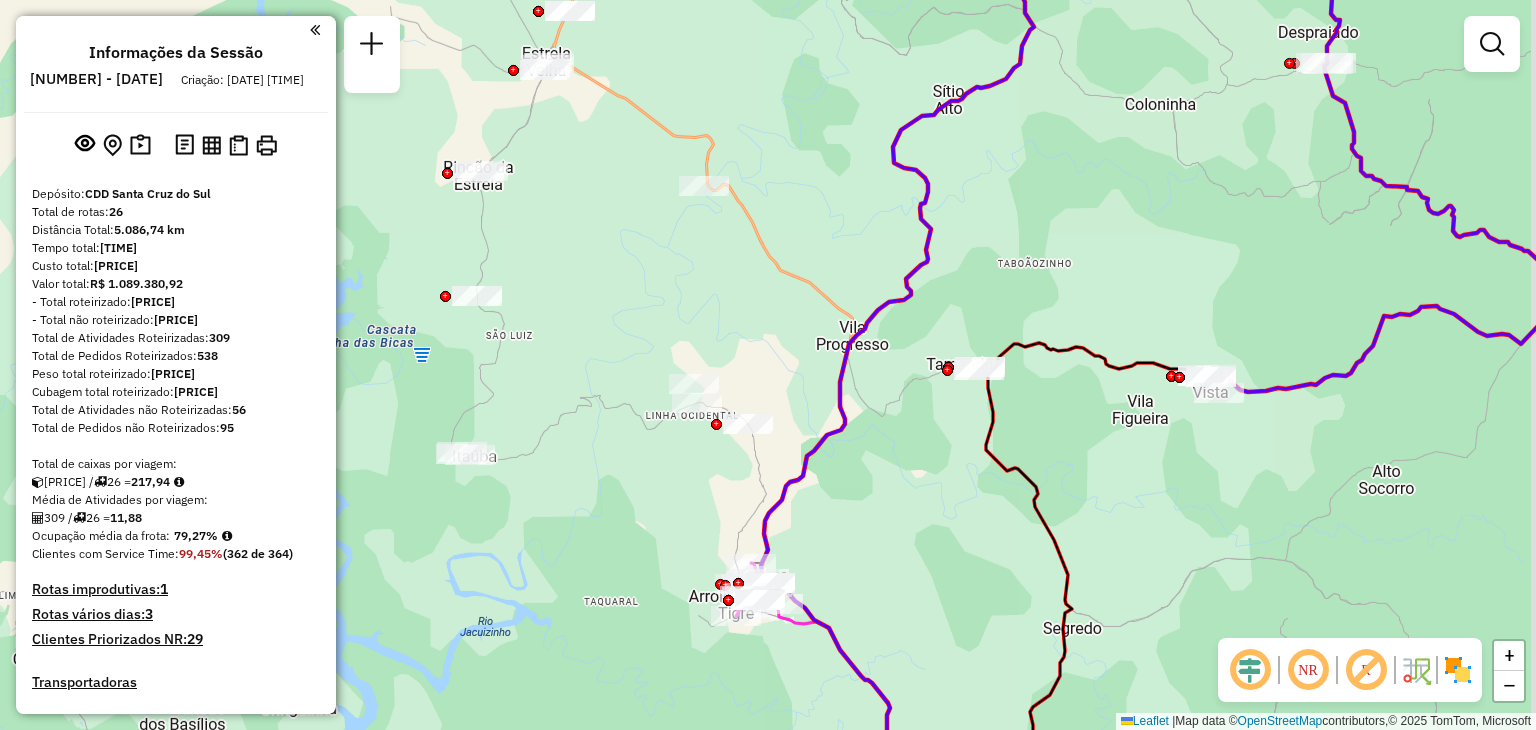 drag, startPoint x: 723, startPoint y: 325, endPoint x: 609, endPoint y: 285, distance: 120.8139 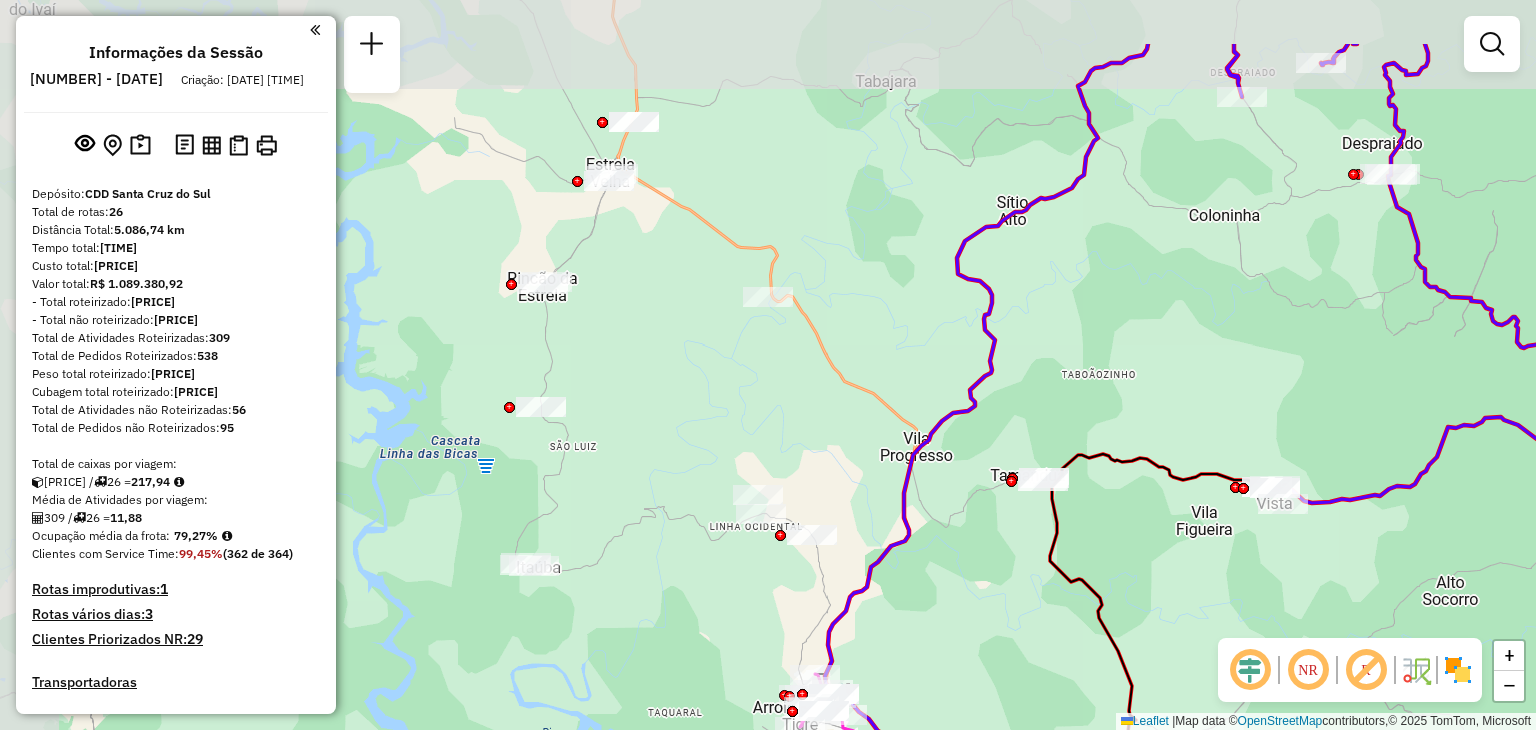 drag, startPoint x: 734, startPoint y: 289, endPoint x: 802, endPoint y: 403, distance: 132.74034 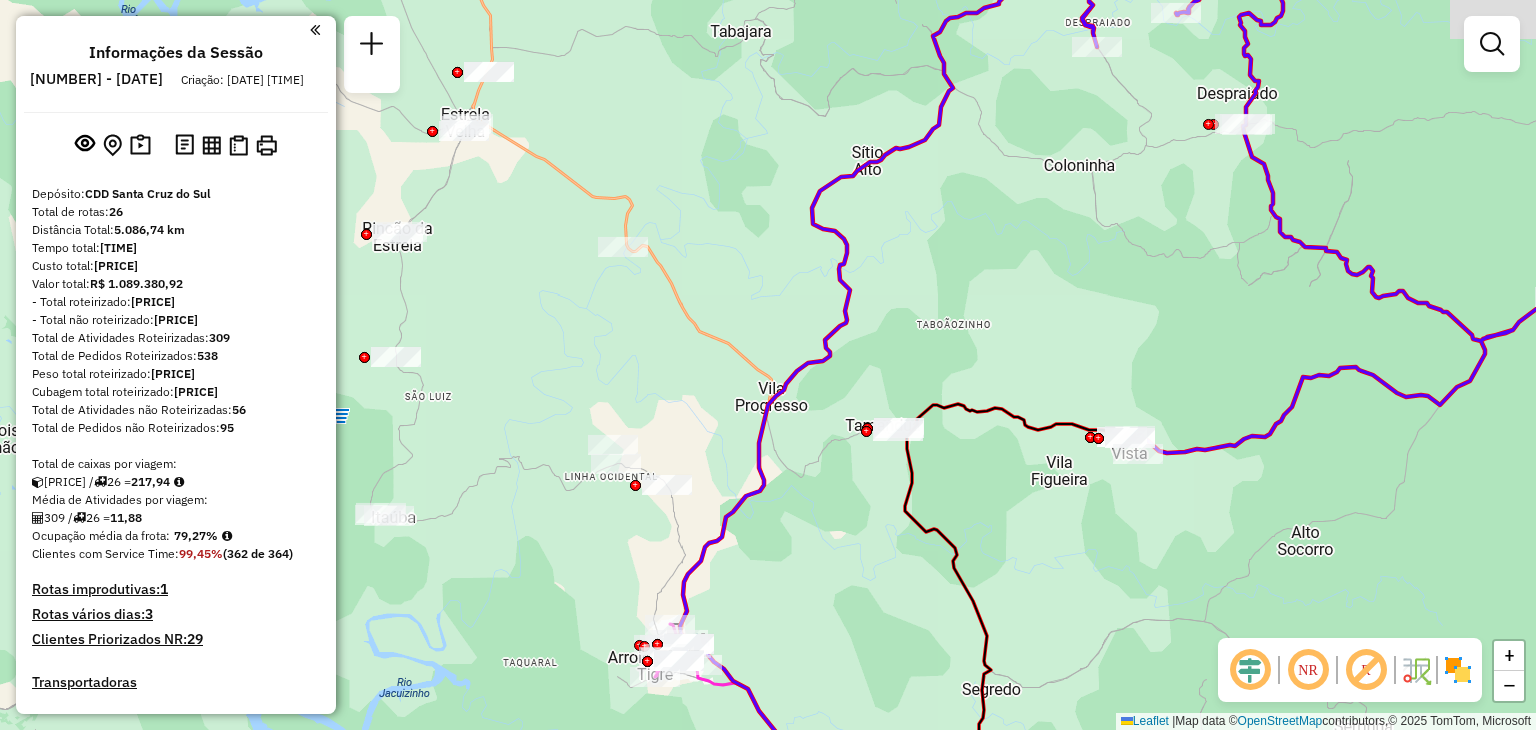 drag, startPoint x: 674, startPoint y: 401, endPoint x: 708, endPoint y: 409, distance: 34.928497 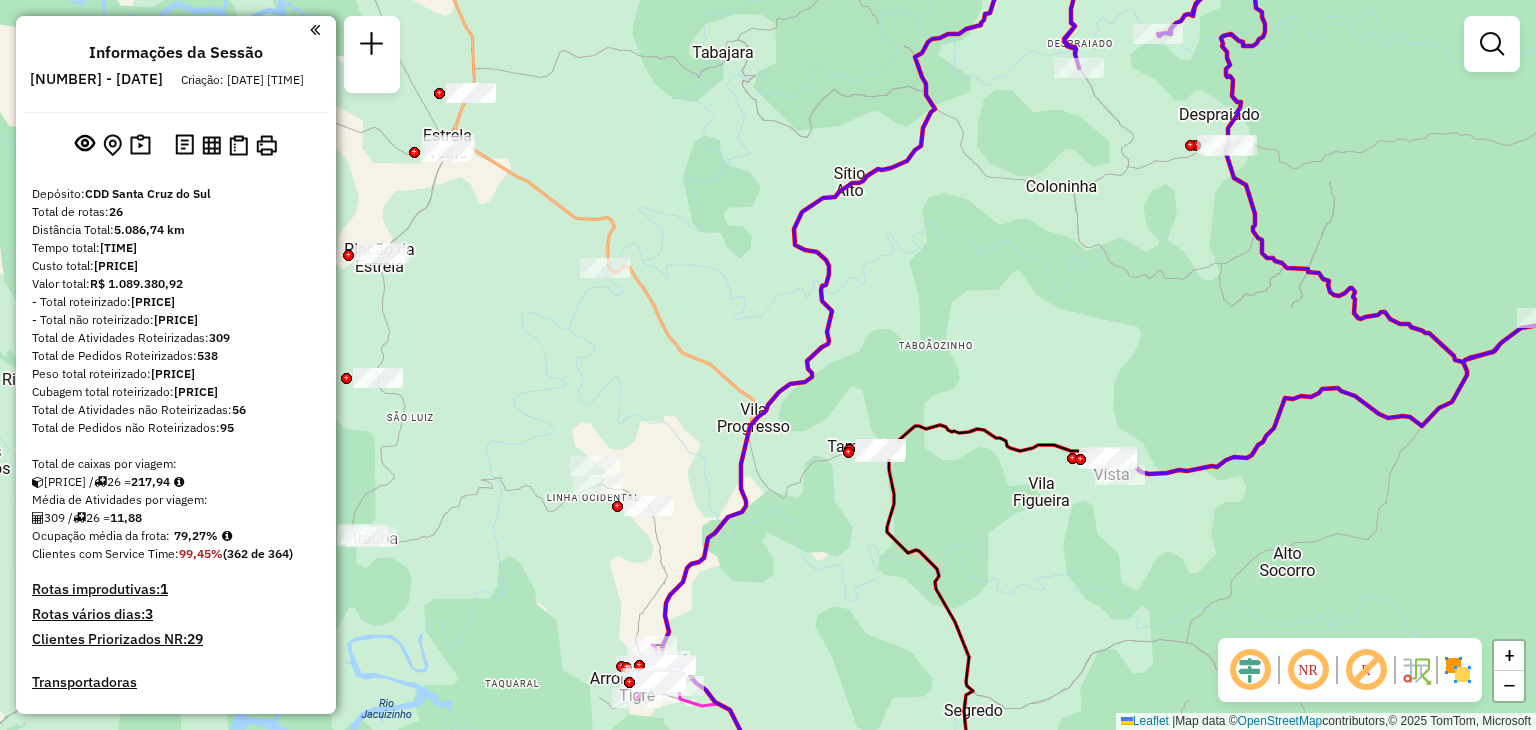 drag, startPoint x: 913, startPoint y: 342, endPoint x: 900, endPoint y: 385, distance: 44.922153 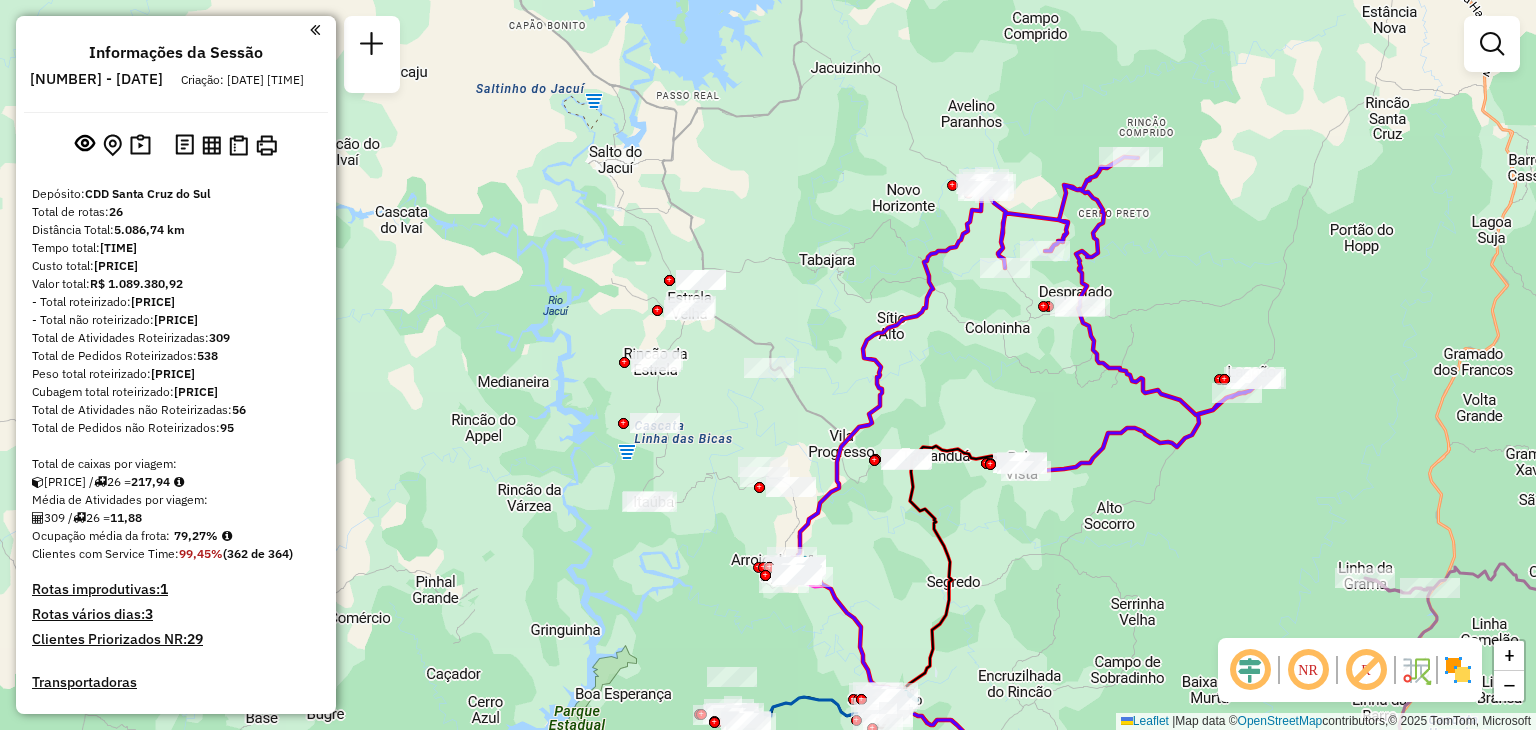 drag, startPoint x: 904, startPoint y: 402, endPoint x: 936, endPoint y: 433, distance: 44.553337 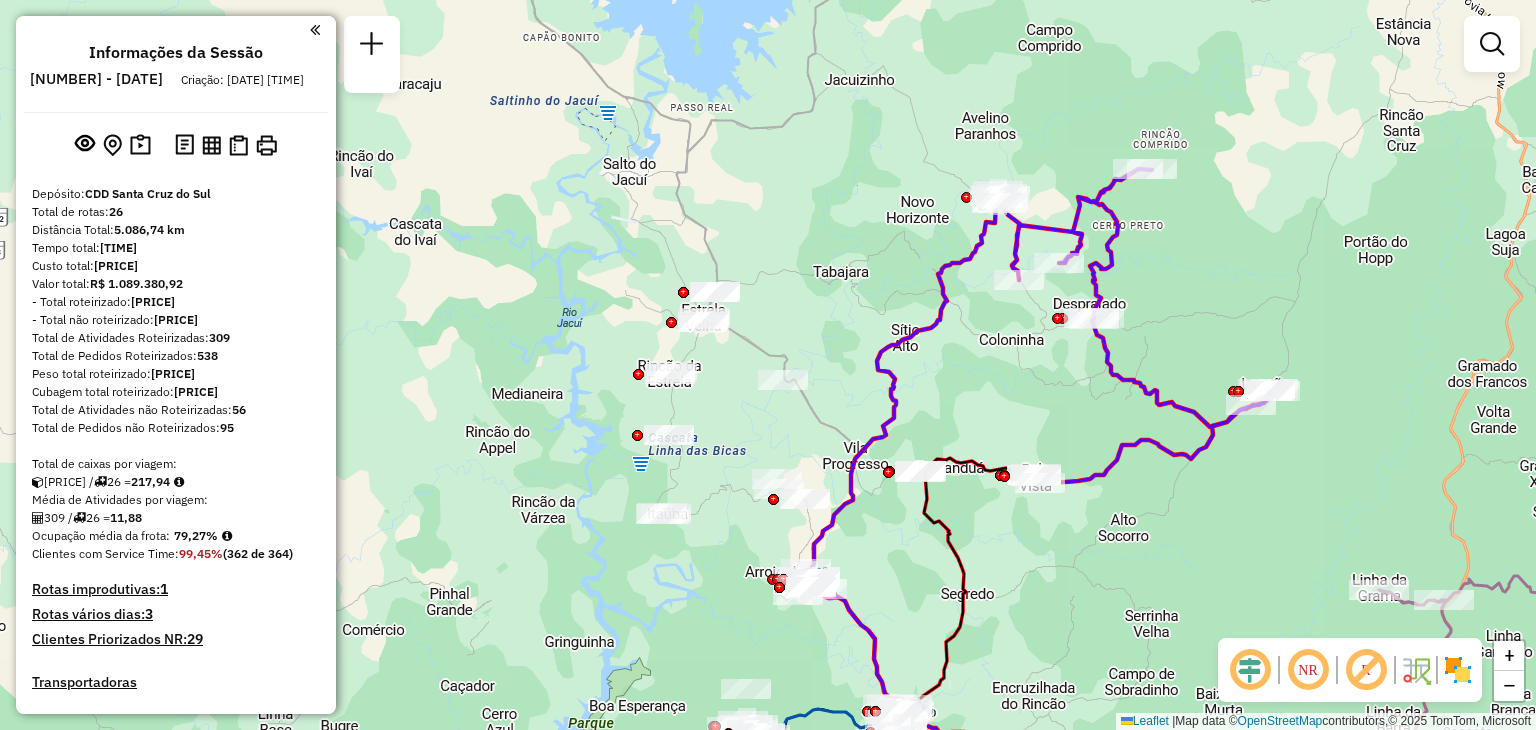drag, startPoint x: 846, startPoint y: 366, endPoint x: 771, endPoint y: 337, distance: 80.411446 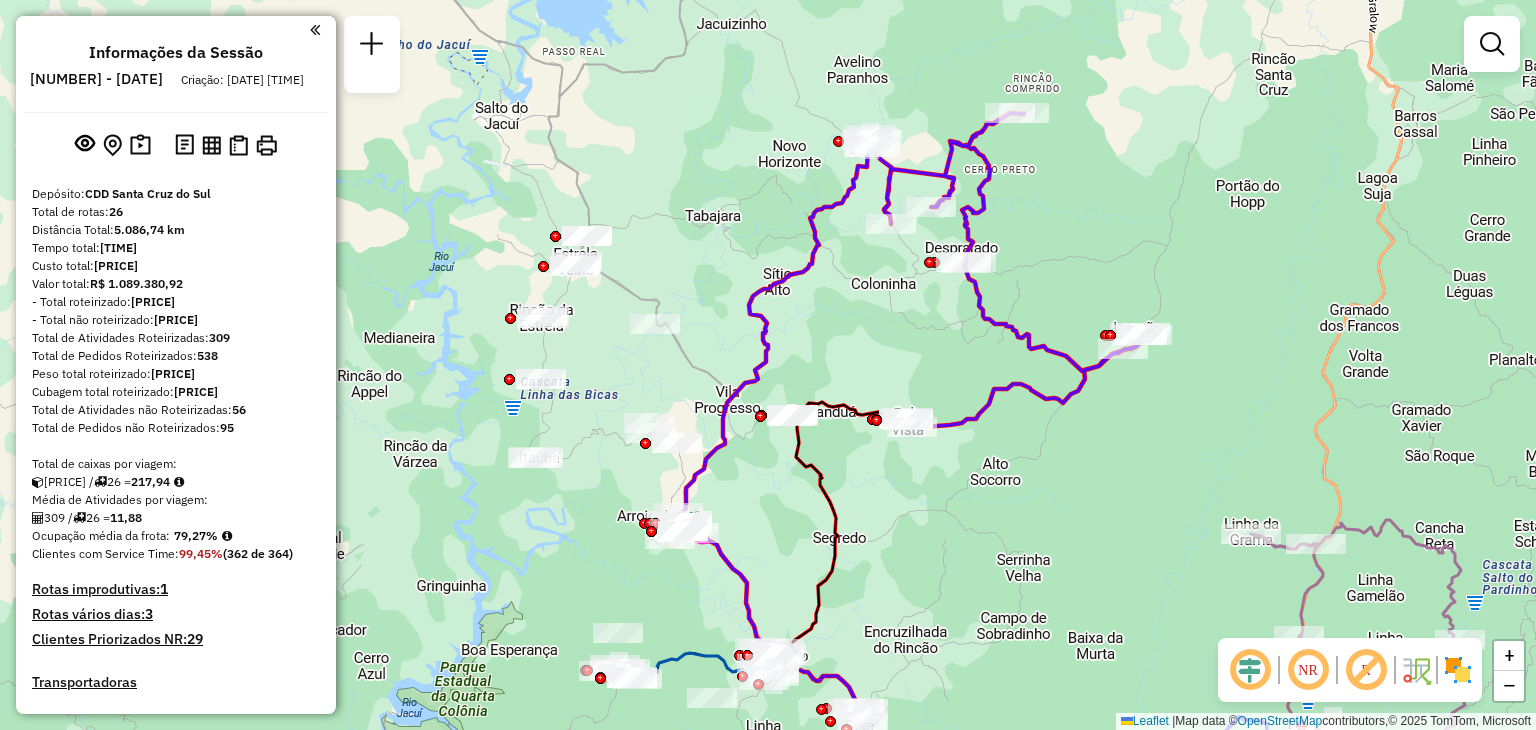 drag, startPoint x: 711, startPoint y: 286, endPoint x: 627, endPoint y: 229, distance: 101.51354 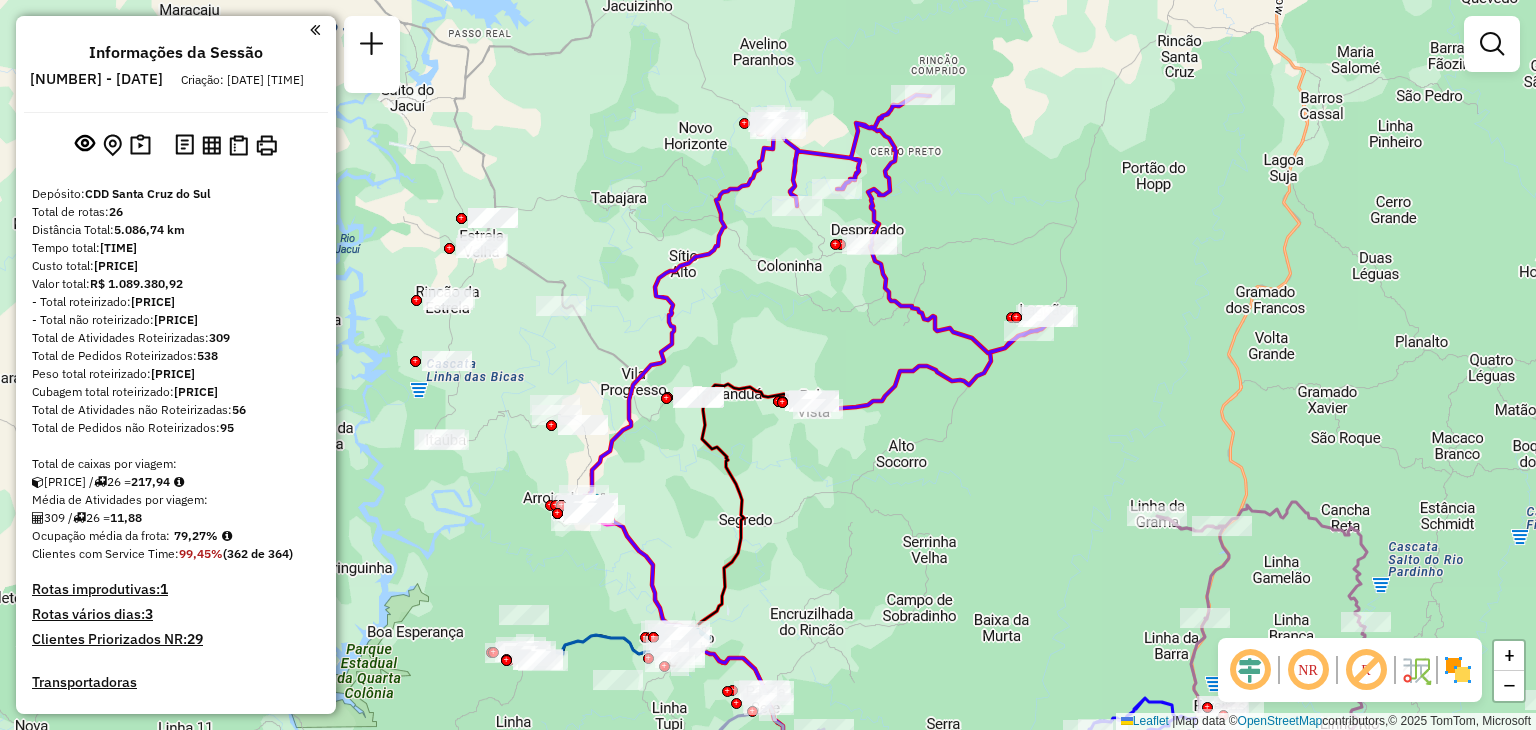drag, startPoint x: 788, startPoint y: 301, endPoint x: 716, endPoint y: 309, distance: 72.443085 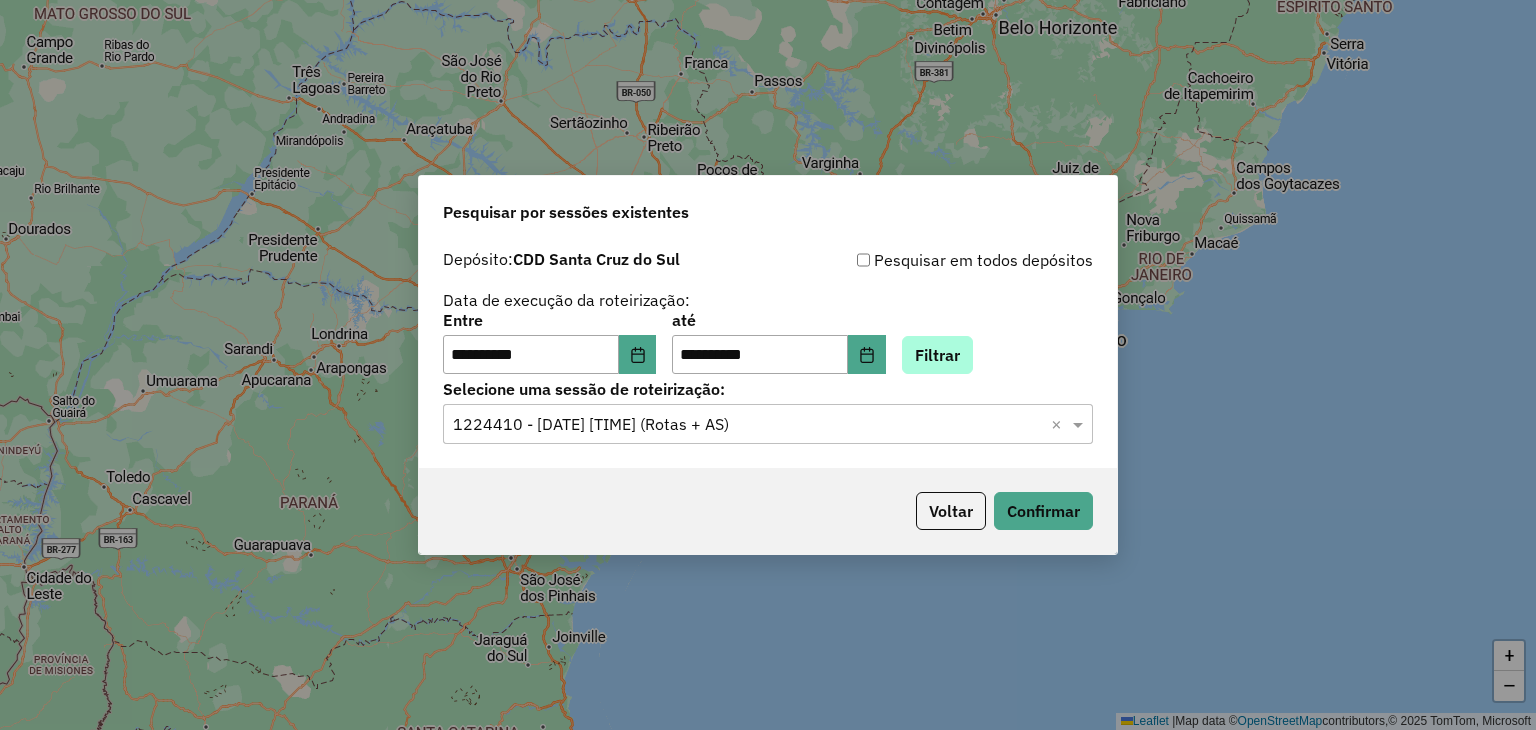 scroll, scrollTop: 0, scrollLeft: 0, axis: both 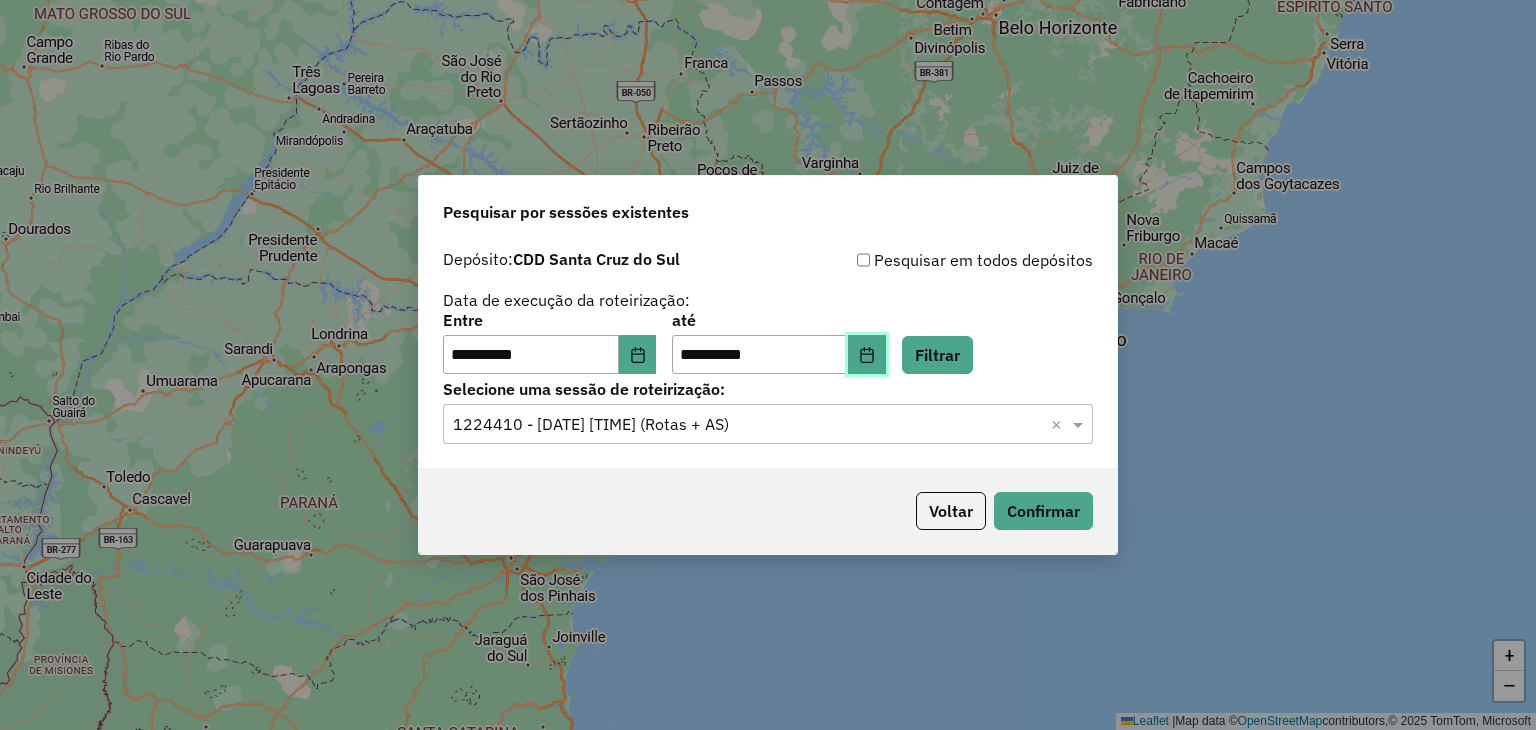click 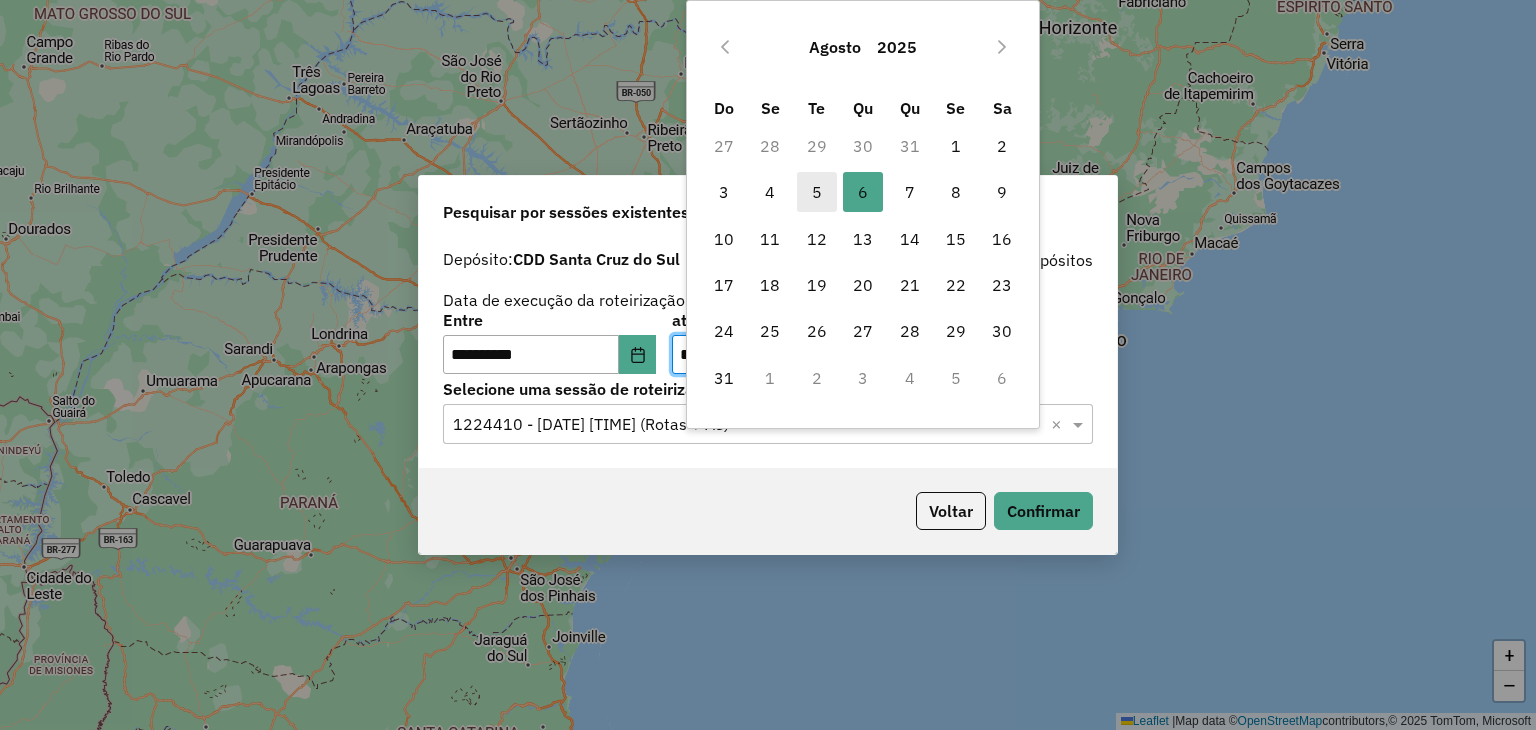 click on "5" at bounding box center [817, 192] 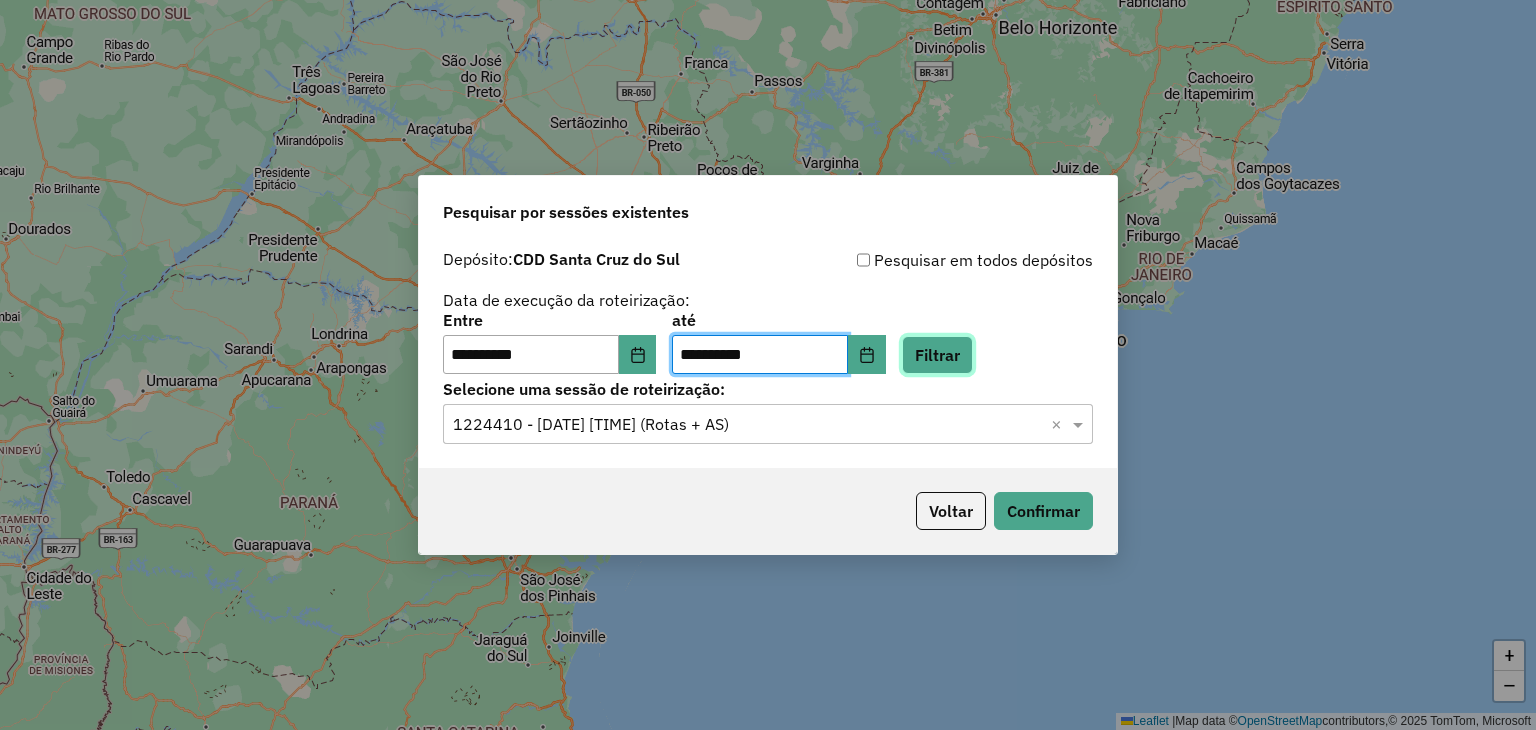 click on "Filtrar" 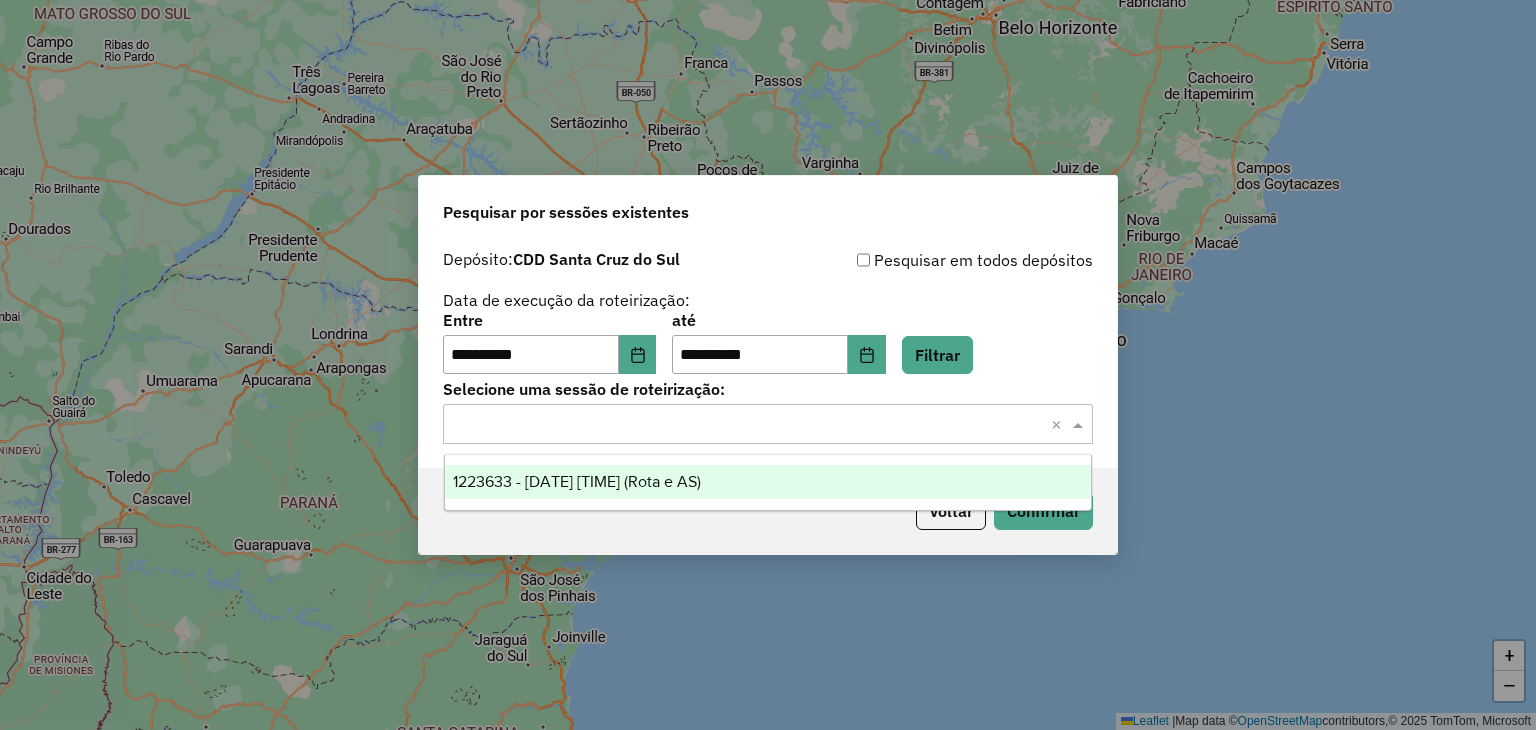 click 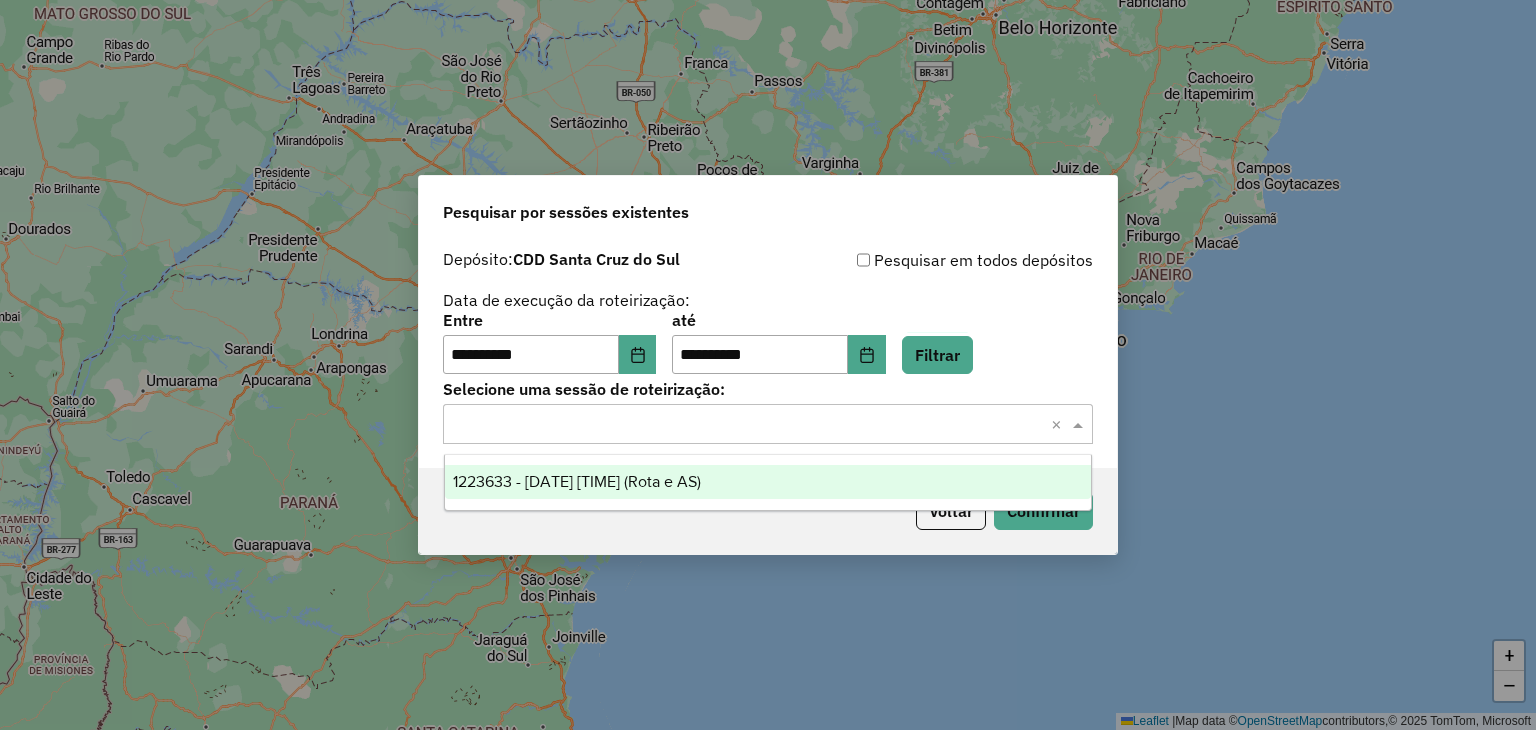 click on "1223633 - [DATE] [TIME] (Rota e AS)" at bounding box center [577, 481] 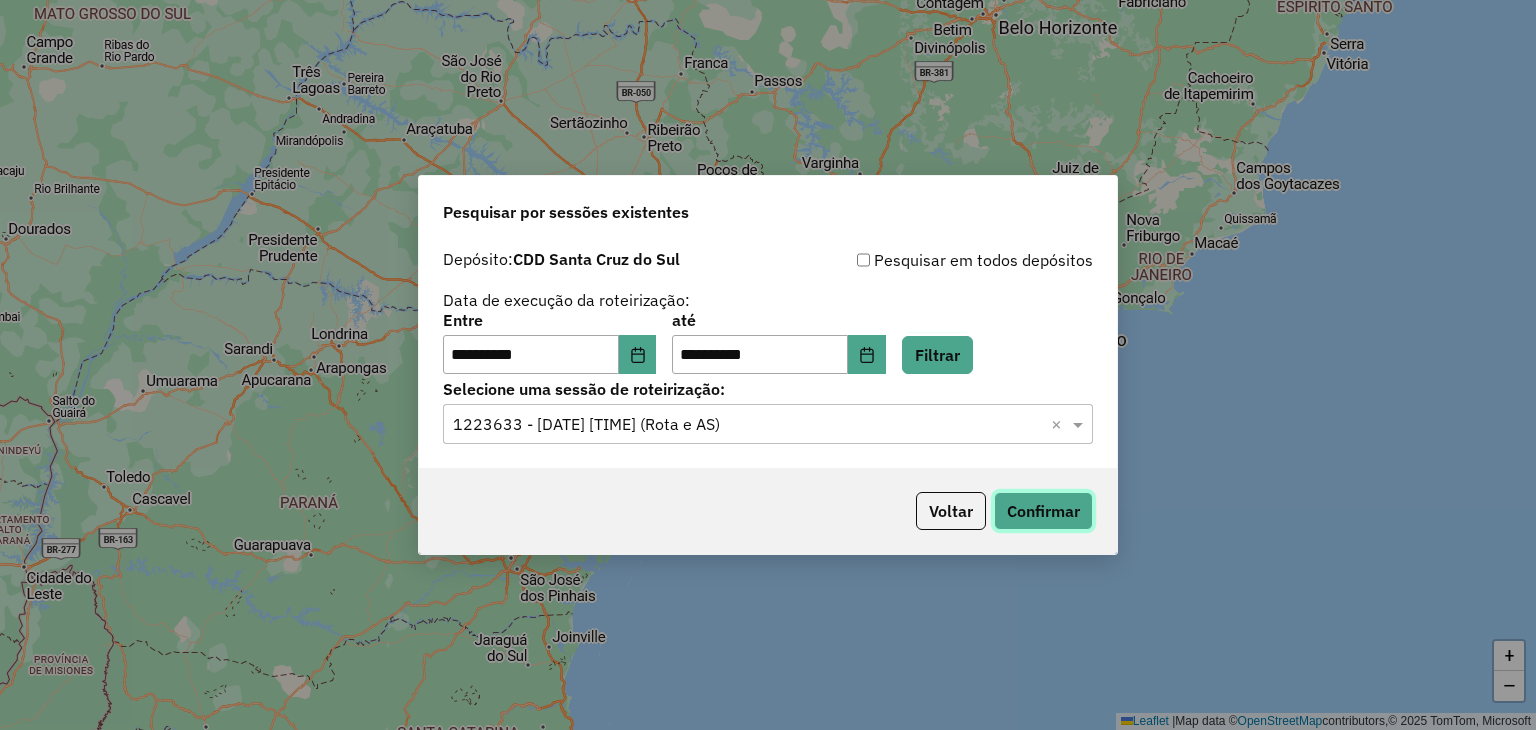 click on "Confirmar" 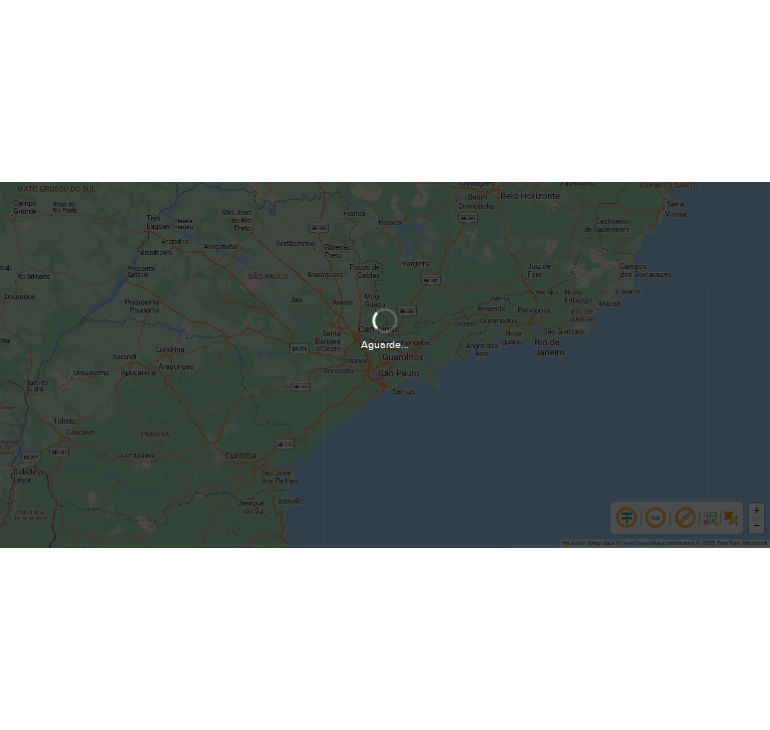 scroll, scrollTop: 0, scrollLeft: 0, axis: both 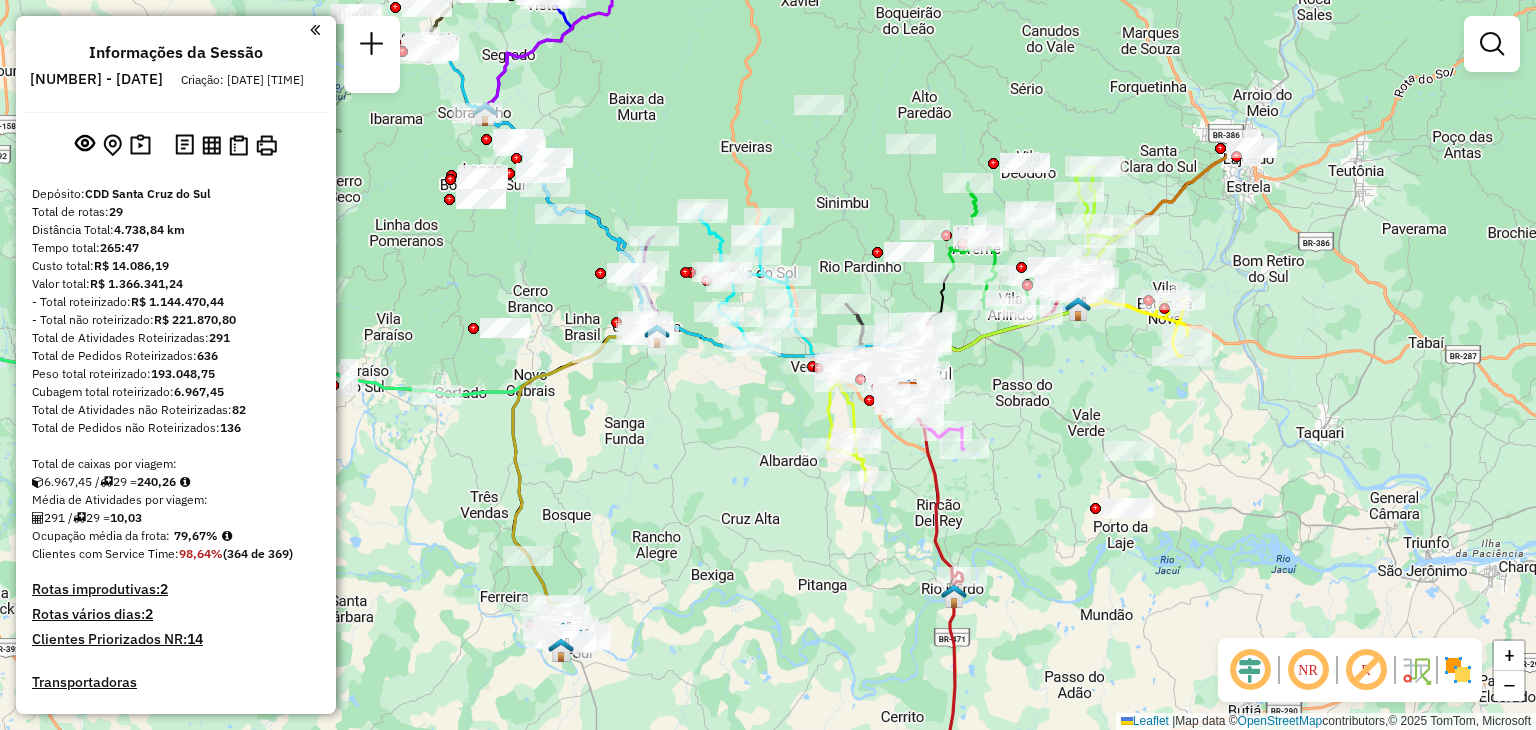 drag, startPoint x: 860, startPoint y: 400, endPoint x: 1043, endPoint y: 435, distance: 186.31694 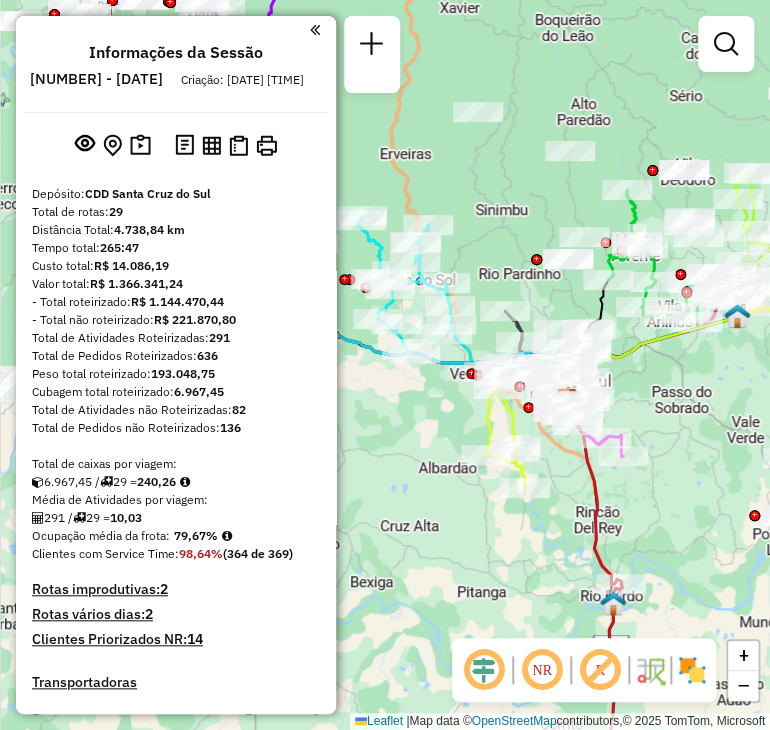 click on "Janela de atendimento Grade de atendimento Capacidade Transportadoras Veículos Cliente Pedidos  Rotas Selecione os dias de semana para filtrar as janelas de atendimento  Seg   Ter   Qua   Qui   Sex   Sáb   Dom  Informe o período da janela de atendimento: De: Até:  Filtrar exatamente a janela do cliente  Considerar janela de atendimento padrão  Selecione os dias de semana para filtrar as grades de atendimento  Seg   Ter   Qua   Qui   Sex   Sáb   Dom   Considerar clientes sem dia de atendimento cadastrado  Clientes fora do dia de atendimento selecionado Filtrar as atividades entre os valores definidos abaixo:  Peso mínimo:   Peso máximo:   Cubagem mínima:   Cubagem máxima:   De:   Até:  Filtrar as atividades entre o tempo de atendimento definido abaixo:  De:   Até:   Considerar capacidade total dos clientes não roteirizados Transportadora: Selecione um ou mais itens Tipo de veículo: Selecione um ou mais itens Veículo: Selecione um ou mais itens Motorista: Selecione um ou mais itens Nome: Rótulo:" 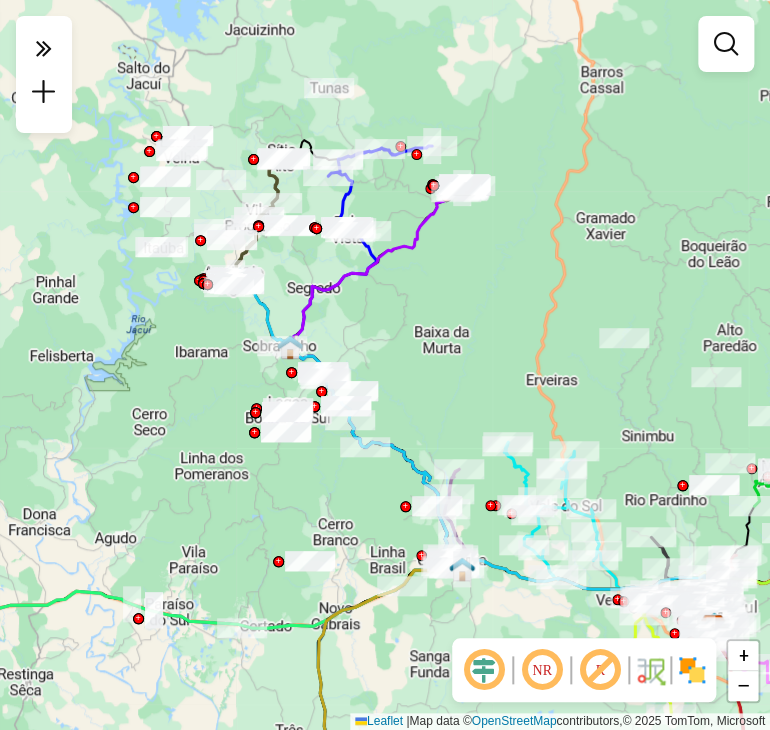 drag, startPoint x: 331, startPoint y: 333, endPoint x: 441, endPoint y: 380, distance: 119.62023 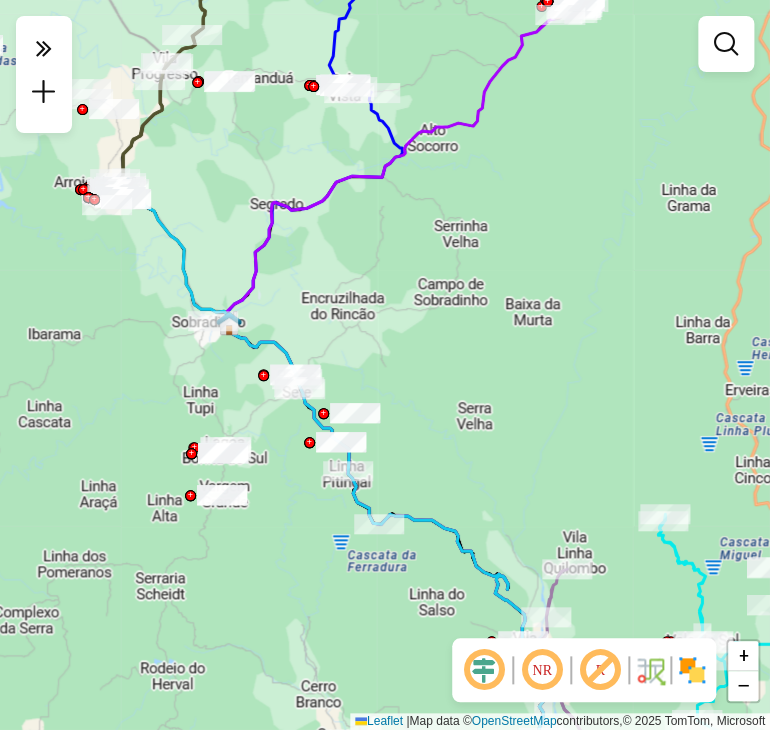 drag, startPoint x: 428, startPoint y: 405, endPoint x: 487, endPoint y: 401, distance: 59.135437 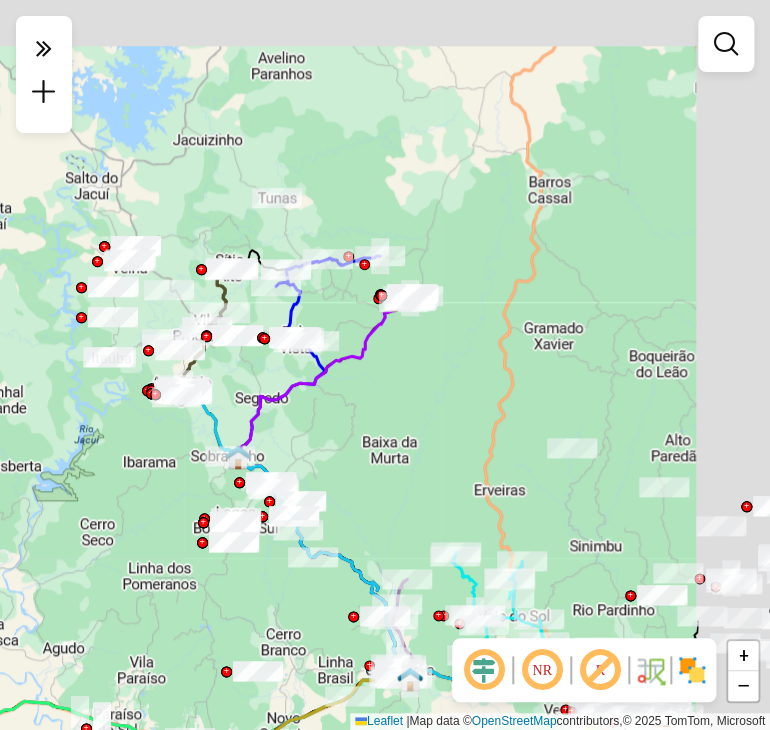 drag, startPoint x: 492, startPoint y: 226, endPoint x: 274, endPoint y: 374, distance: 263.49194 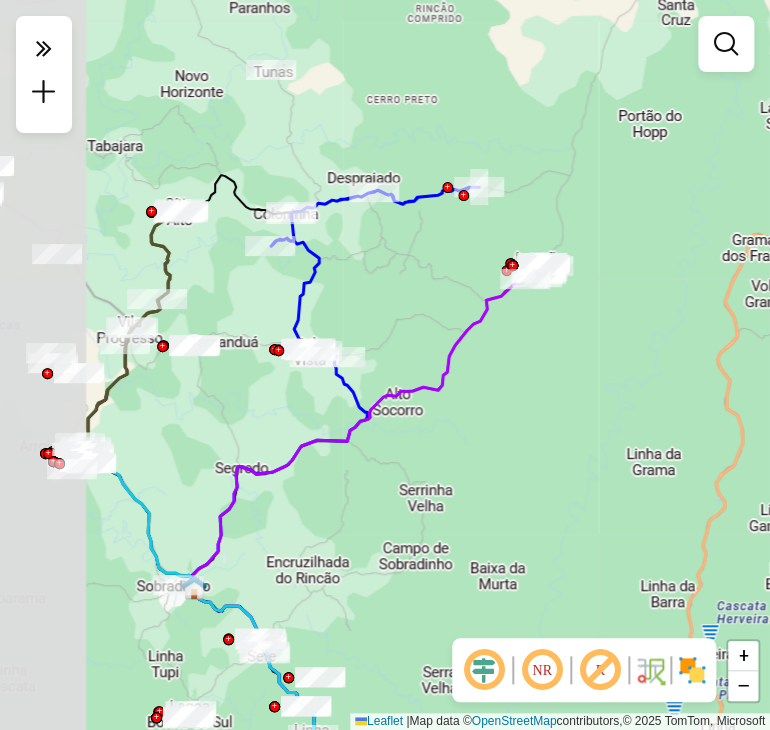 drag, startPoint x: 287, startPoint y: 439, endPoint x: 421, endPoint y: 419, distance: 135.48431 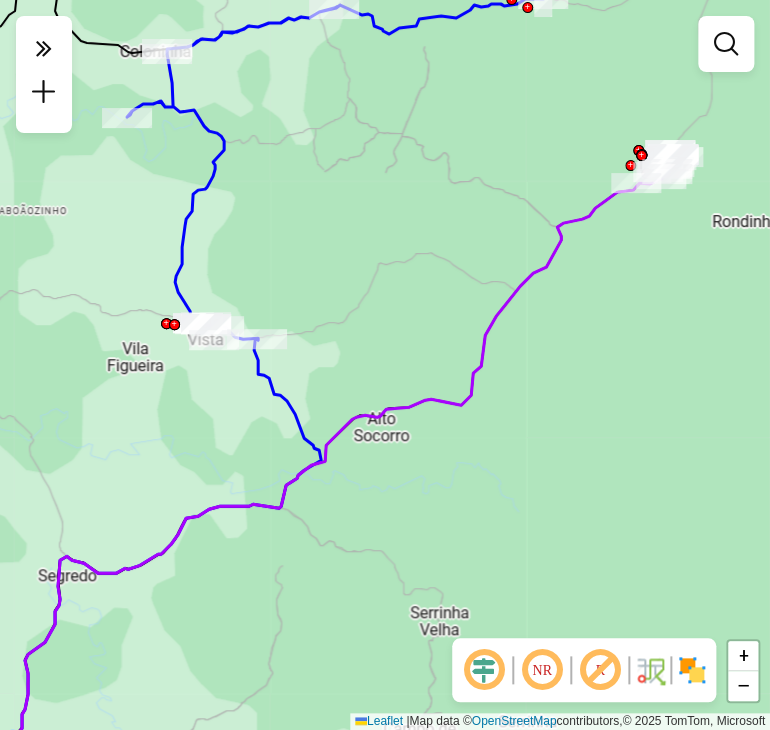 drag, startPoint x: 379, startPoint y: 300, endPoint x: 373, endPoint y: 353, distance: 53.338543 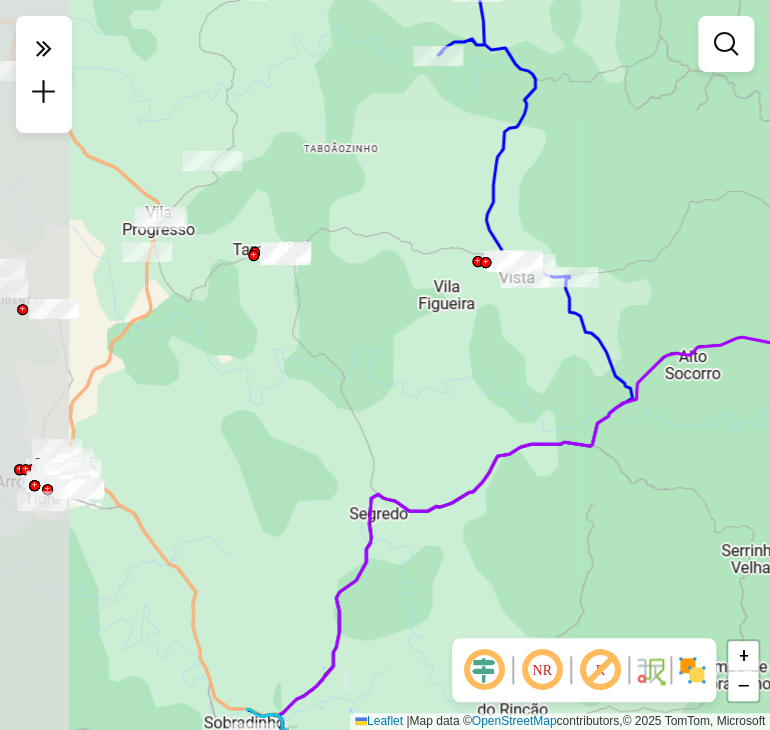drag, startPoint x: 150, startPoint y: 440, endPoint x: 445, endPoint y: 352, distance: 307.84573 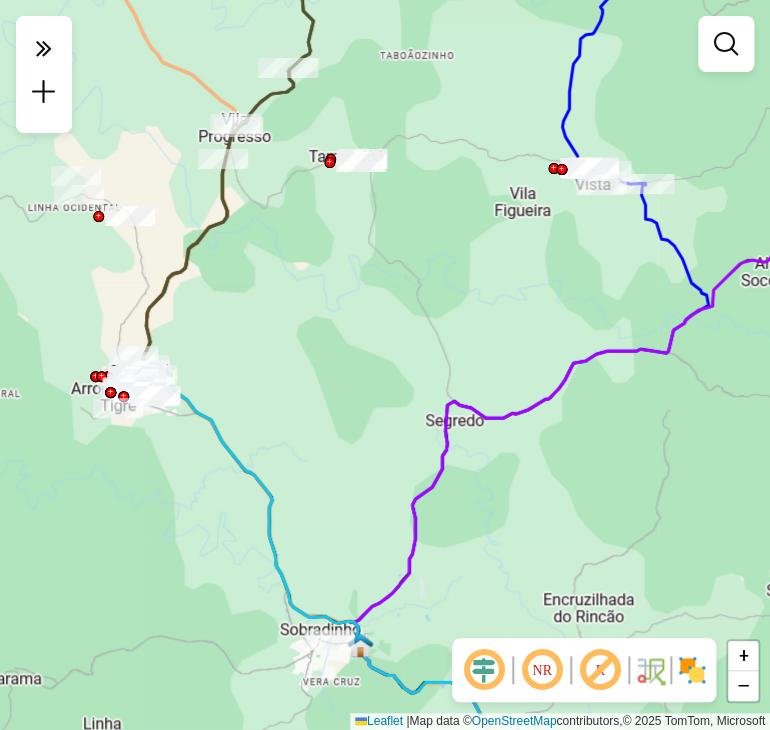 drag, startPoint x: 174, startPoint y: 437, endPoint x: 224, endPoint y: 333, distance: 115.39497 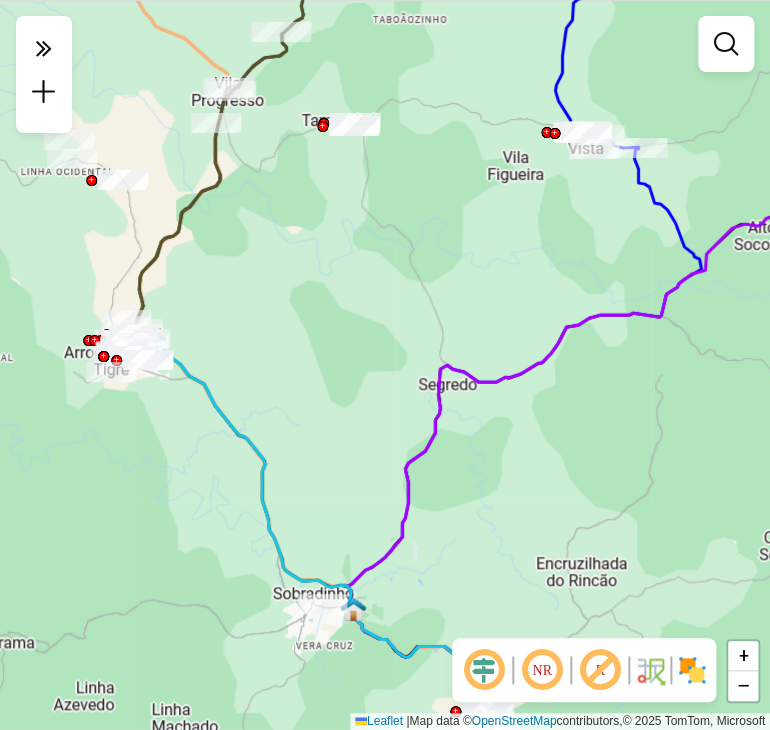 drag, startPoint x: 307, startPoint y: 414, endPoint x: 182, endPoint y: 282, distance: 181.79384 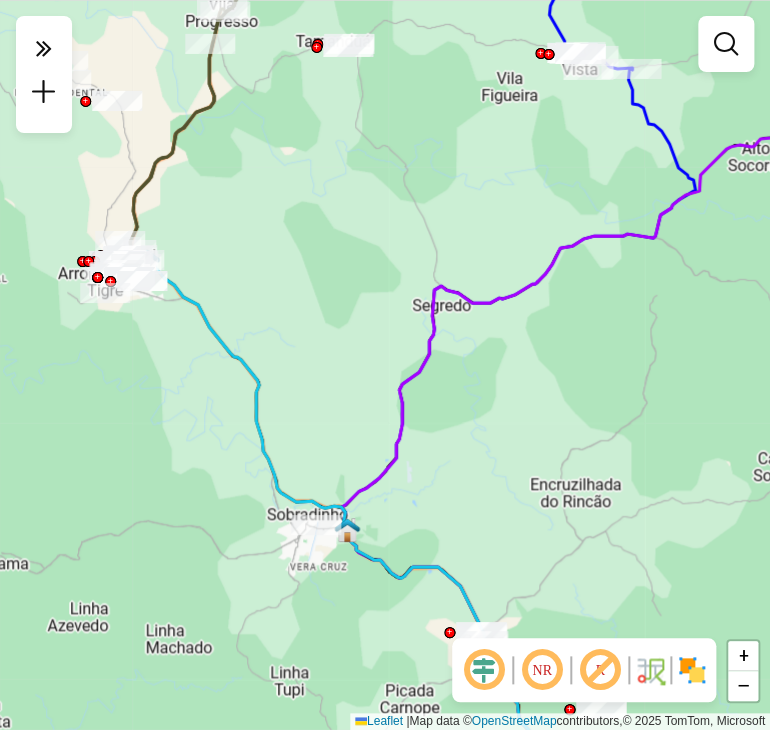 drag, startPoint x: 208, startPoint y: 327, endPoint x: 322, endPoint y: 359, distance: 118.40608 